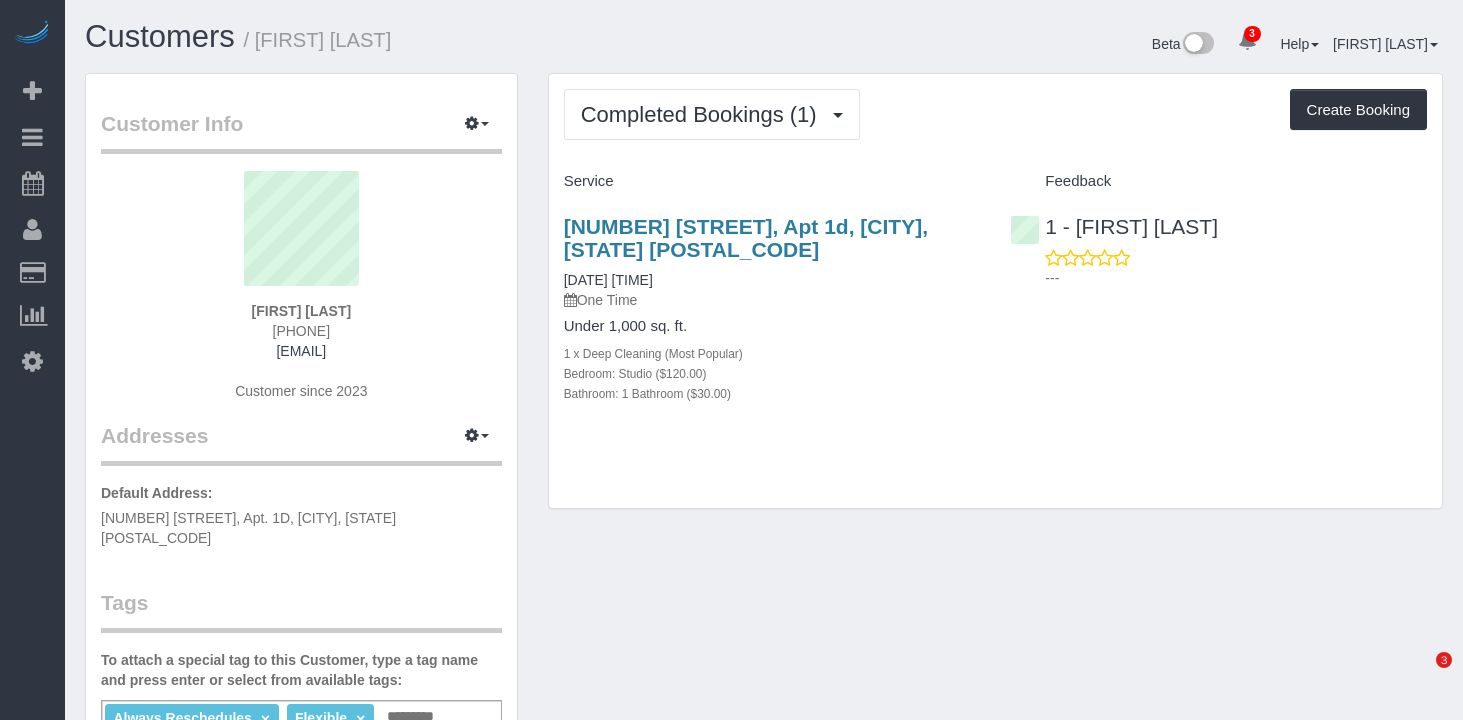 scroll, scrollTop: 0, scrollLeft: 0, axis: both 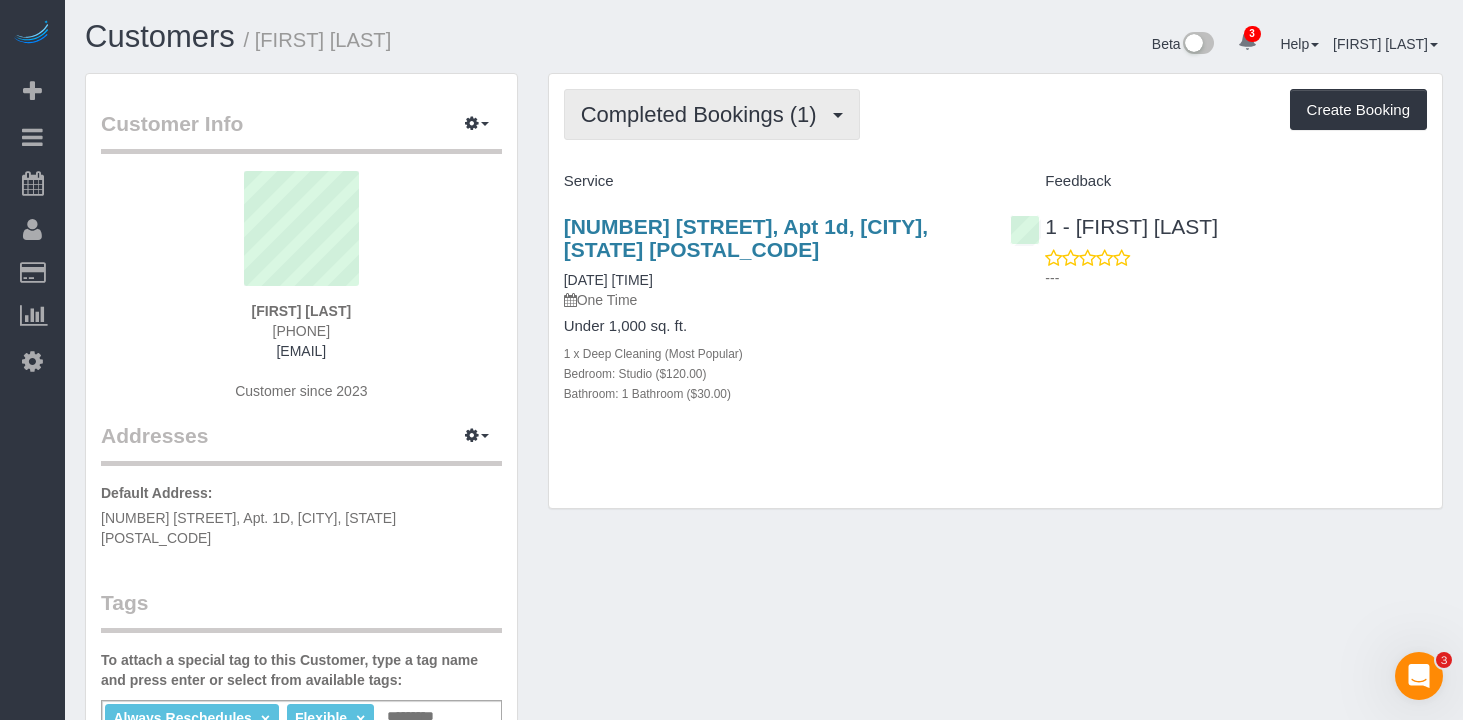 click on "Completed Bookings (1)" at bounding box center [704, 114] 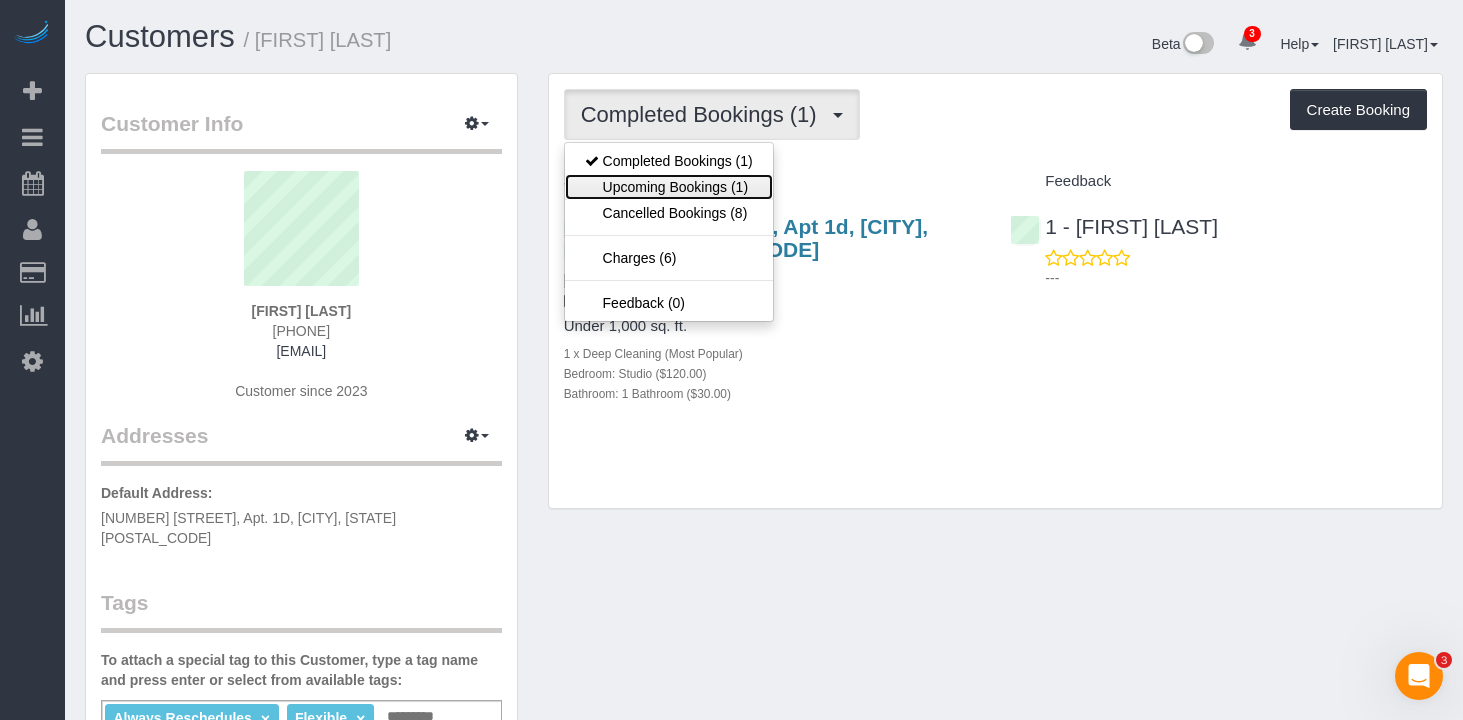 click on "Upcoming Bookings (1)" at bounding box center [669, 187] 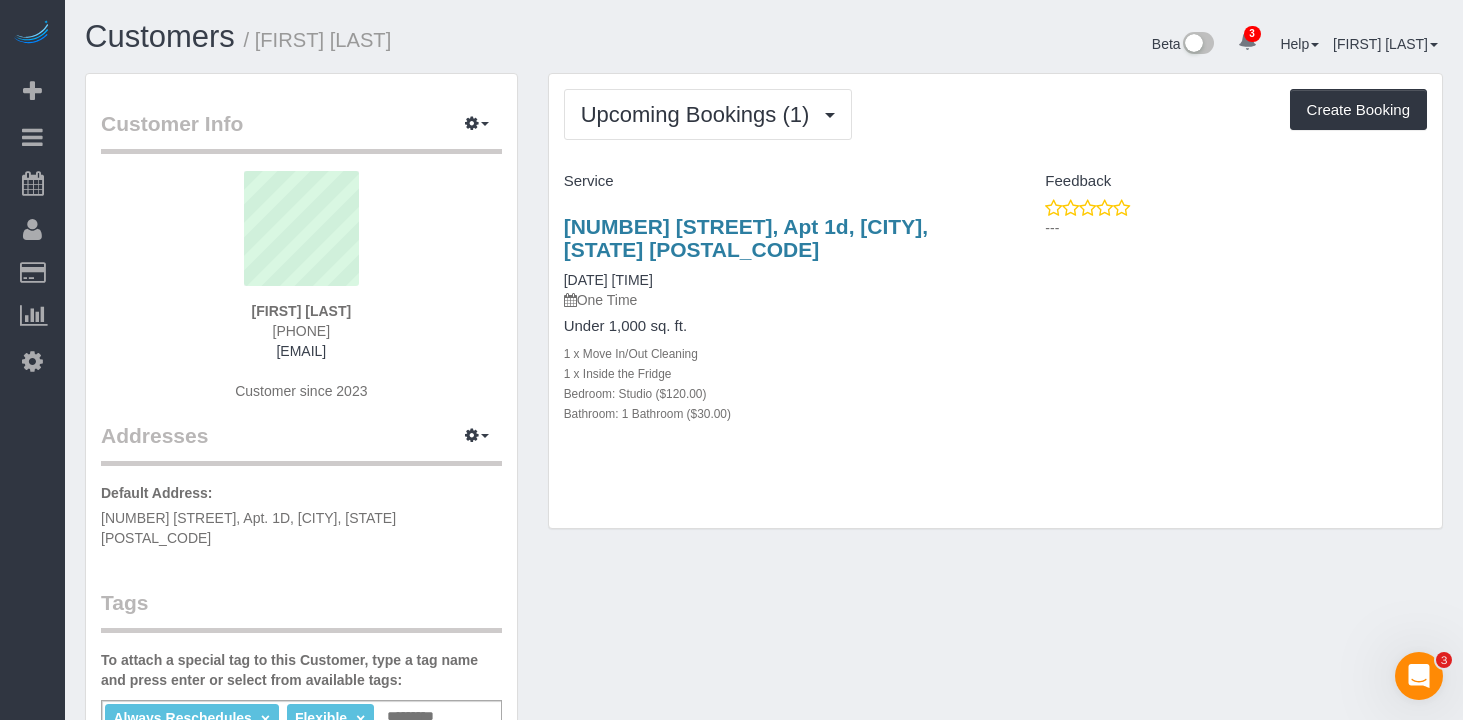 click on "Upcoming Bookings (1)
Completed Bookings (1)
Upcoming Bookings (1)
Cancelled Bookings (8)
Charges (6)
Feedback (0)
Create Booking" at bounding box center (995, 114) 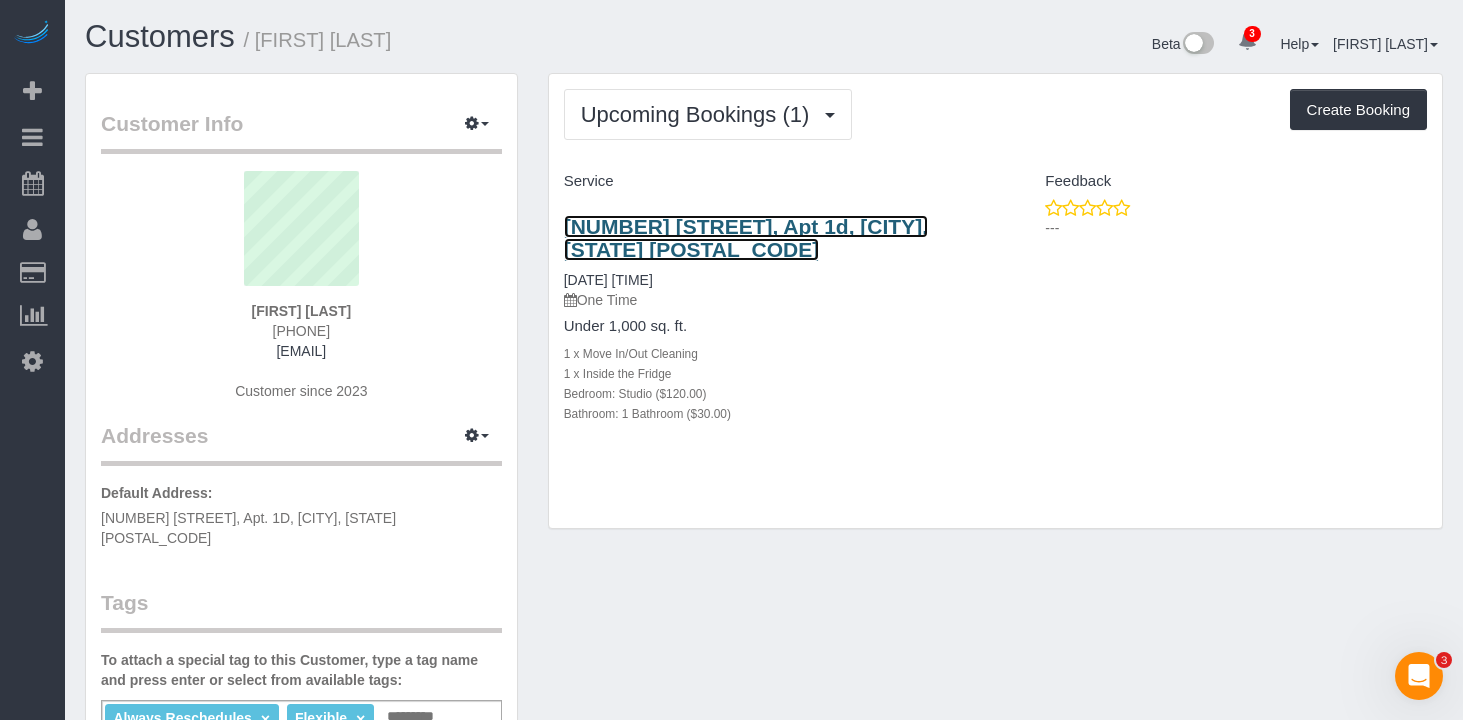 click on "214 East 51st Street, Apt 1d, New York, NY 10022" at bounding box center [746, 238] 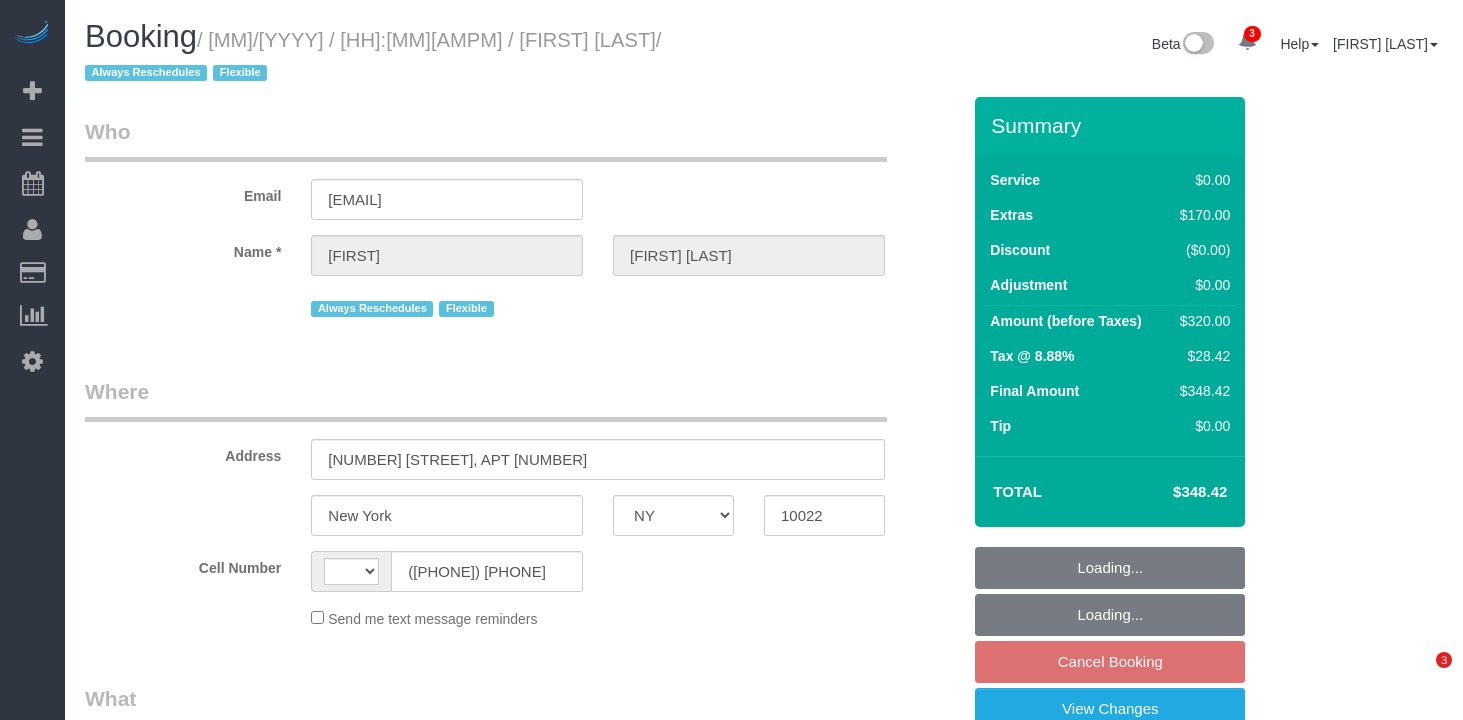 select on "NY" 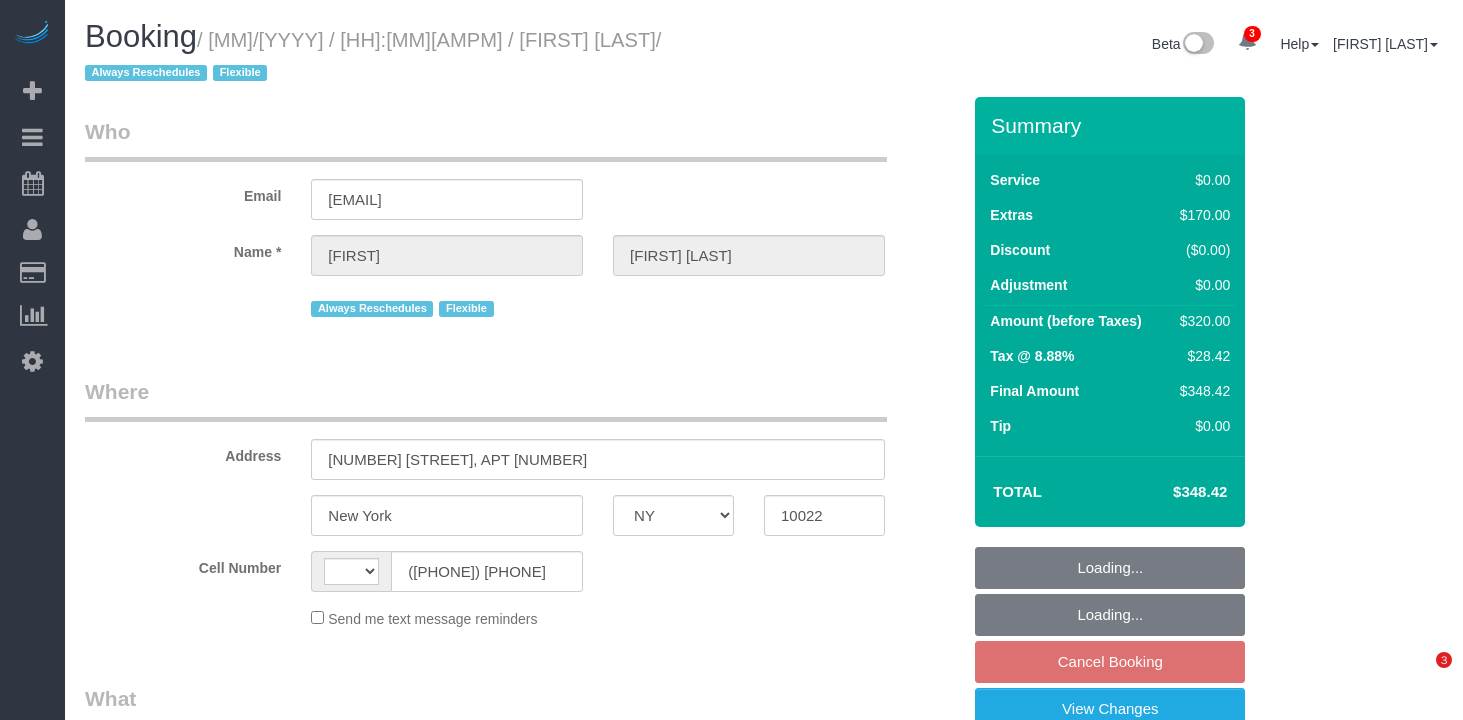 select on "string:US" 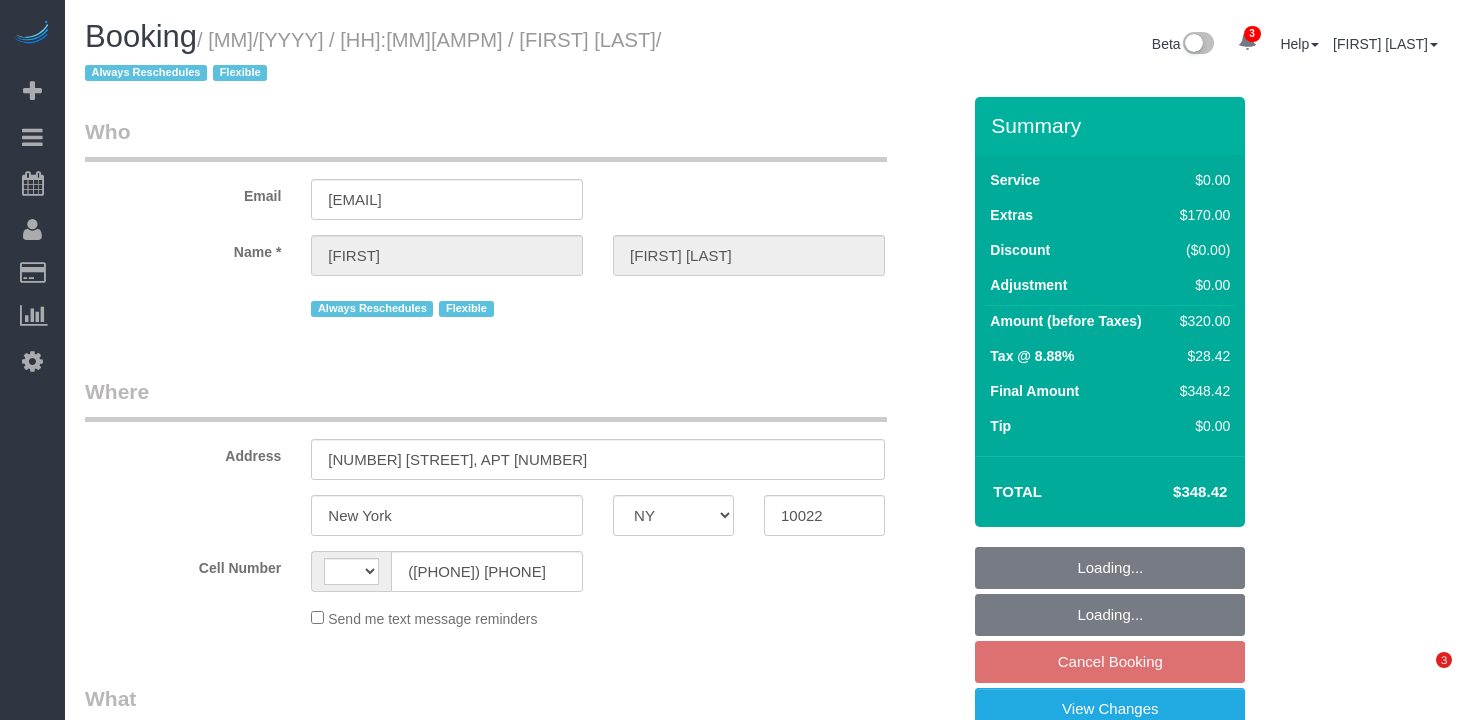select on "string:stripe-pm_1RtUu44VGloSiKo7MdliQjSN" 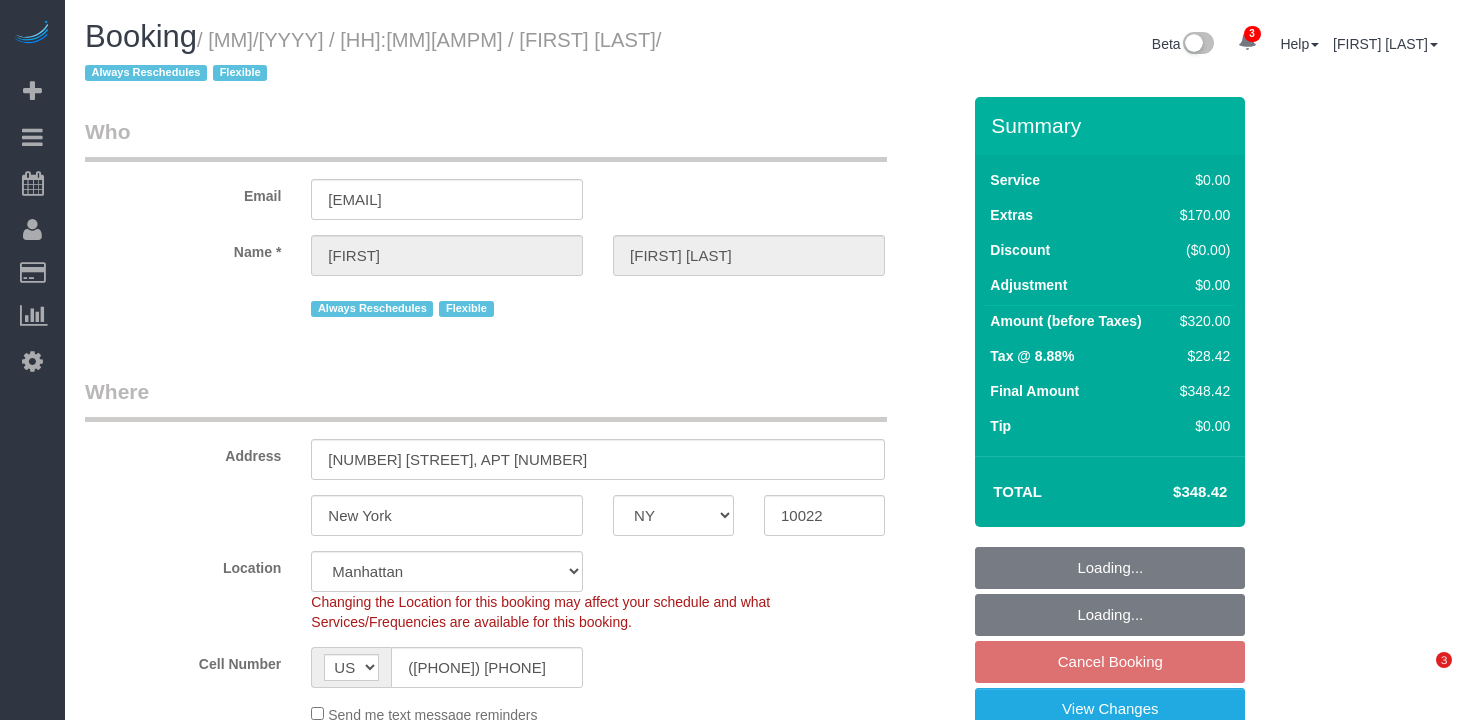 select on "spot8" 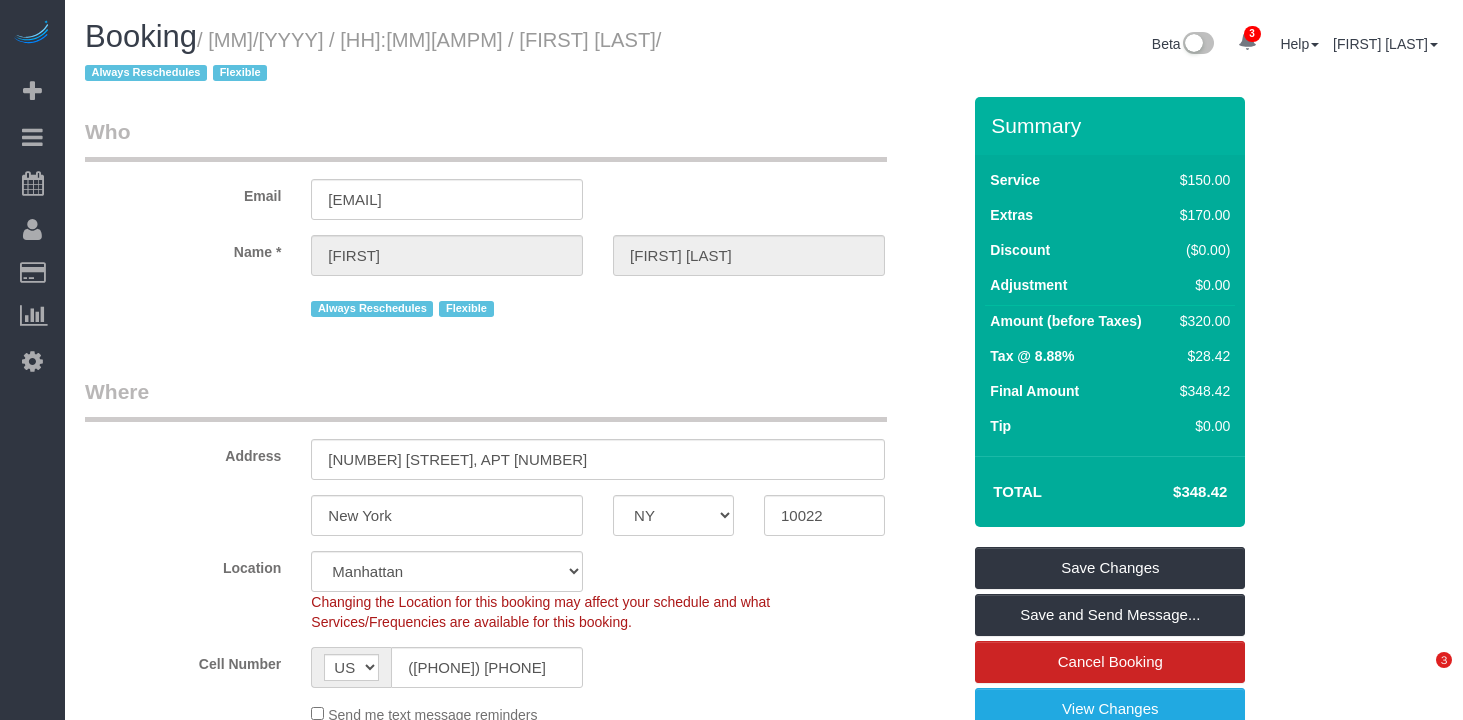 scroll, scrollTop: 0, scrollLeft: 0, axis: both 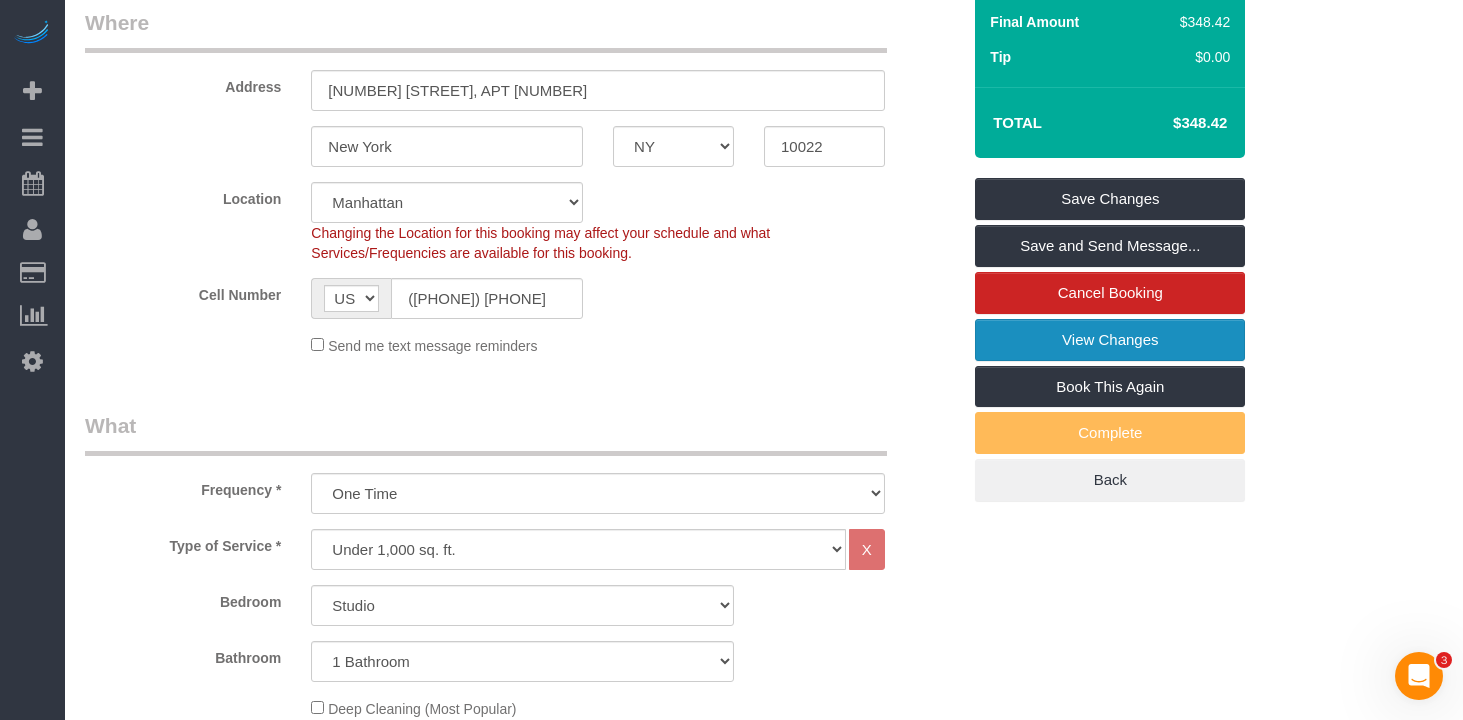 click on "View Changes" at bounding box center (1110, 340) 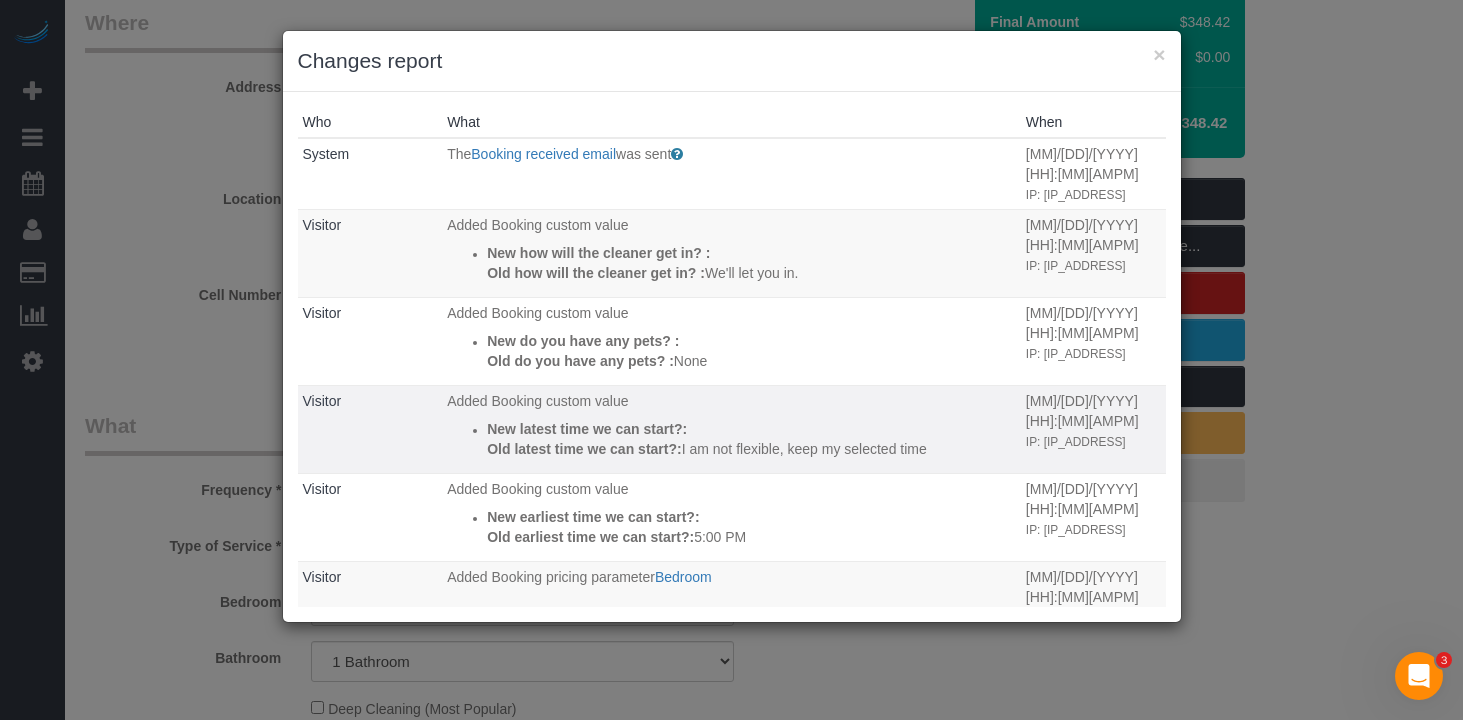 scroll, scrollTop: 54, scrollLeft: 0, axis: vertical 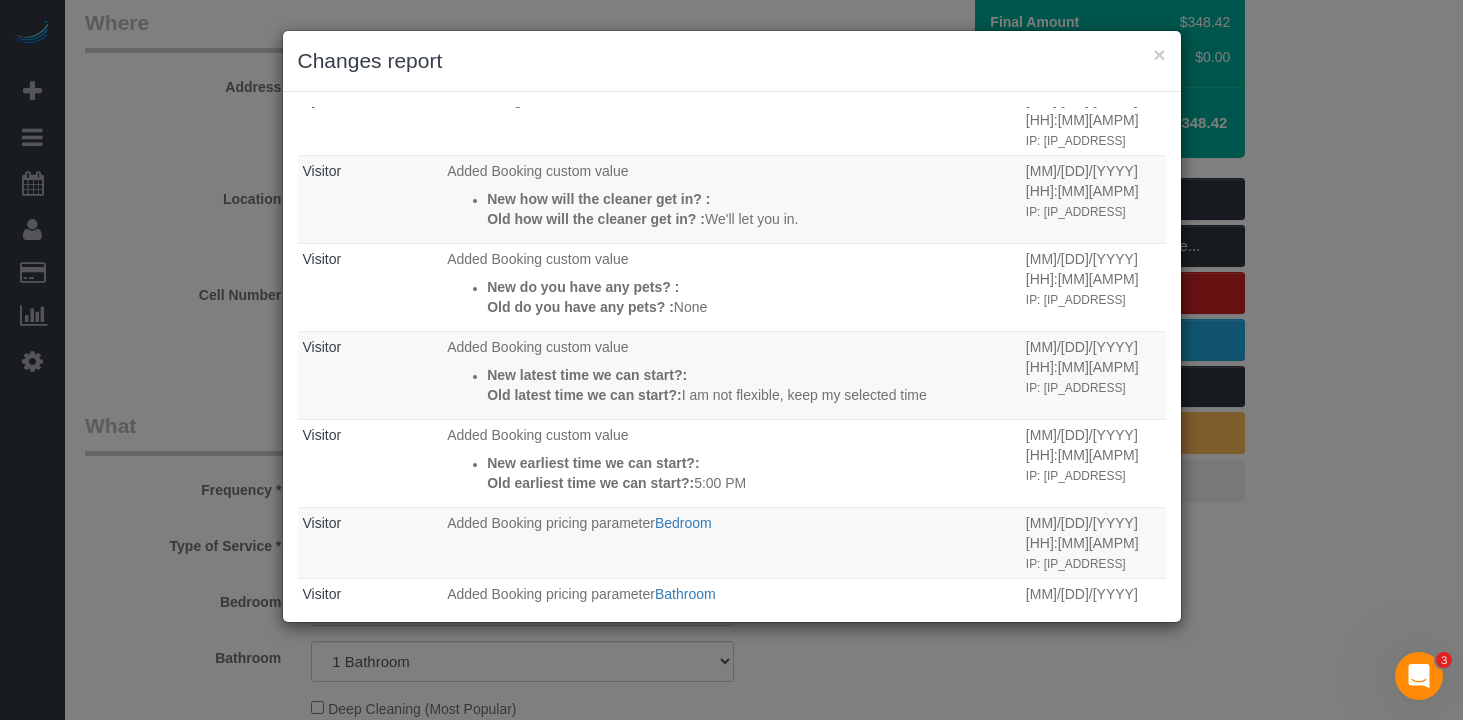 click on "×
Changes report" at bounding box center [732, 61] 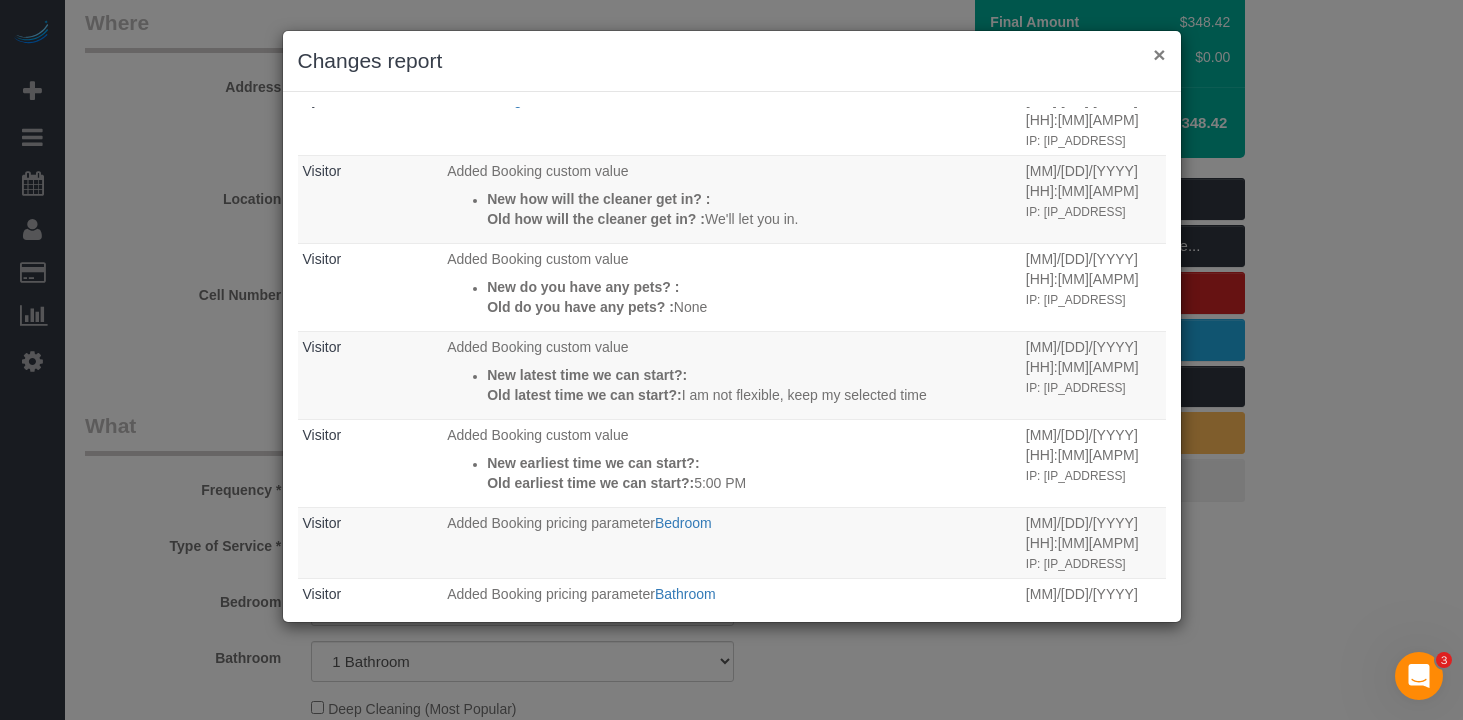 click on "×" at bounding box center (1159, 54) 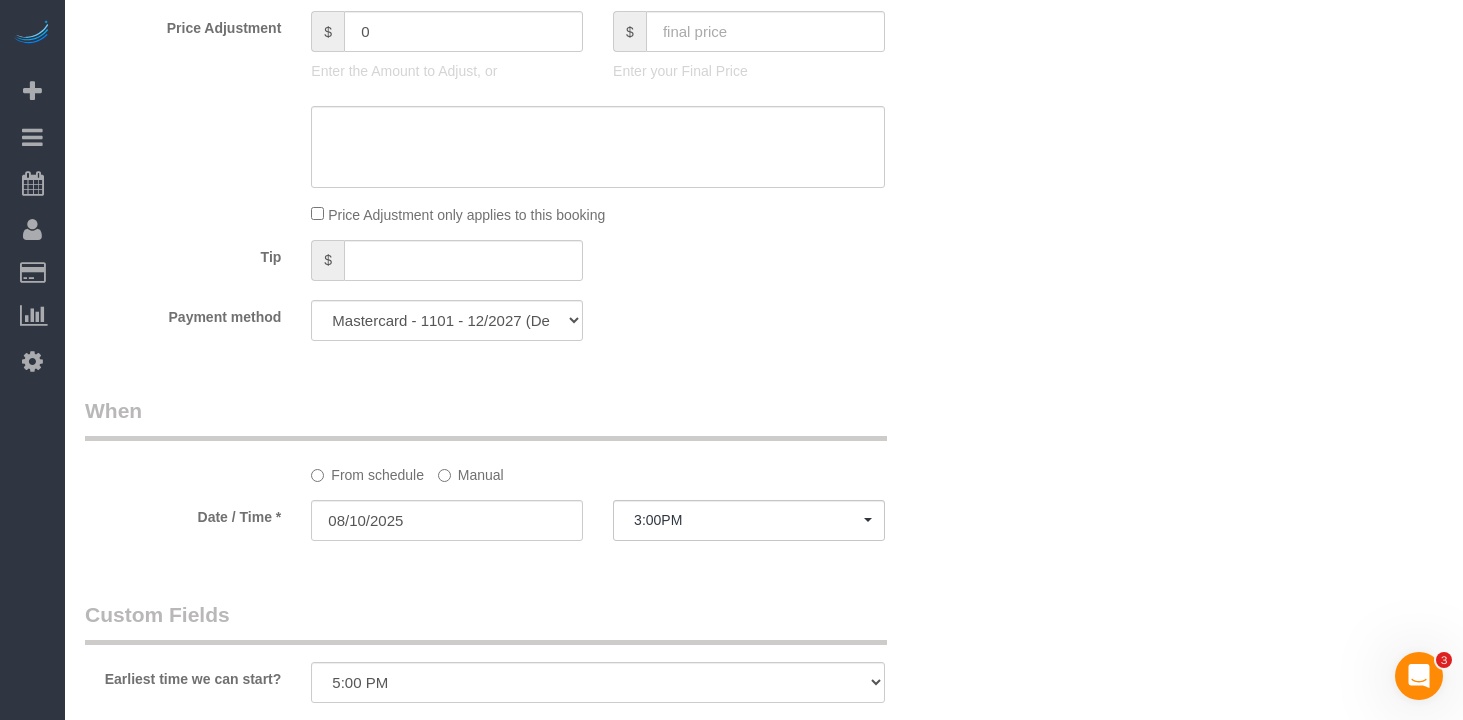 scroll, scrollTop: 1723, scrollLeft: 0, axis: vertical 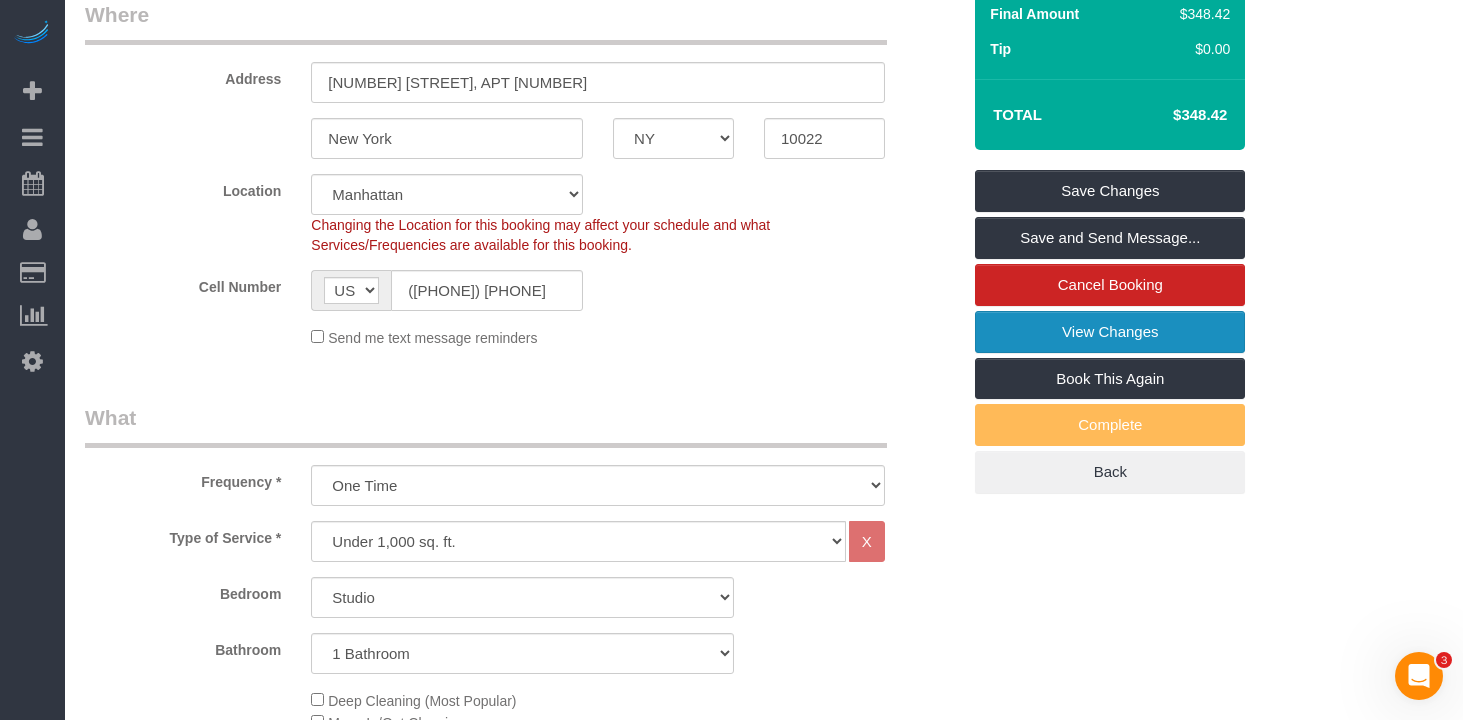 click on "View Changes" at bounding box center [1110, 332] 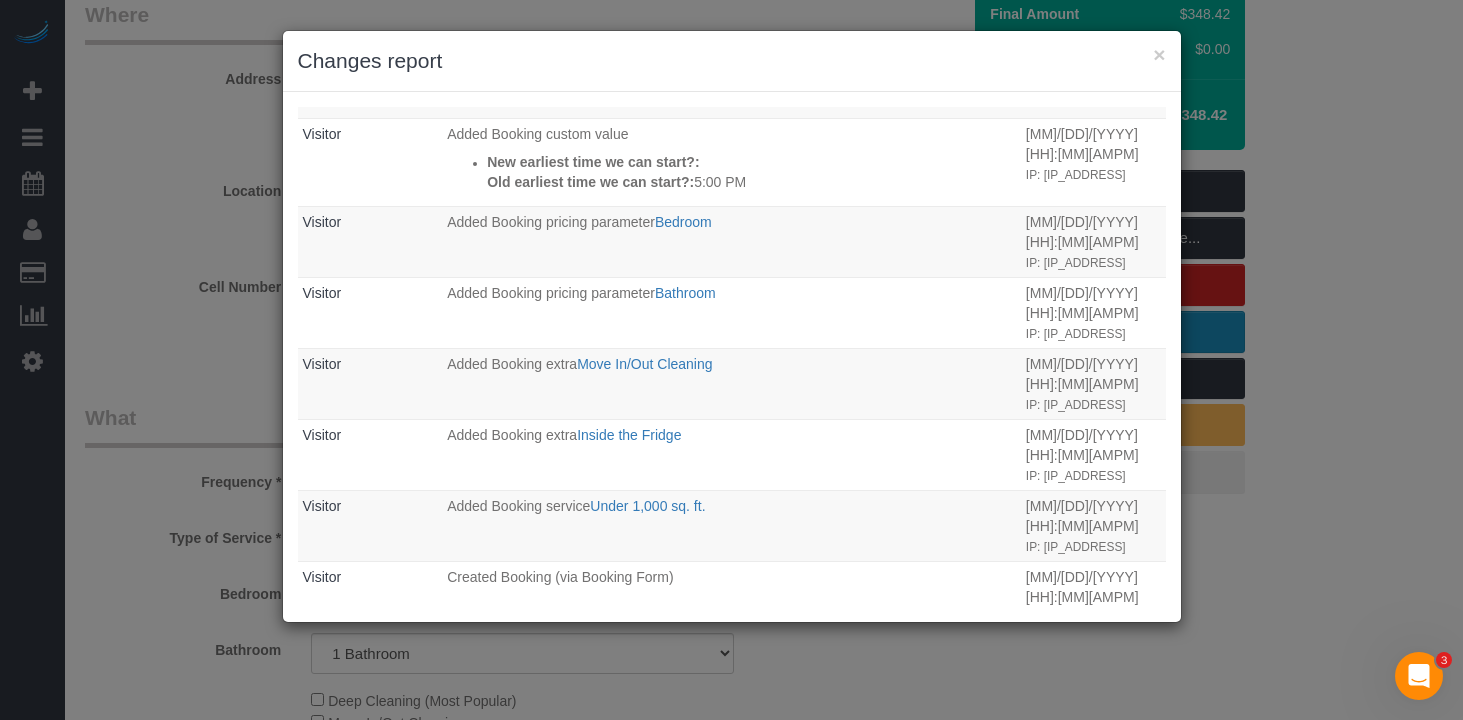 scroll, scrollTop: 0, scrollLeft: 0, axis: both 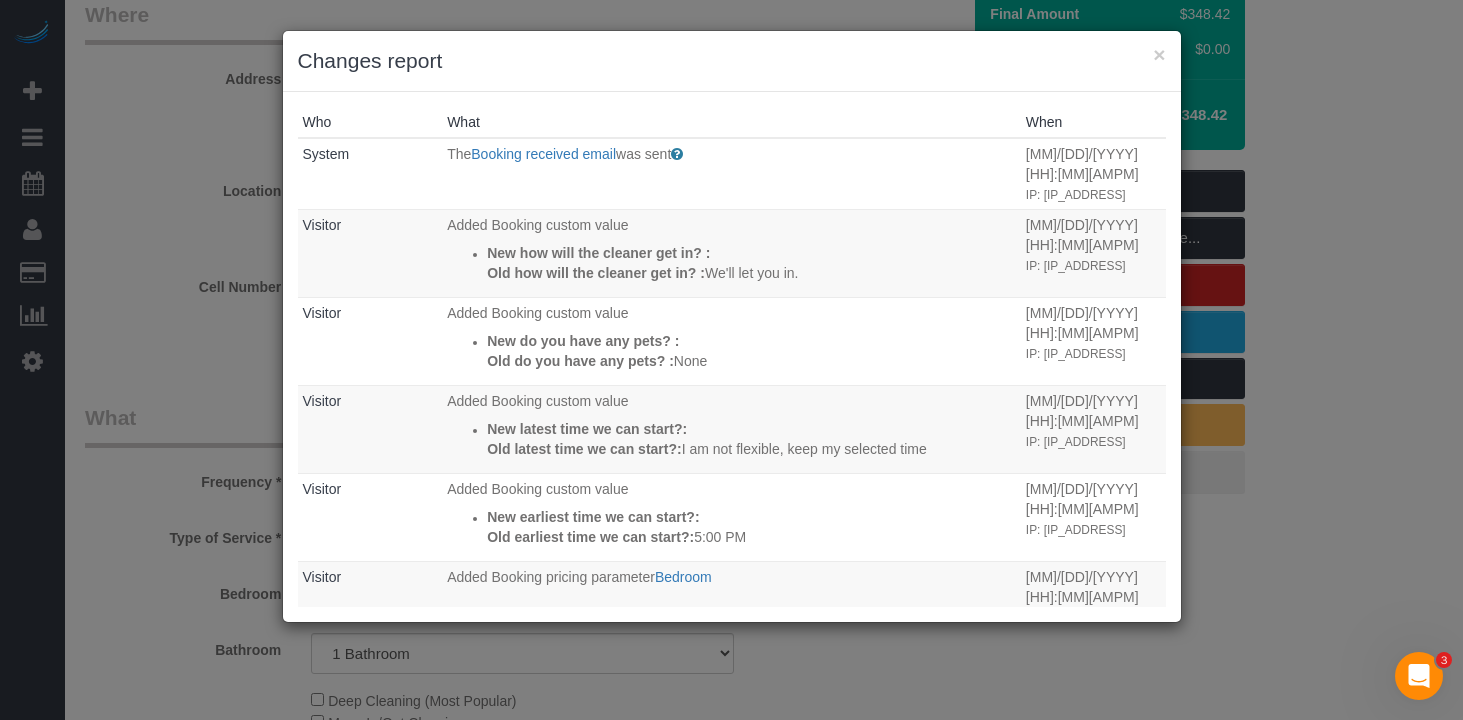 click on "×
Changes report
Who
What
When
System
The  Booking received email  was sent
Sent to customer to confirm that the booking they created was received by the staff.
08/07/2025 10:34AM
IP: 2603:7000:25f0:2590:9186:ae75:f223:1605
Visitor
Added Booking custom value" at bounding box center (731, 360) 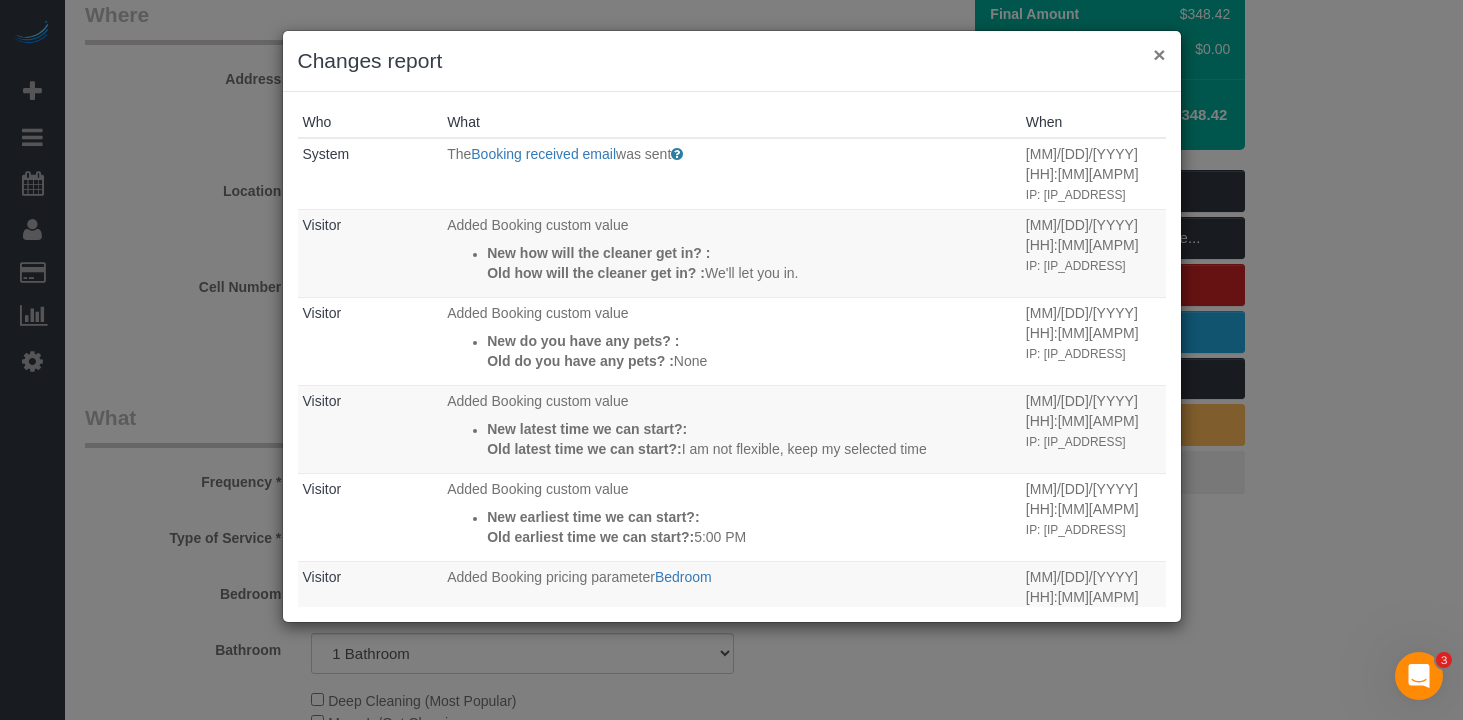 click on "×" at bounding box center [1159, 54] 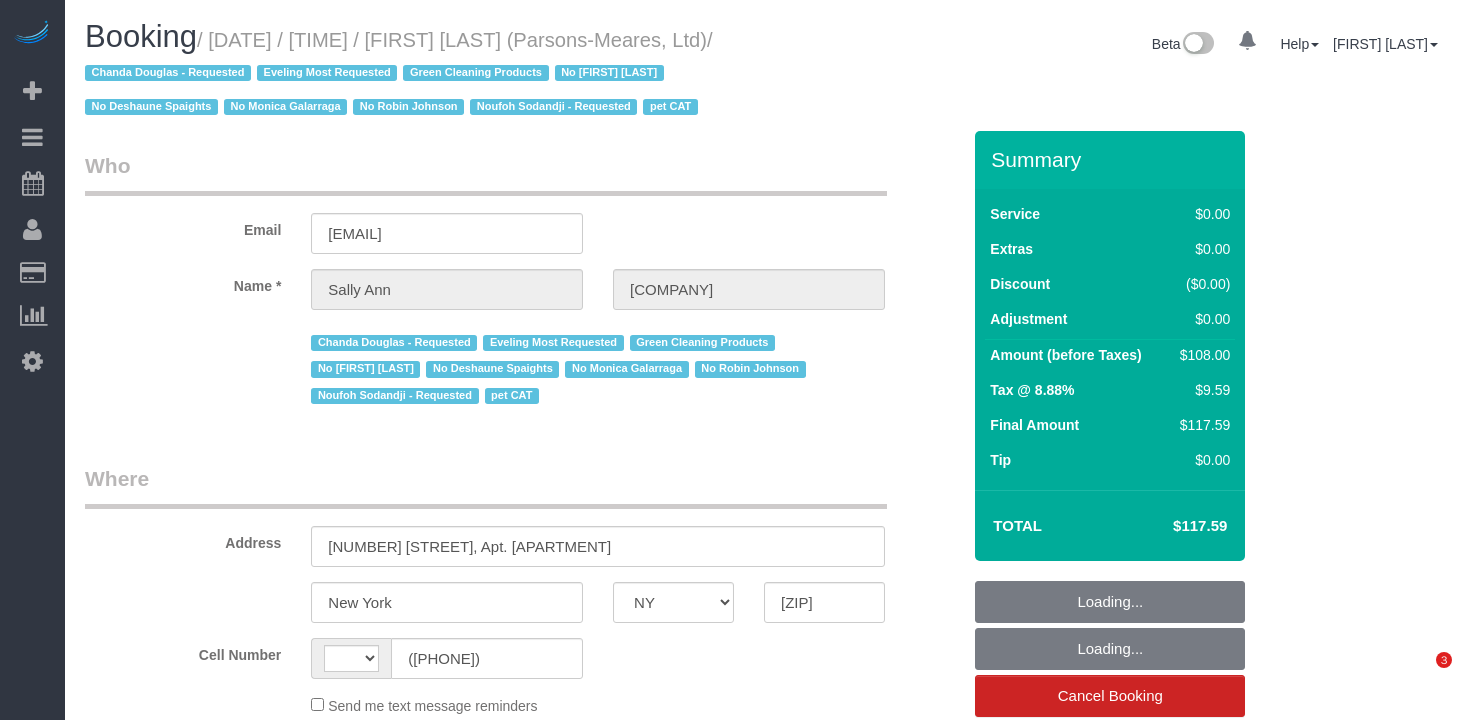 select on "NY" 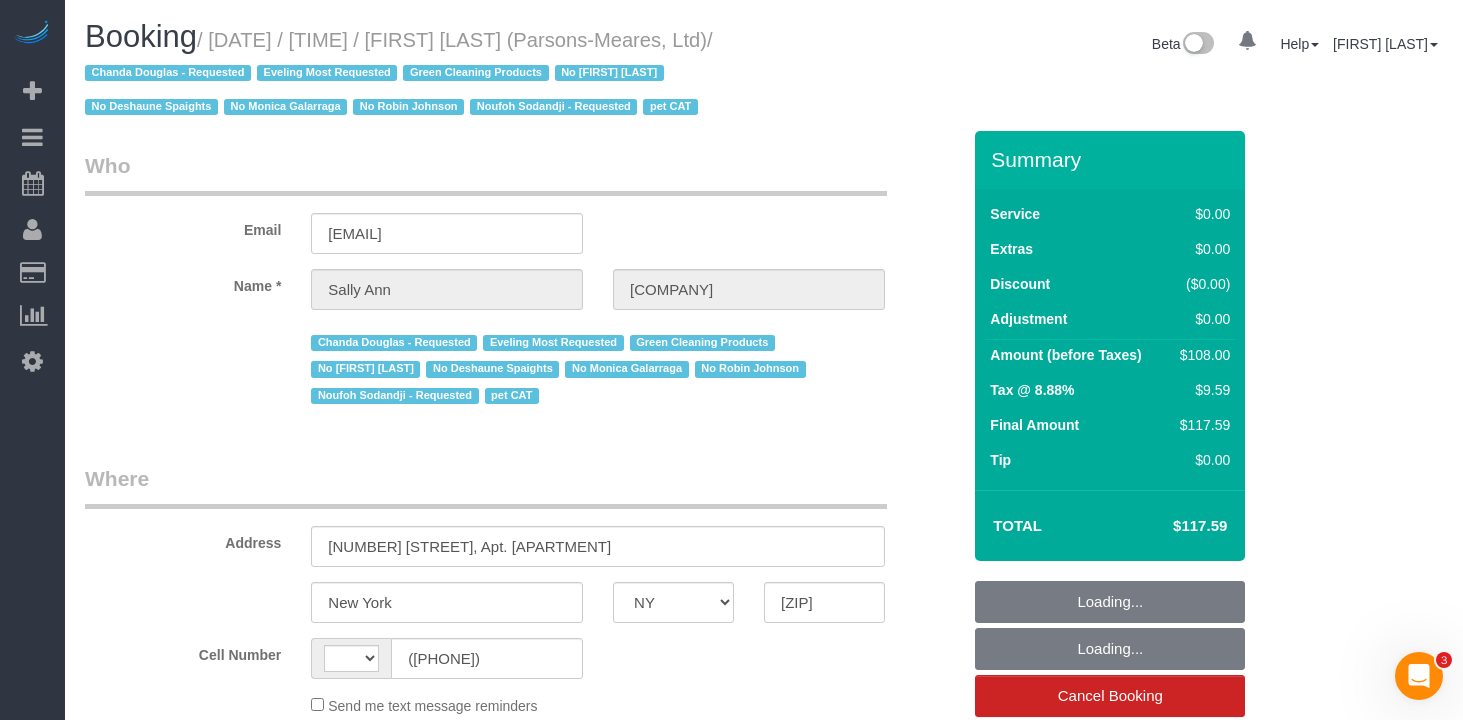scroll, scrollTop: 0, scrollLeft: 0, axis: both 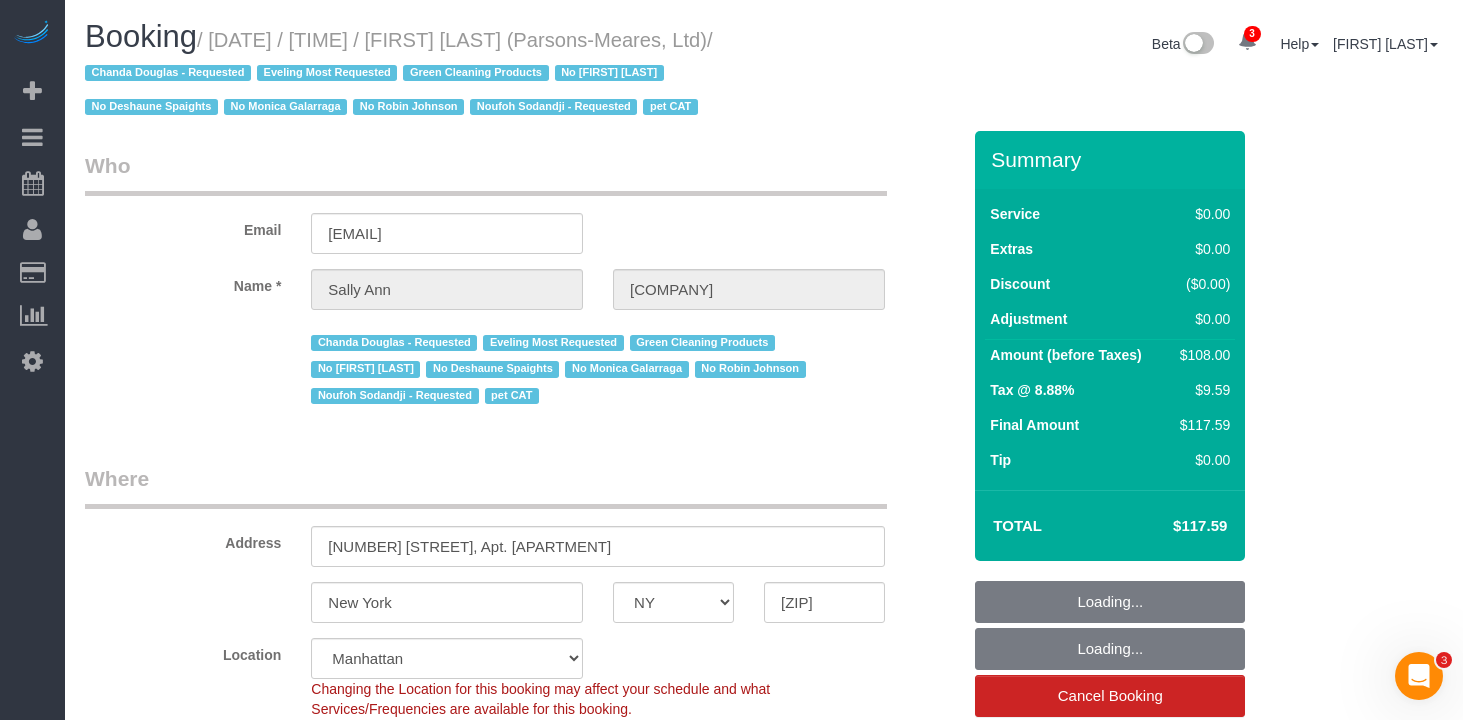 select on "string:US" 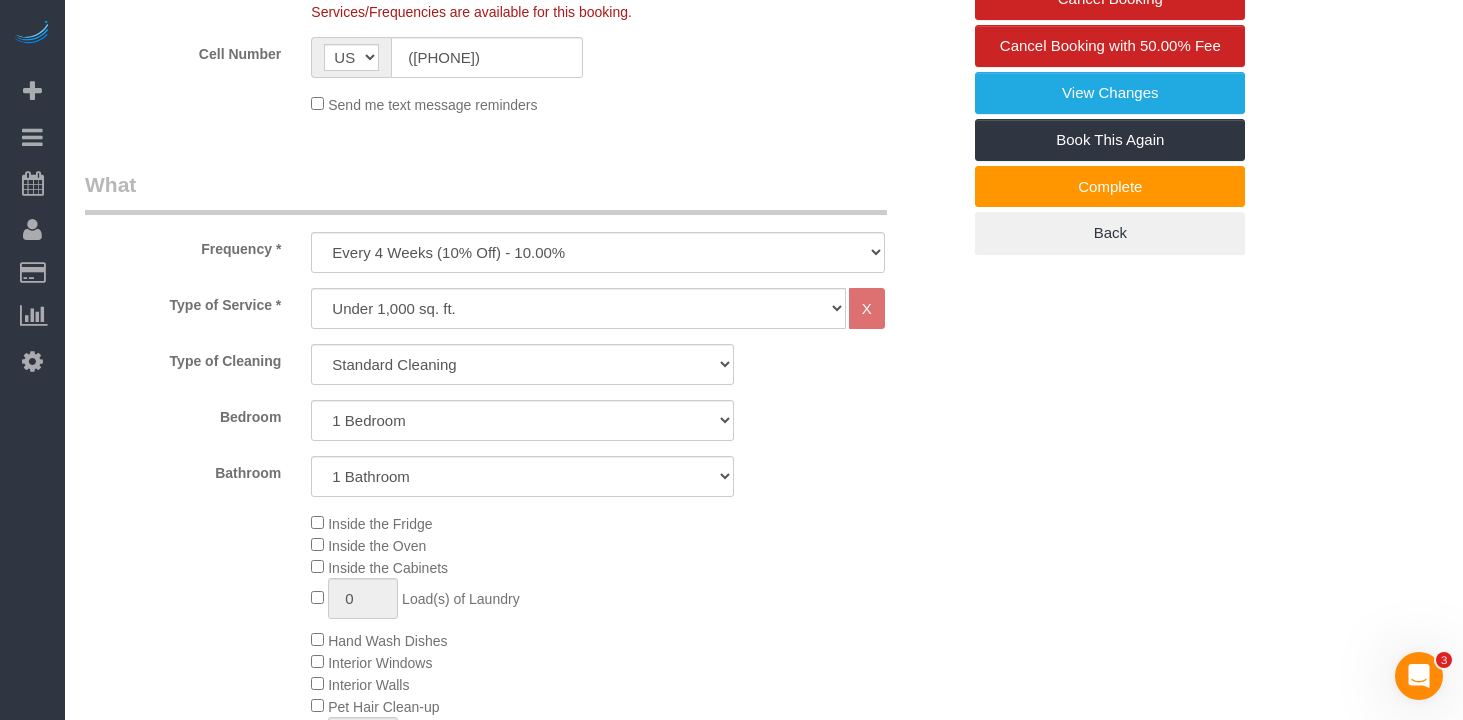 scroll, scrollTop: 701, scrollLeft: 0, axis: vertical 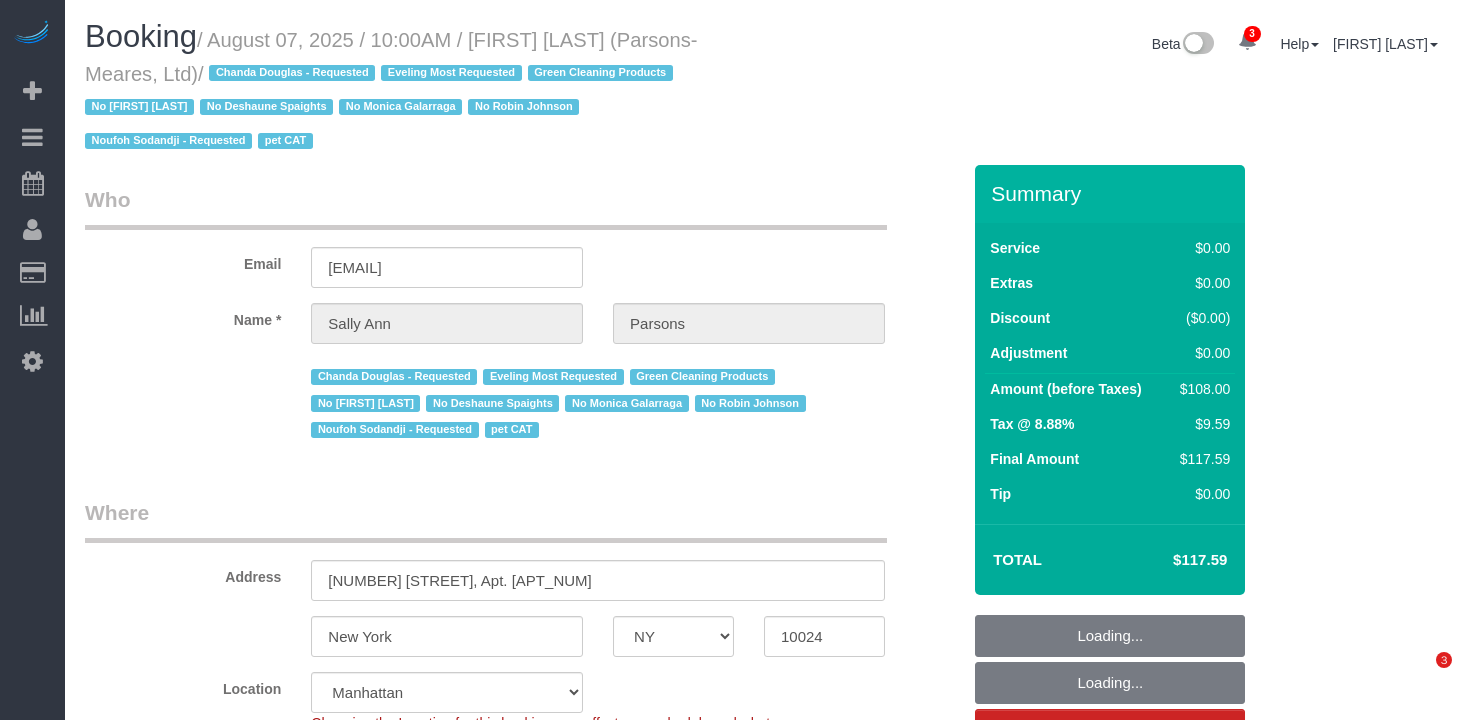 select on "NY" 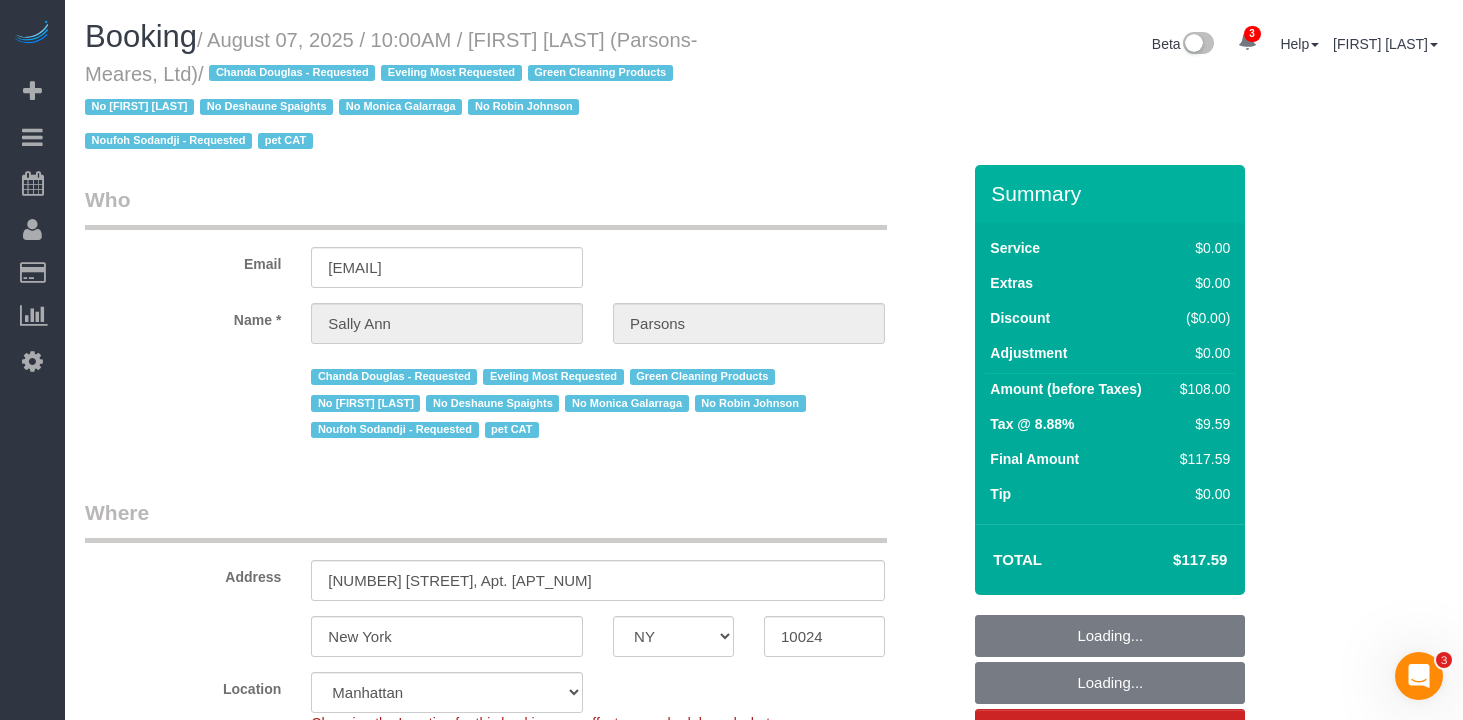 scroll, scrollTop: 0, scrollLeft: 0, axis: both 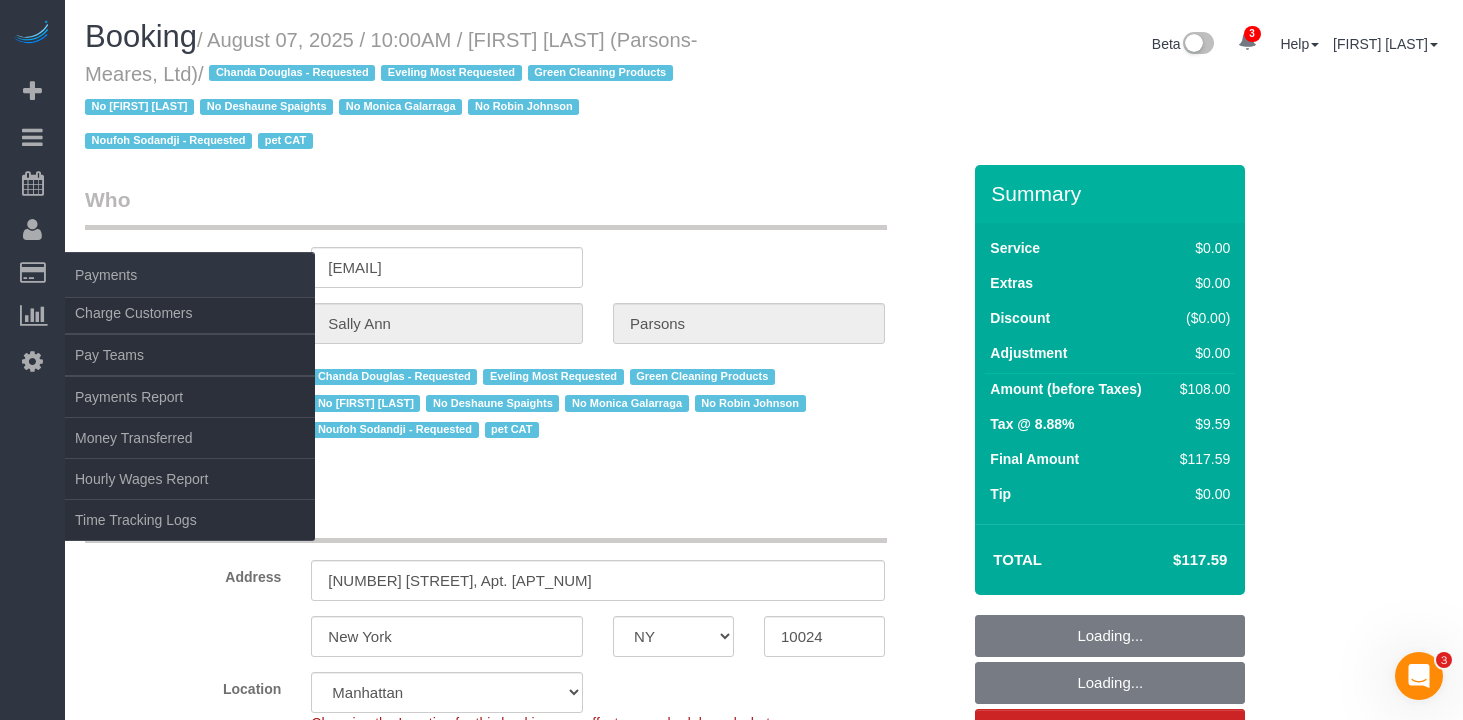 select on "object:1477" 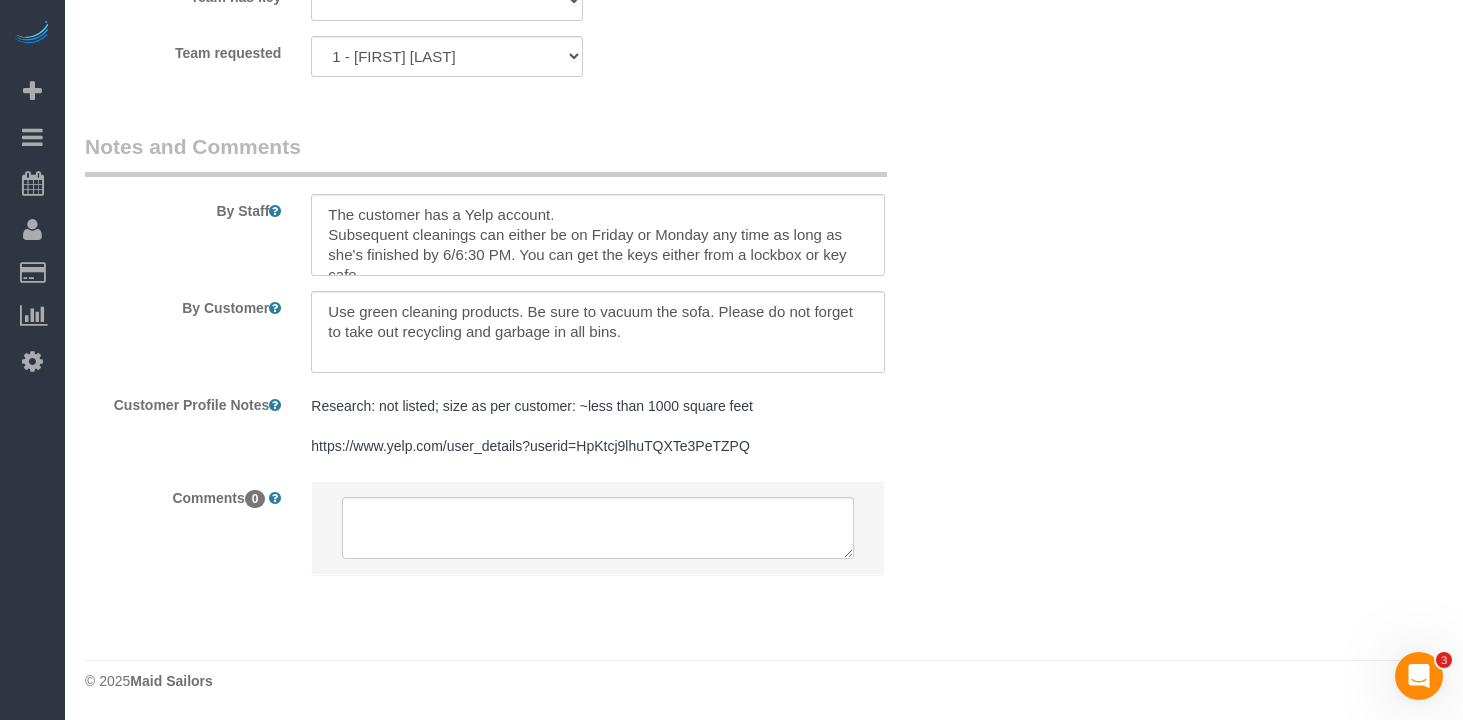 scroll, scrollTop: 3188, scrollLeft: 0, axis: vertical 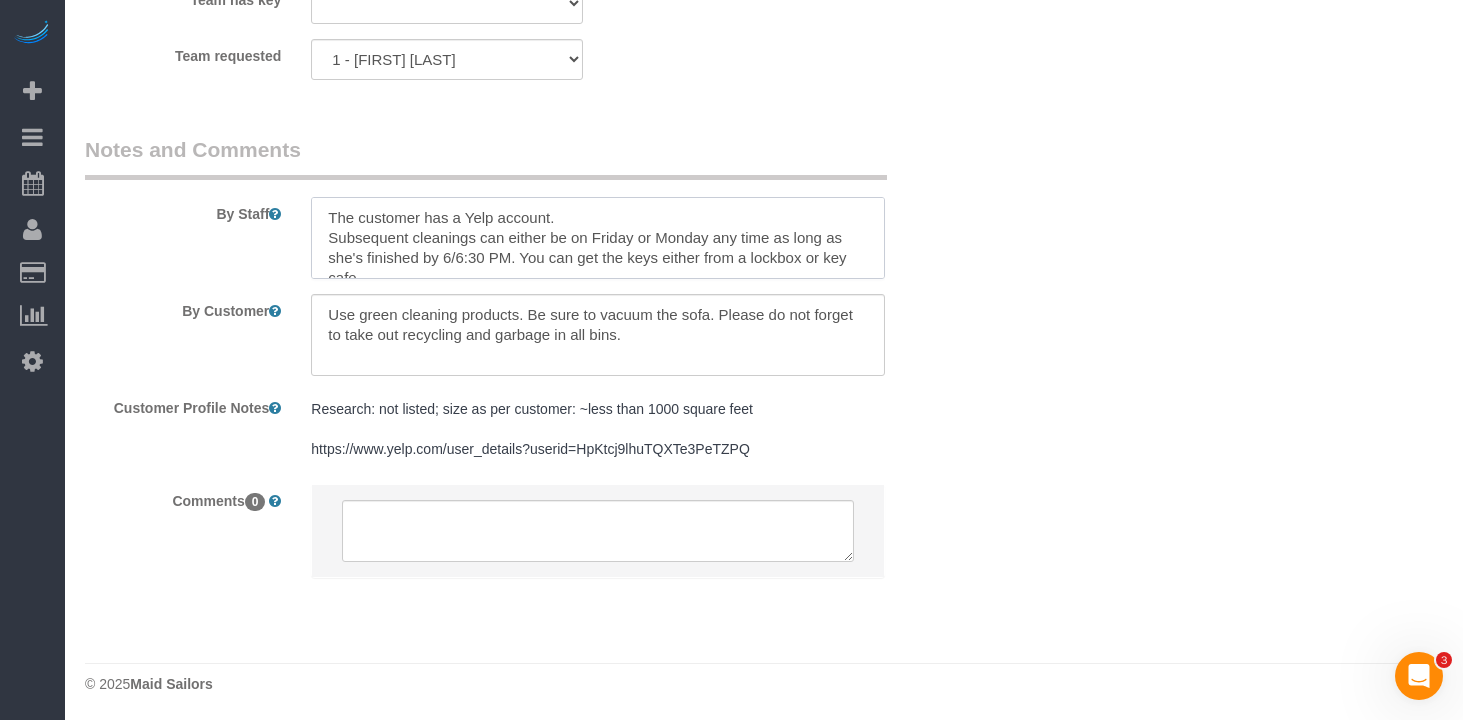 click at bounding box center (598, 238) 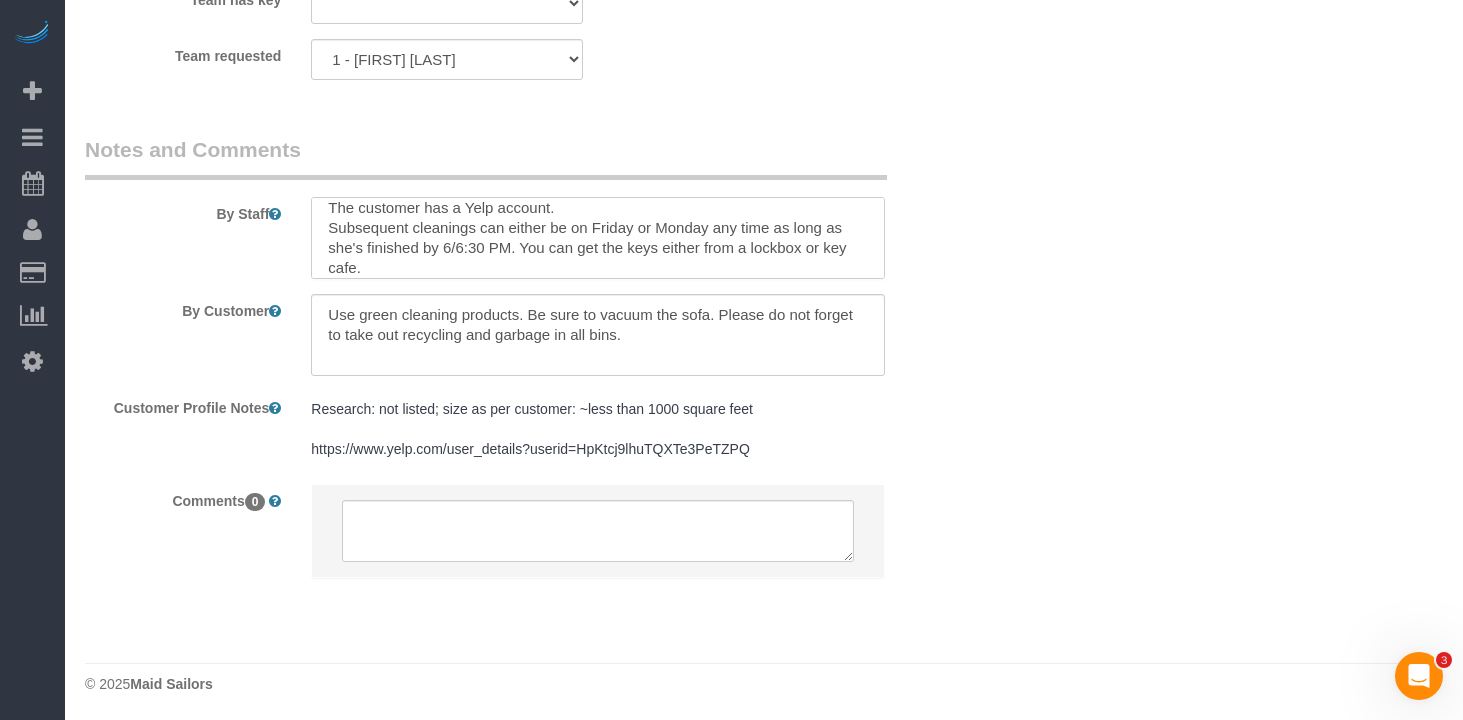 scroll, scrollTop: 20, scrollLeft: 0, axis: vertical 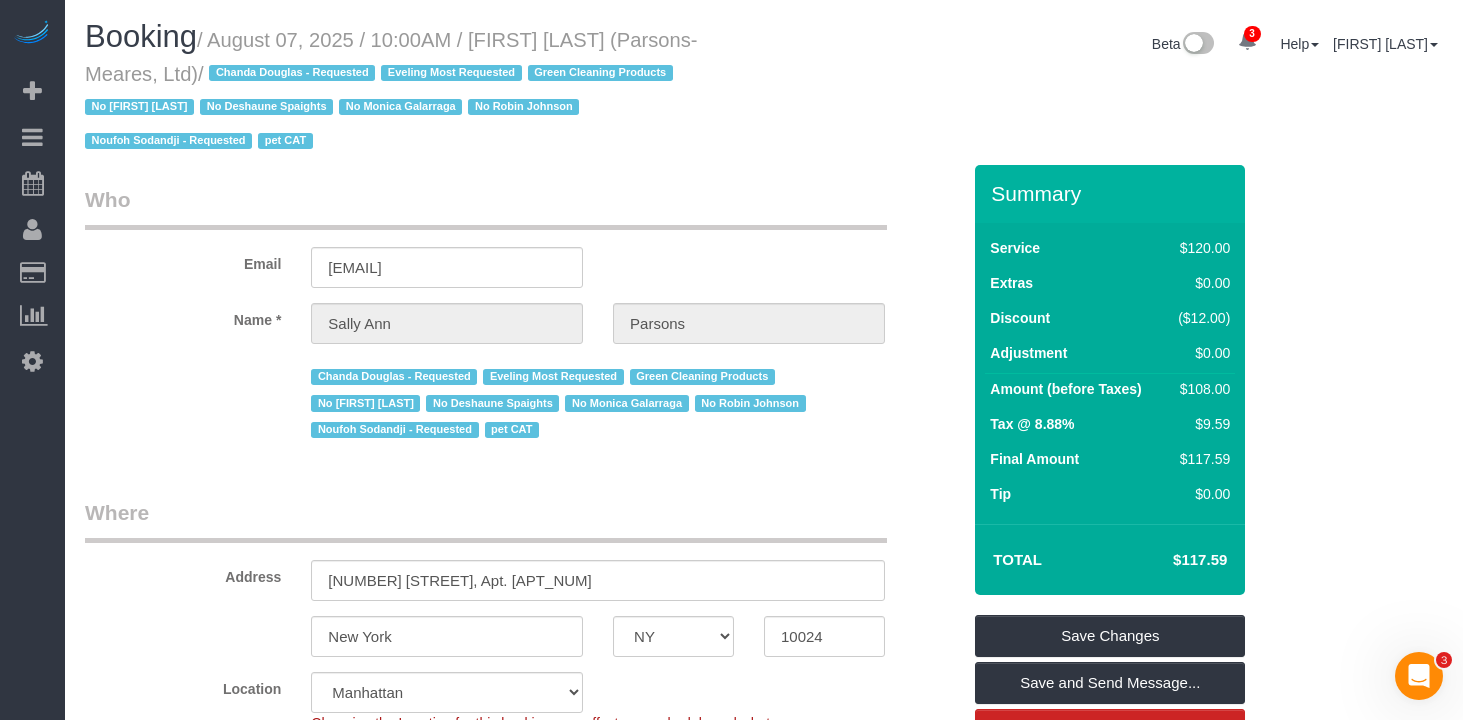 click on "Booking
/ August 07, 2025 / 10:00AM / Sally Ann Parsons (Parsons-Meares, Ltd)
/
Chanda Douglas - Requested
Eveling Most Requested
Green Cleaning Products
No Danielle Hendricks
No Deshaune Spaights
No Monica Galarraga
No Robin Johnson
Noufoh Sodandji - Requested
pet CAT" at bounding box center [417, 92] 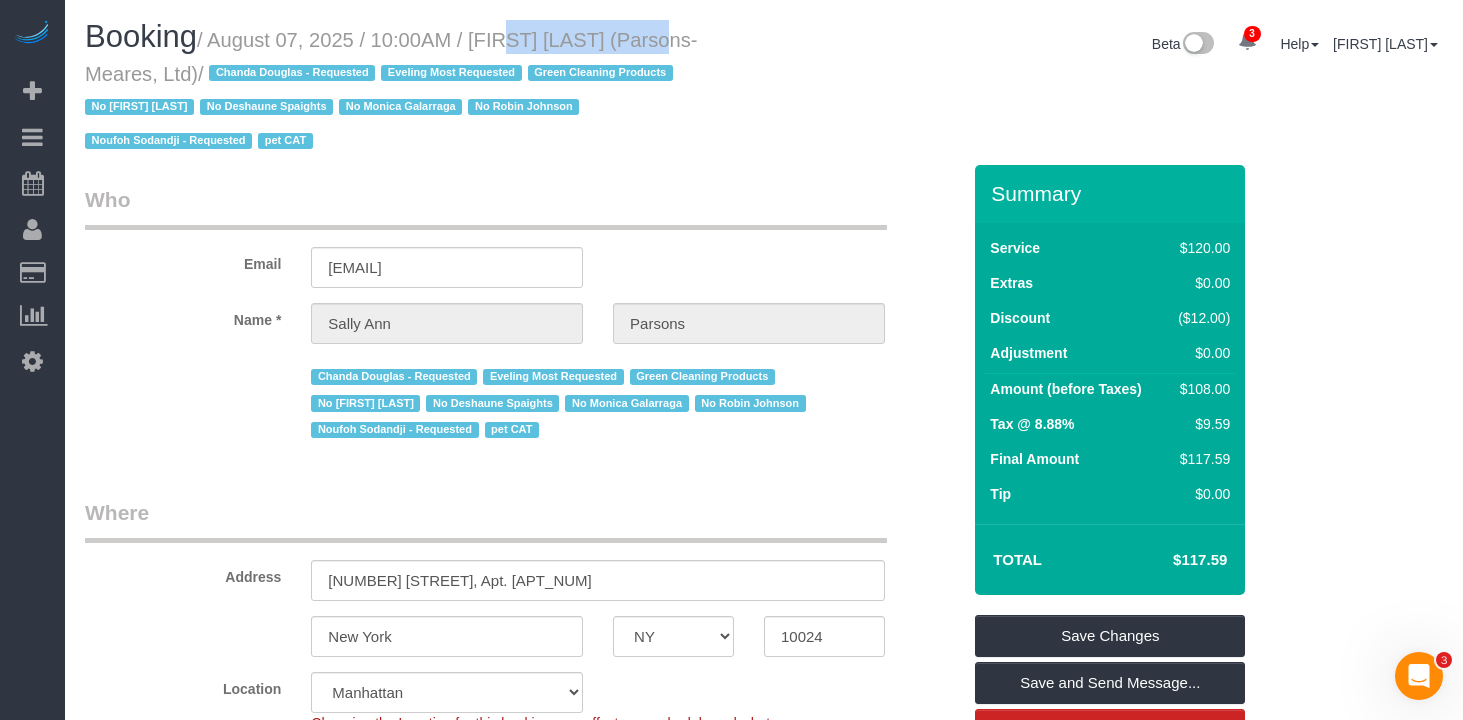 drag, startPoint x: 651, startPoint y: 38, endPoint x: 493, endPoint y: 45, distance: 158.15498 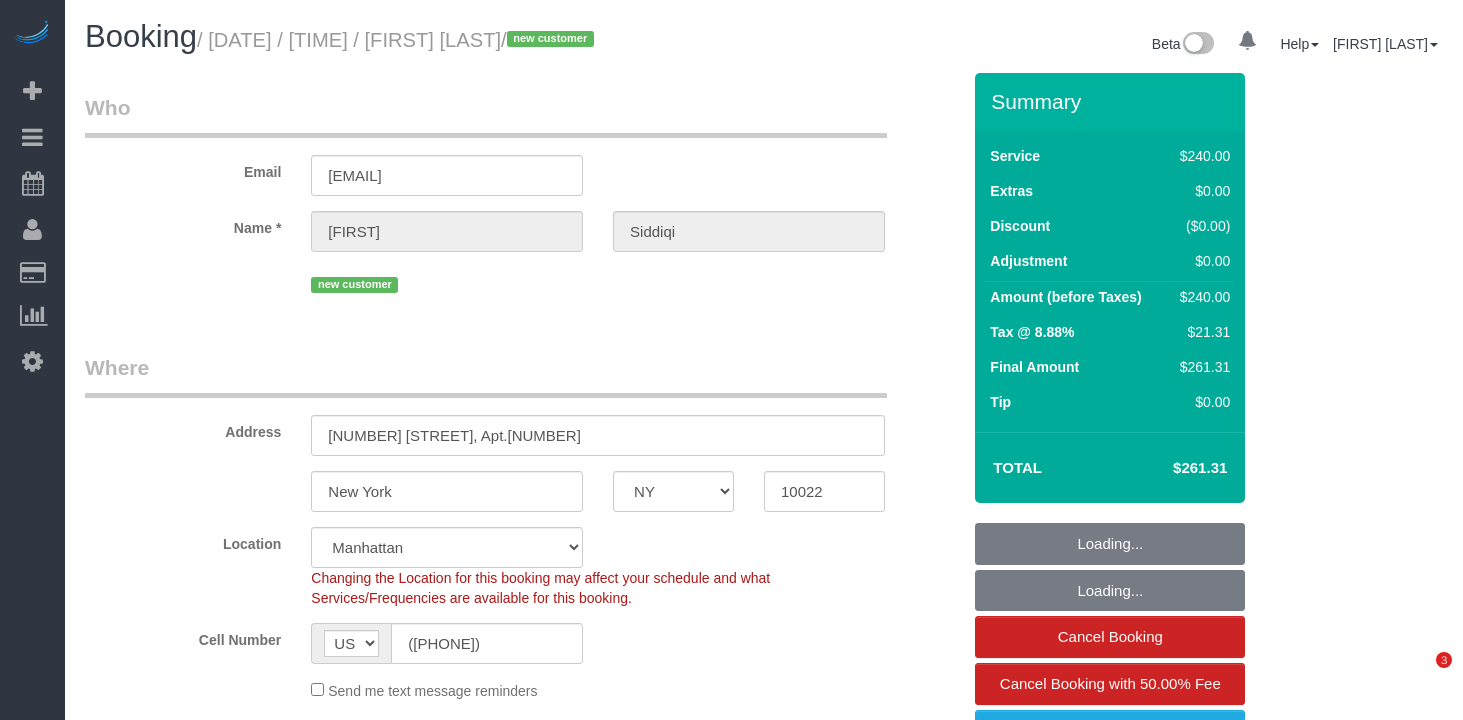select on "NY" 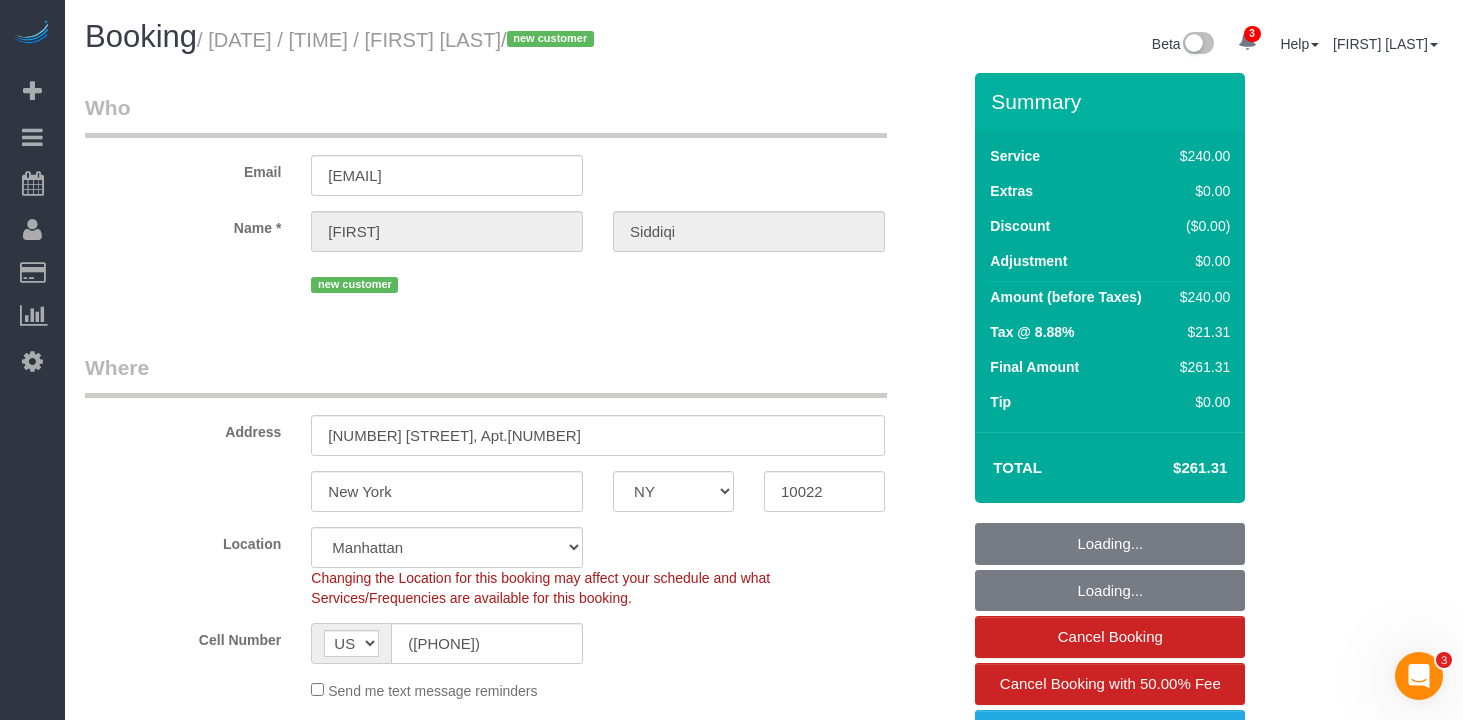 scroll, scrollTop: 0, scrollLeft: 0, axis: both 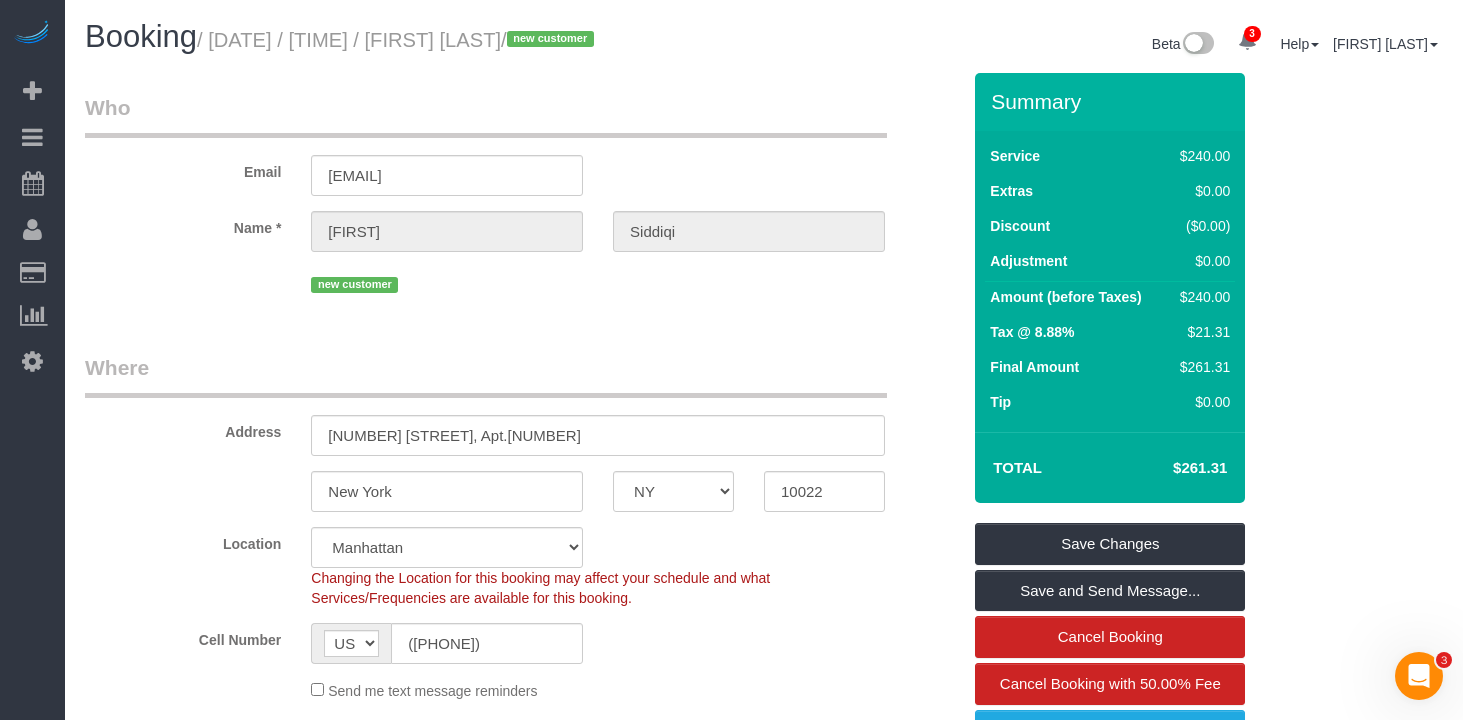 copy on "Mohona Siddiqi" 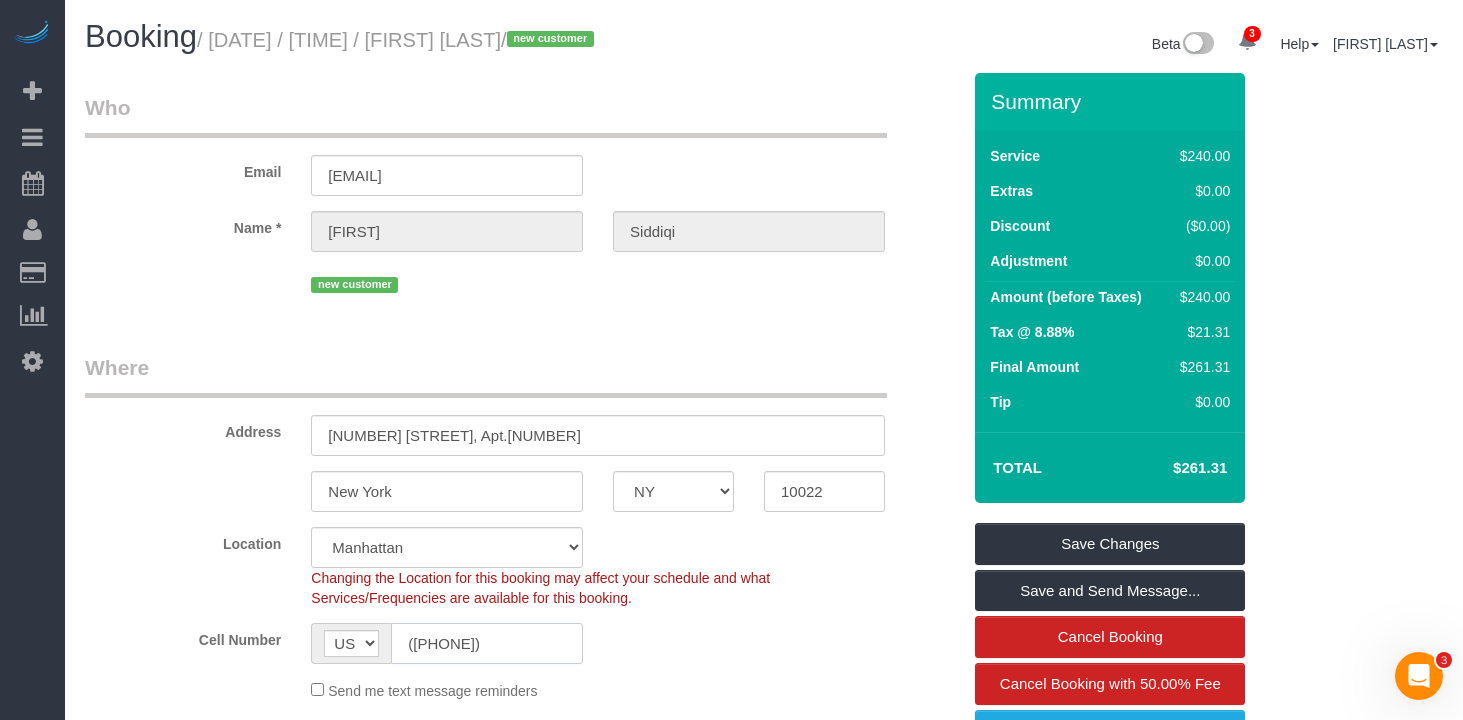 click on "(267) 348-7585" 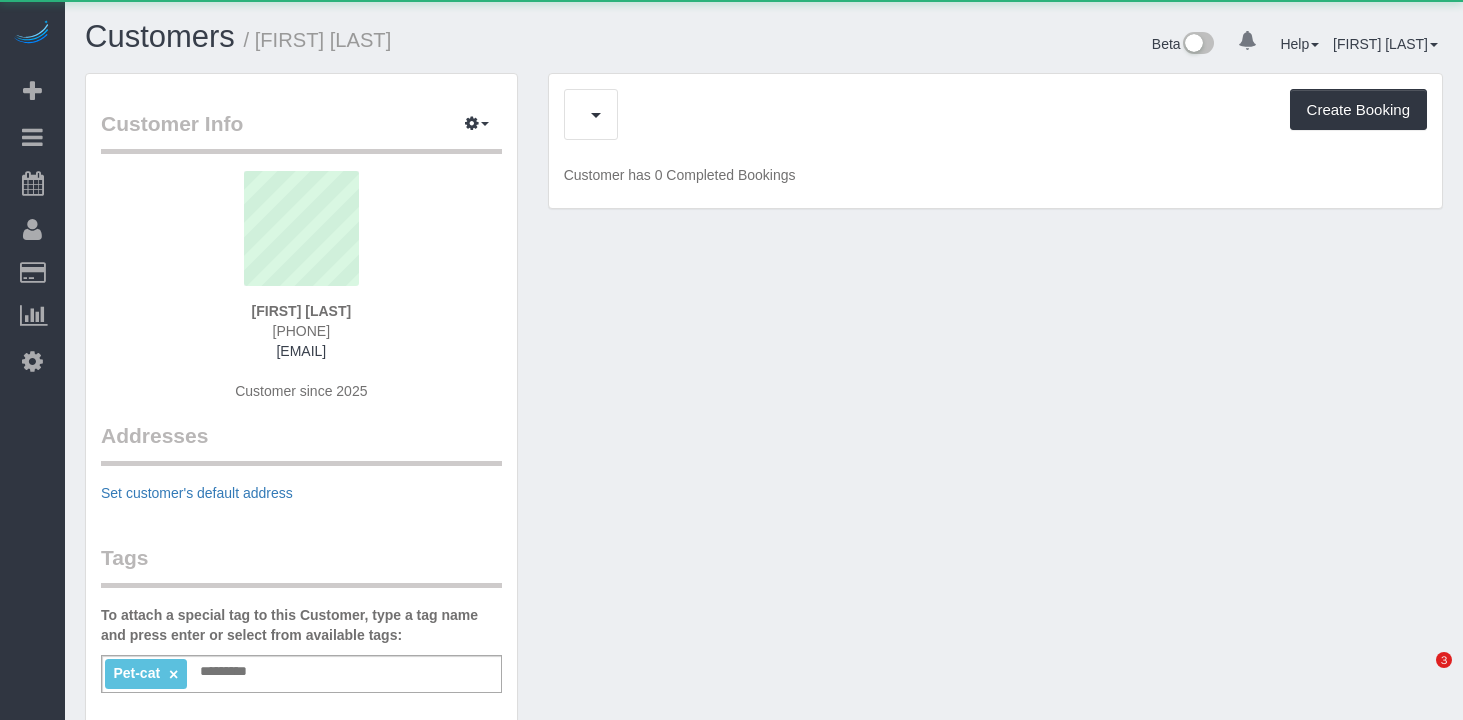 scroll, scrollTop: 0, scrollLeft: 0, axis: both 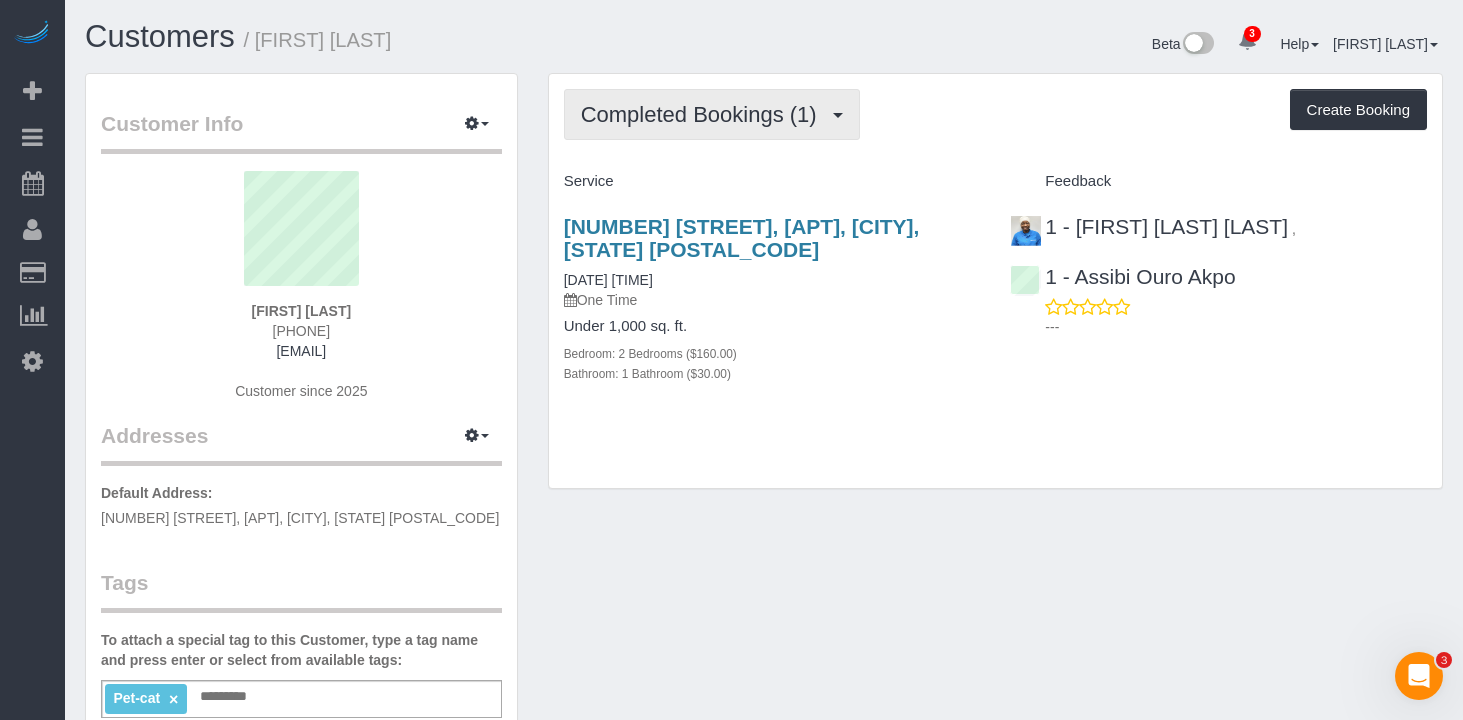 click on "Completed Bookings (1)" at bounding box center (712, 114) 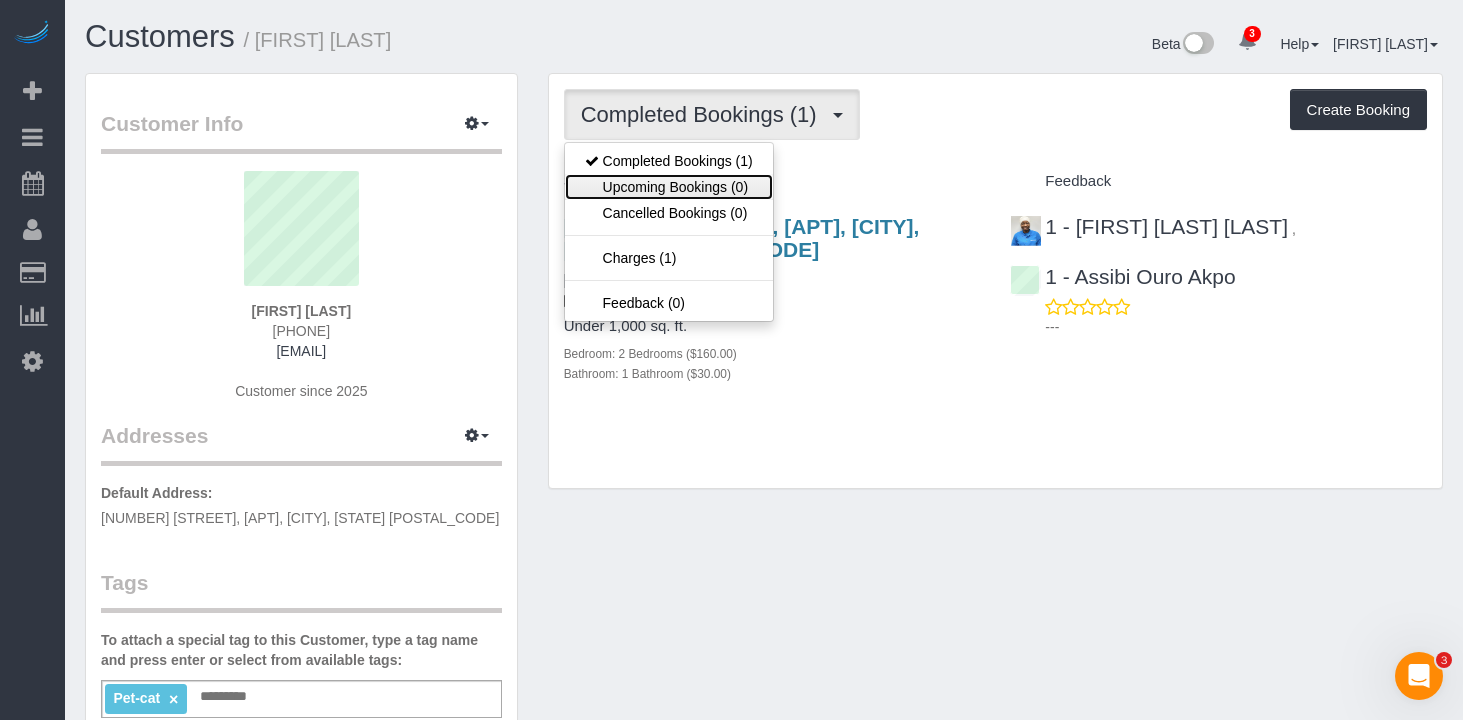 click on "Upcoming Bookings (0)" at bounding box center [669, 187] 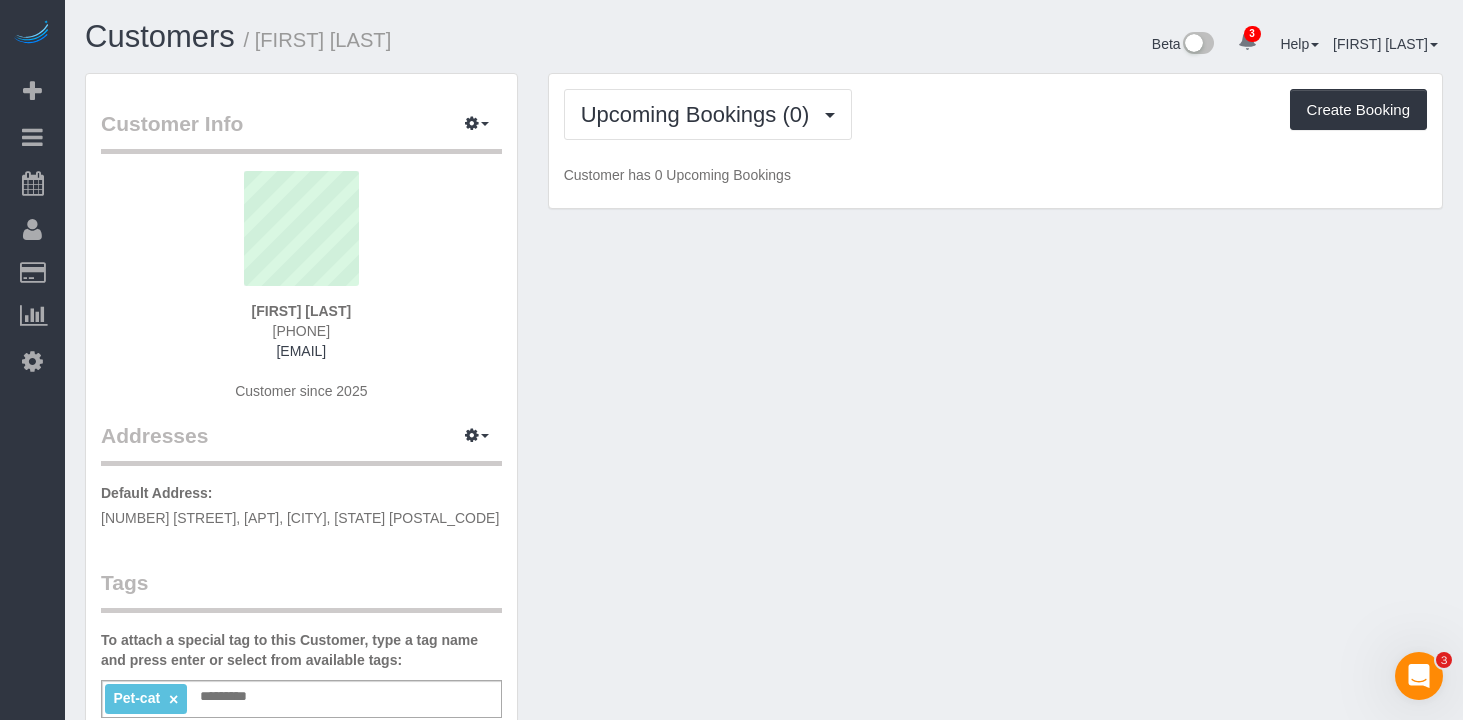 click on "Beta
3
Your Notifications
You have 0 alerts
×
You have 3  to charge for 08/06/2025
×
You have 6  to charge for 08/05/2025
×
You have 6  to charge for 08/04/2025
Help
Help Docs
Take a Tour" at bounding box center (1111, 46) 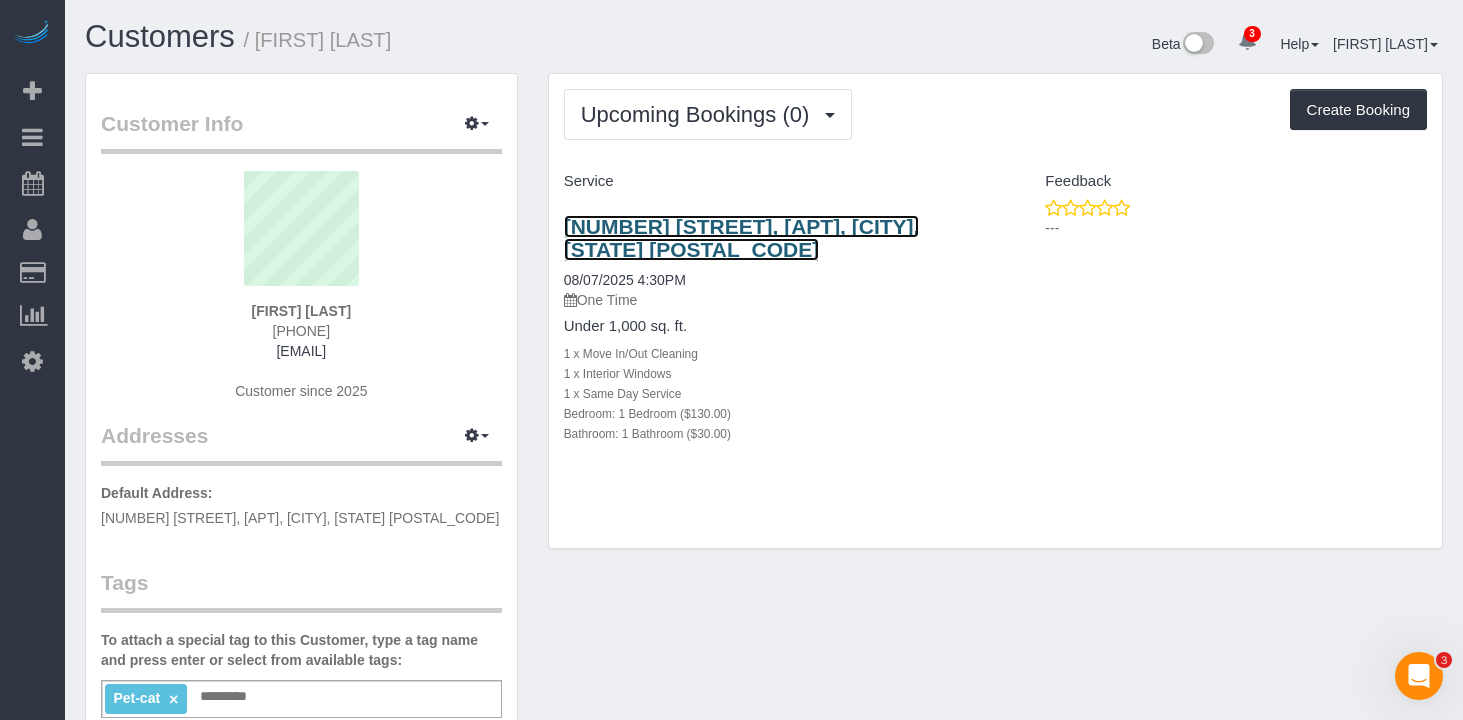 click on "[NUMBER] [STREET], [APT], [CITY], [STATE] [POSTAL_CODE]" at bounding box center [742, 238] 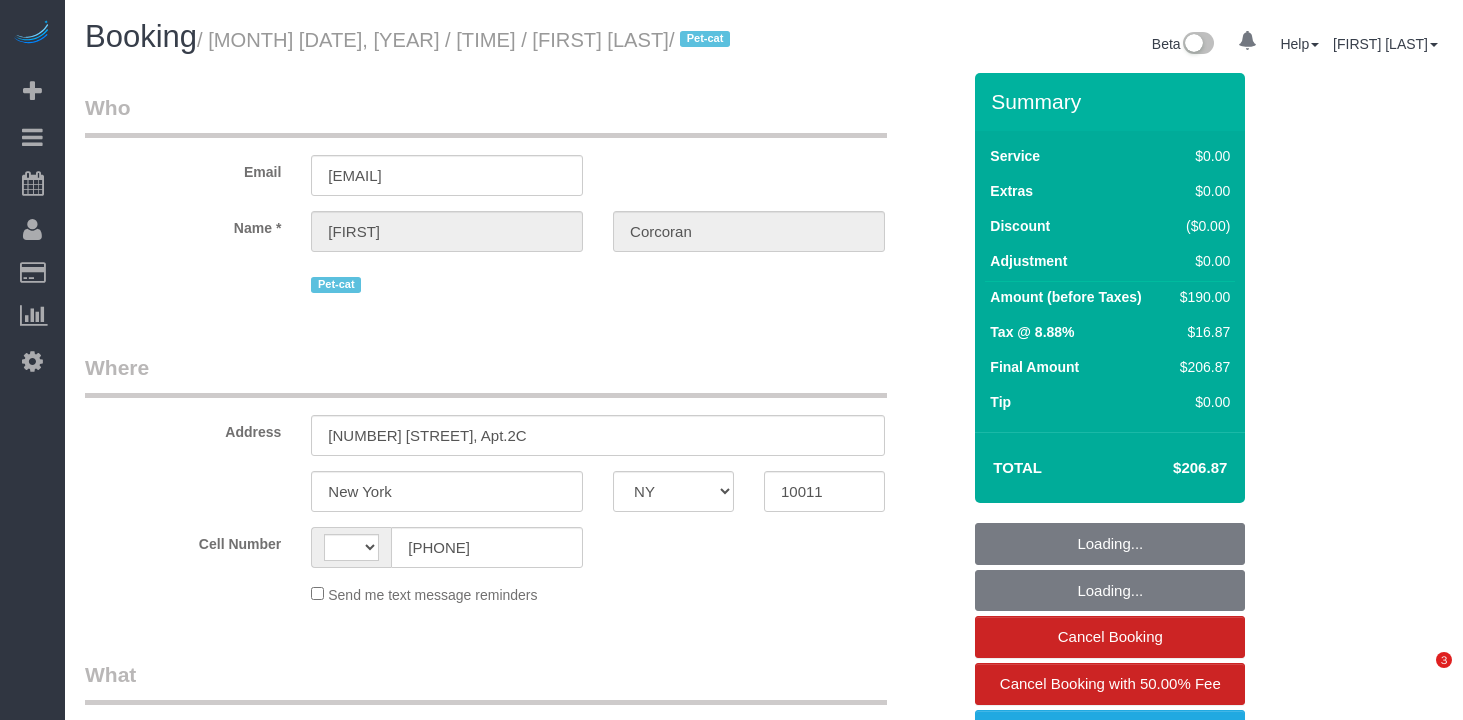 select on "NY" 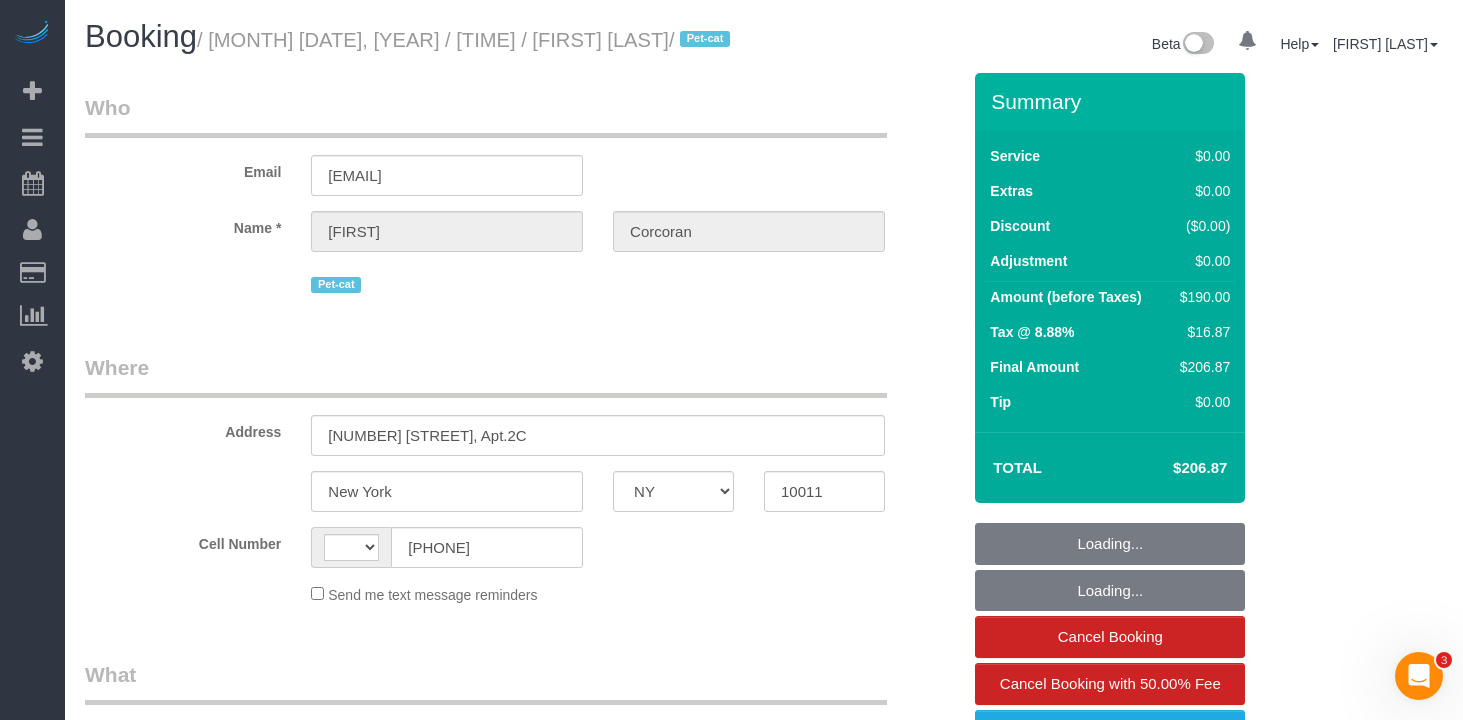 scroll, scrollTop: 0, scrollLeft: 0, axis: both 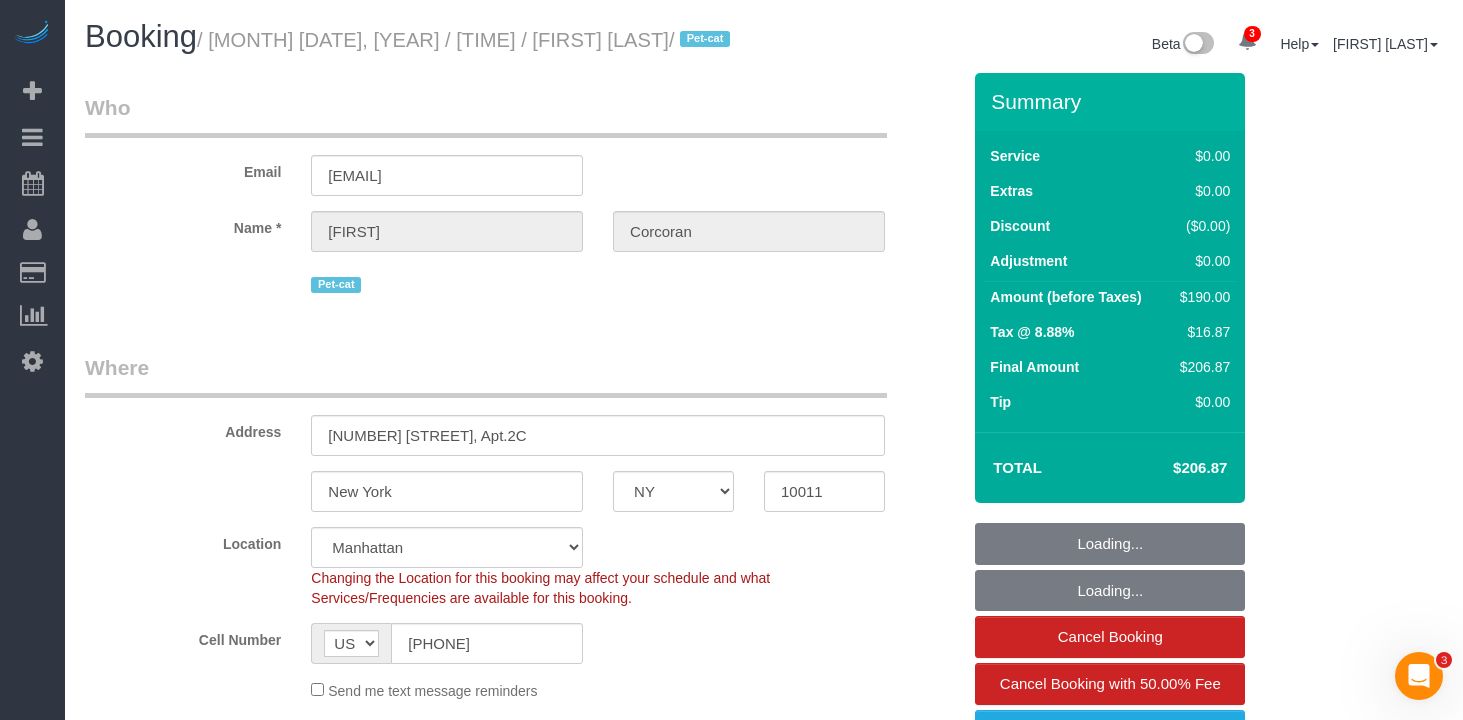 select on "object:666" 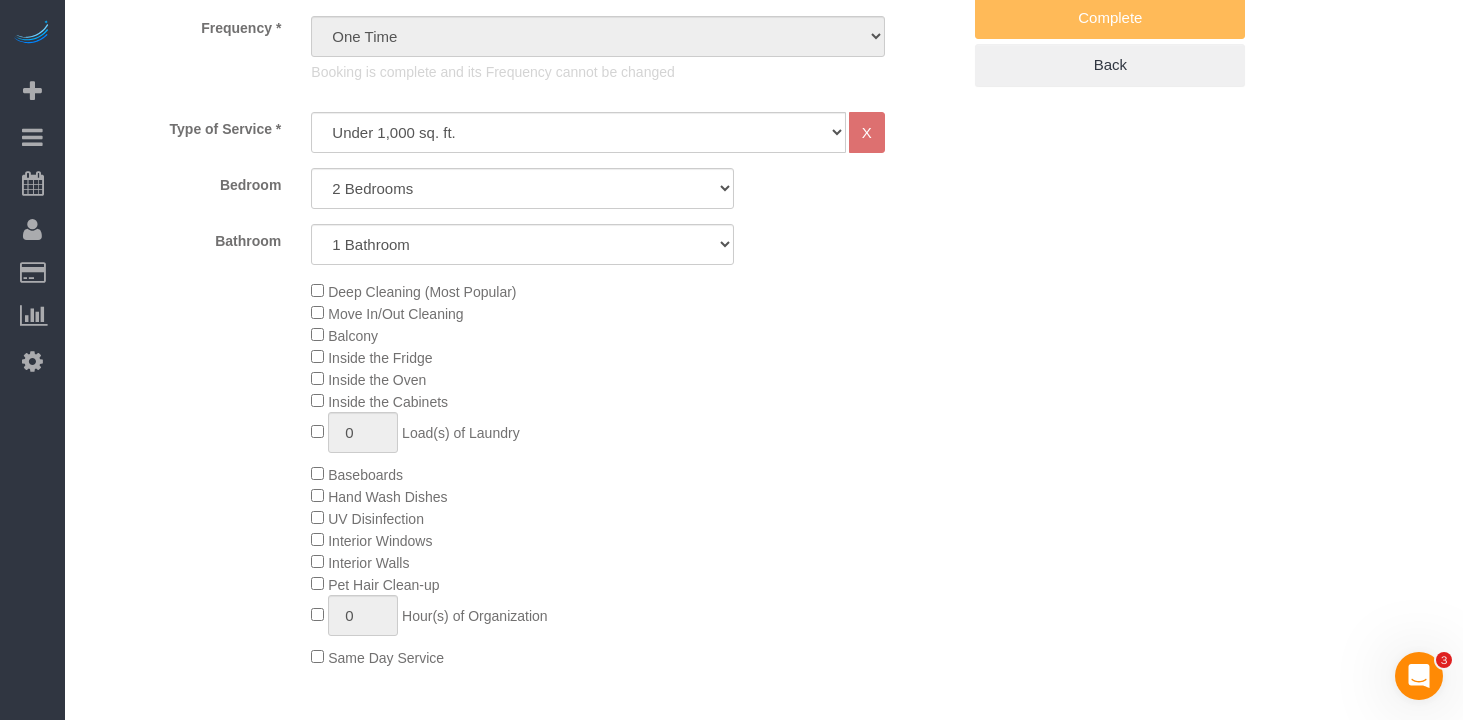 scroll, scrollTop: 683, scrollLeft: 0, axis: vertical 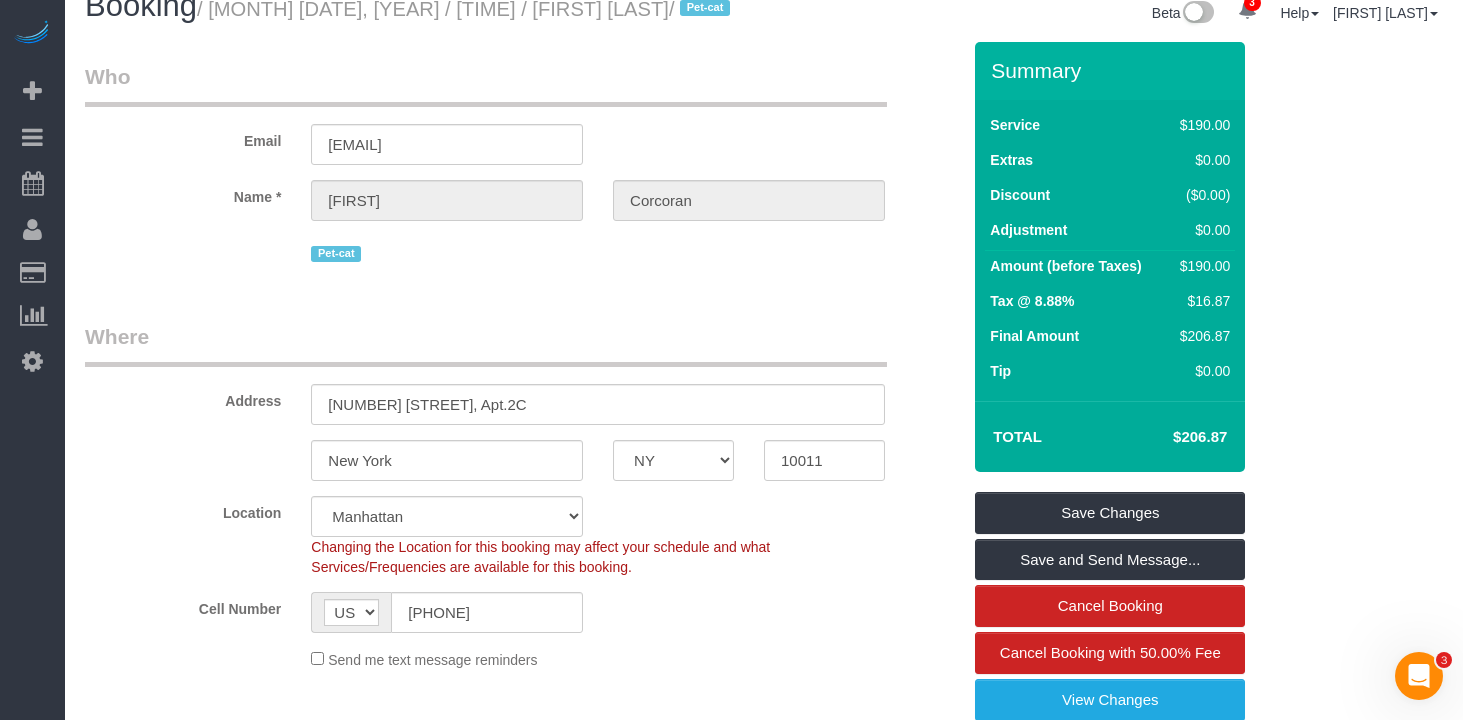 click on "Who
Email
ethan.r.corcoran@gmail.com
Name *
Ethan
Corcoran
Pet-cat" at bounding box center (522, 172) 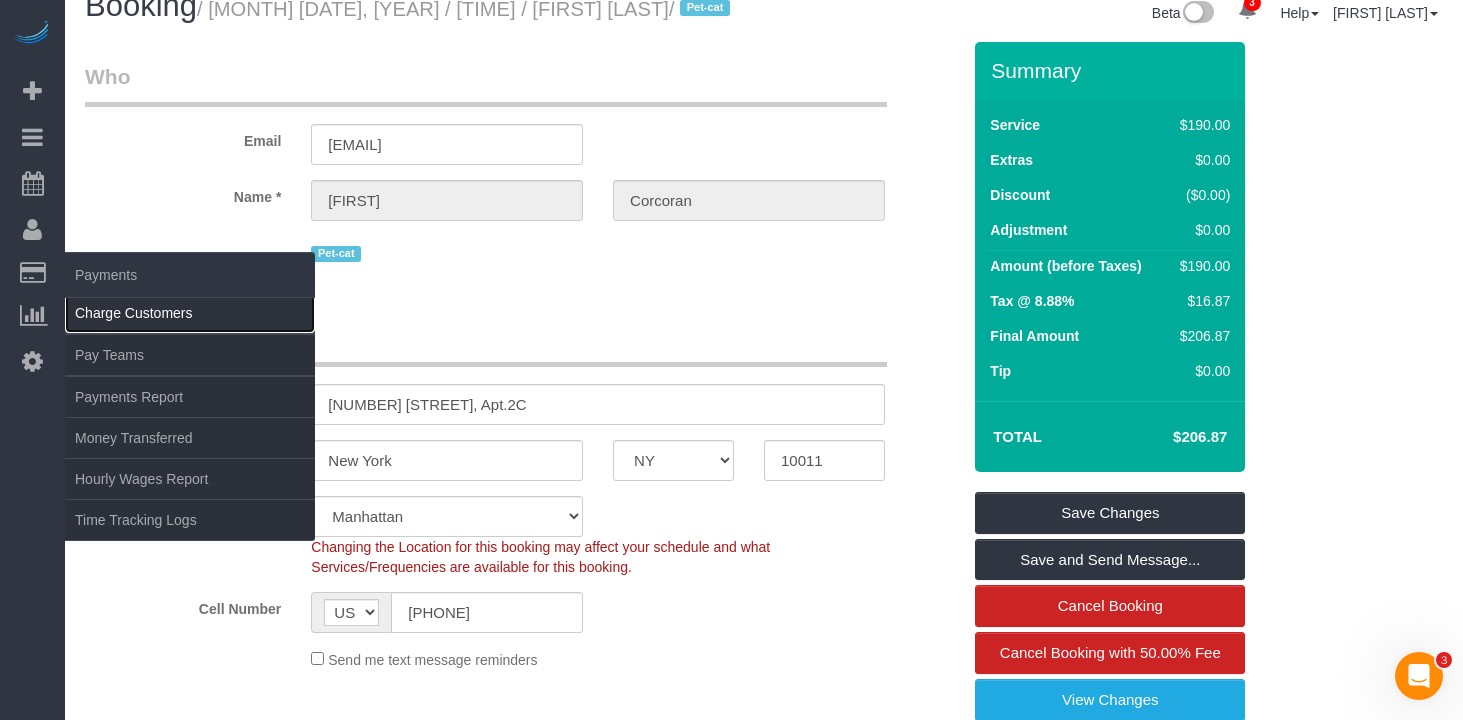 click on "Charge Customers" at bounding box center (190, 313) 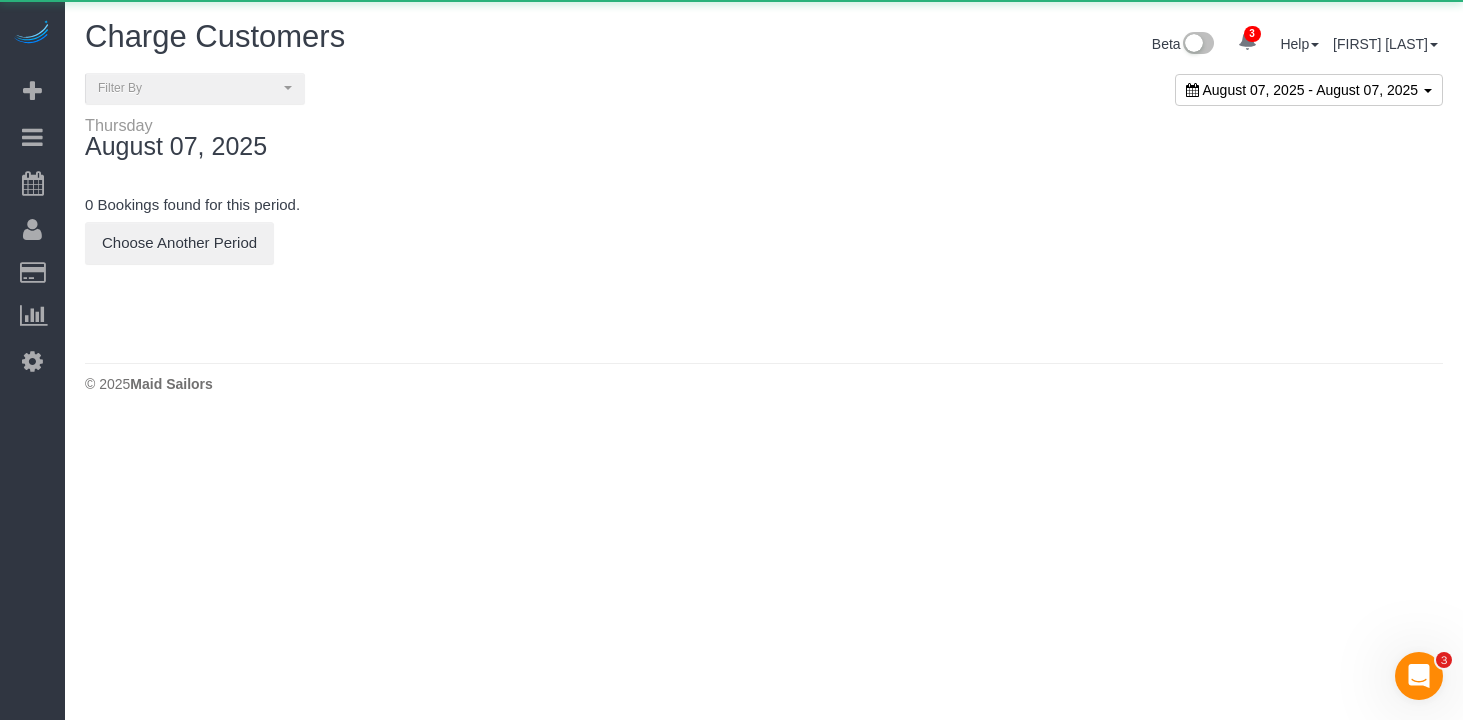 scroll, scrollTop: 0, scrollLeft: 0, axis: both 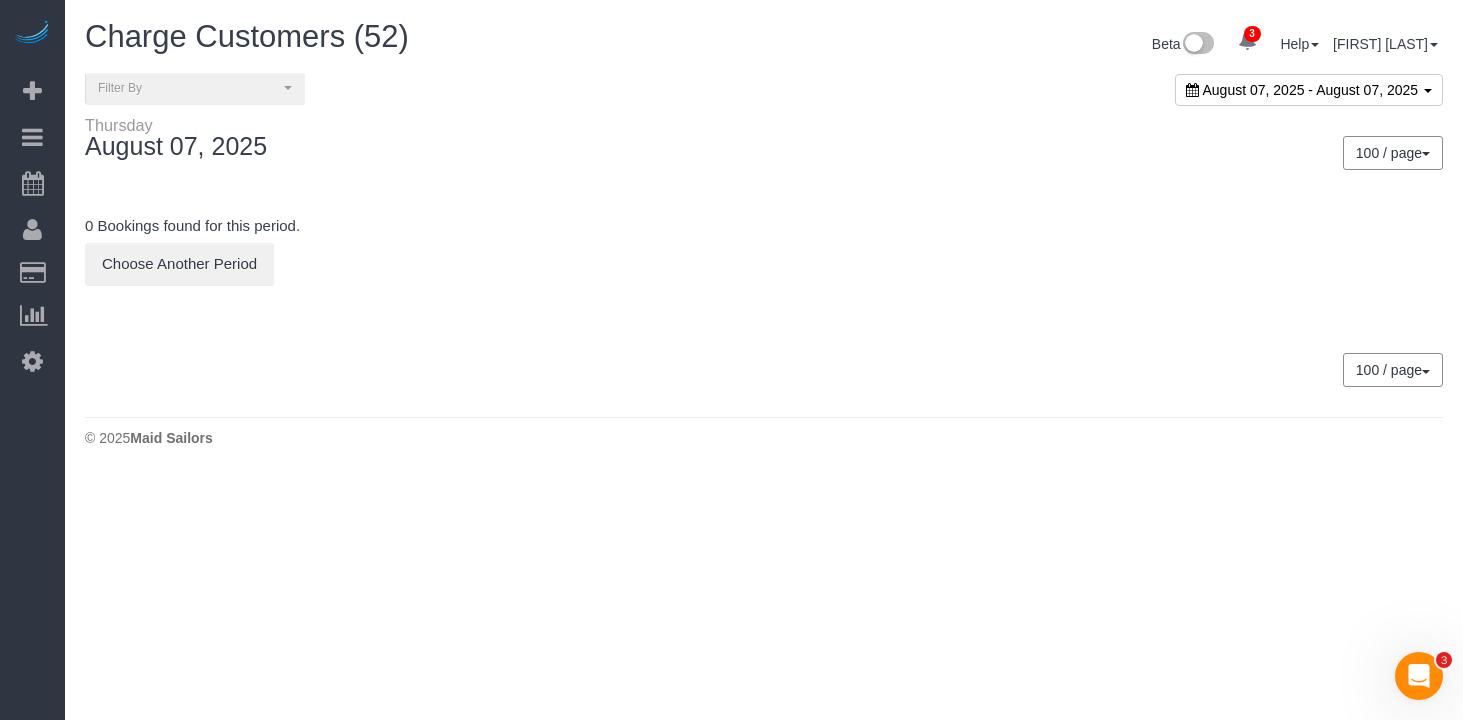 click on "100 / page
10 / page
20 / page
30 / page
40 / page
50 / page
100 / page" at bounding box center [1111, 153] 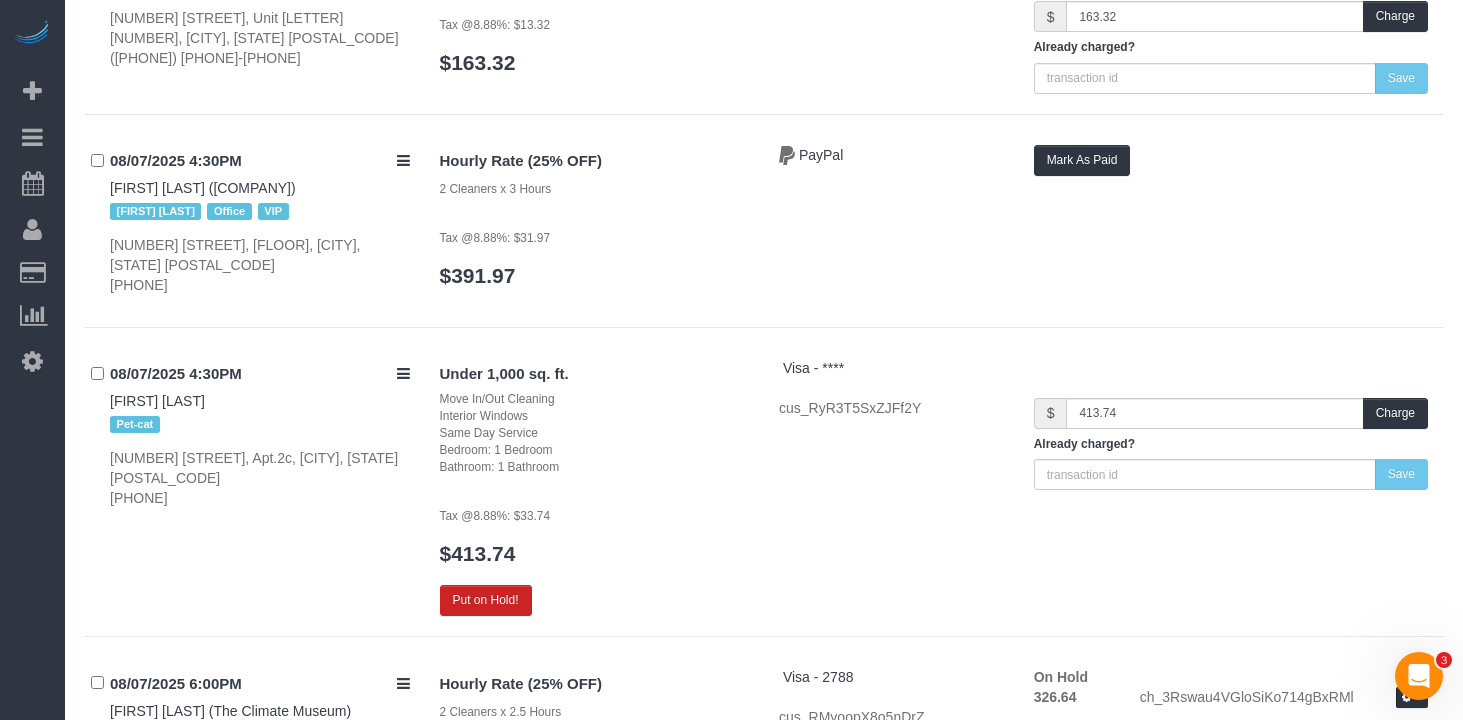 scroll, scrollTop: 12130, scrollLeft: 0, axis: vertical 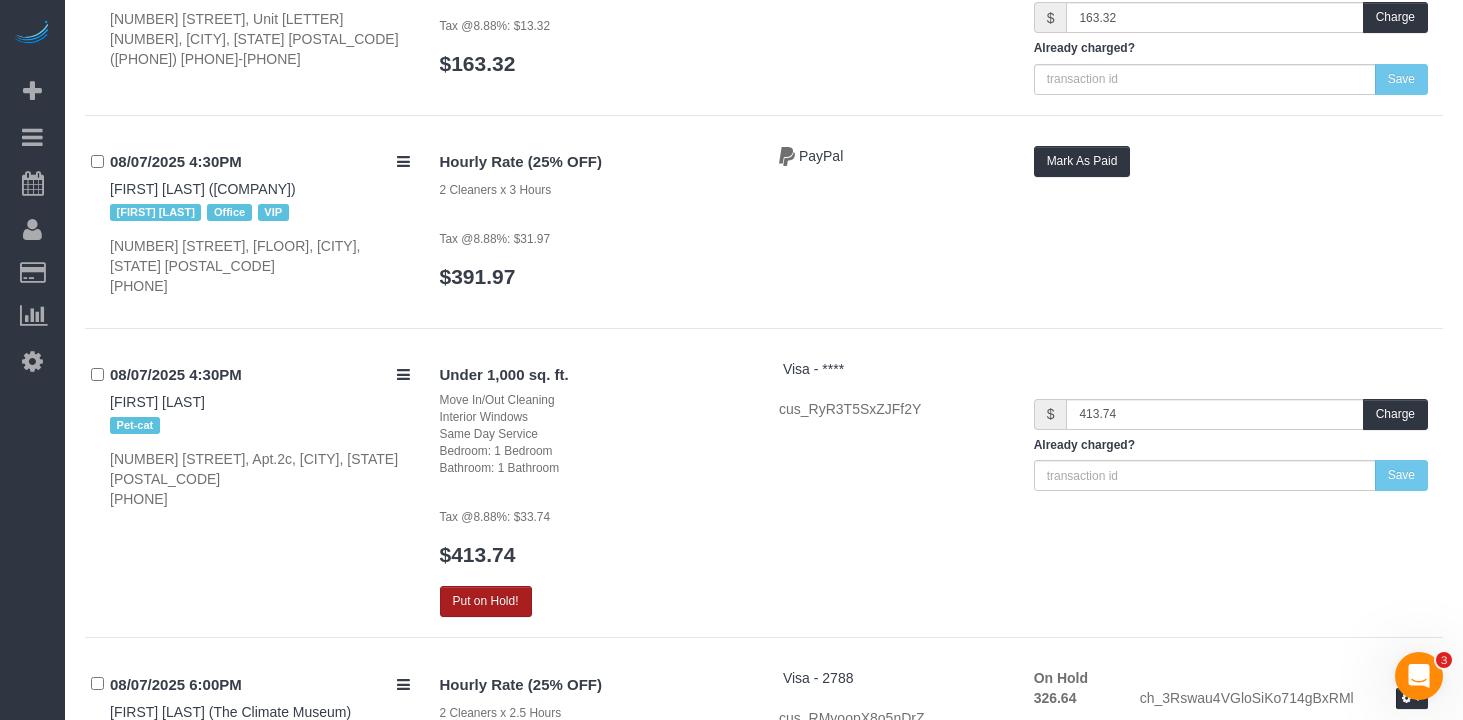 click on "Put on Hold!" at bounding box center (486, 601) 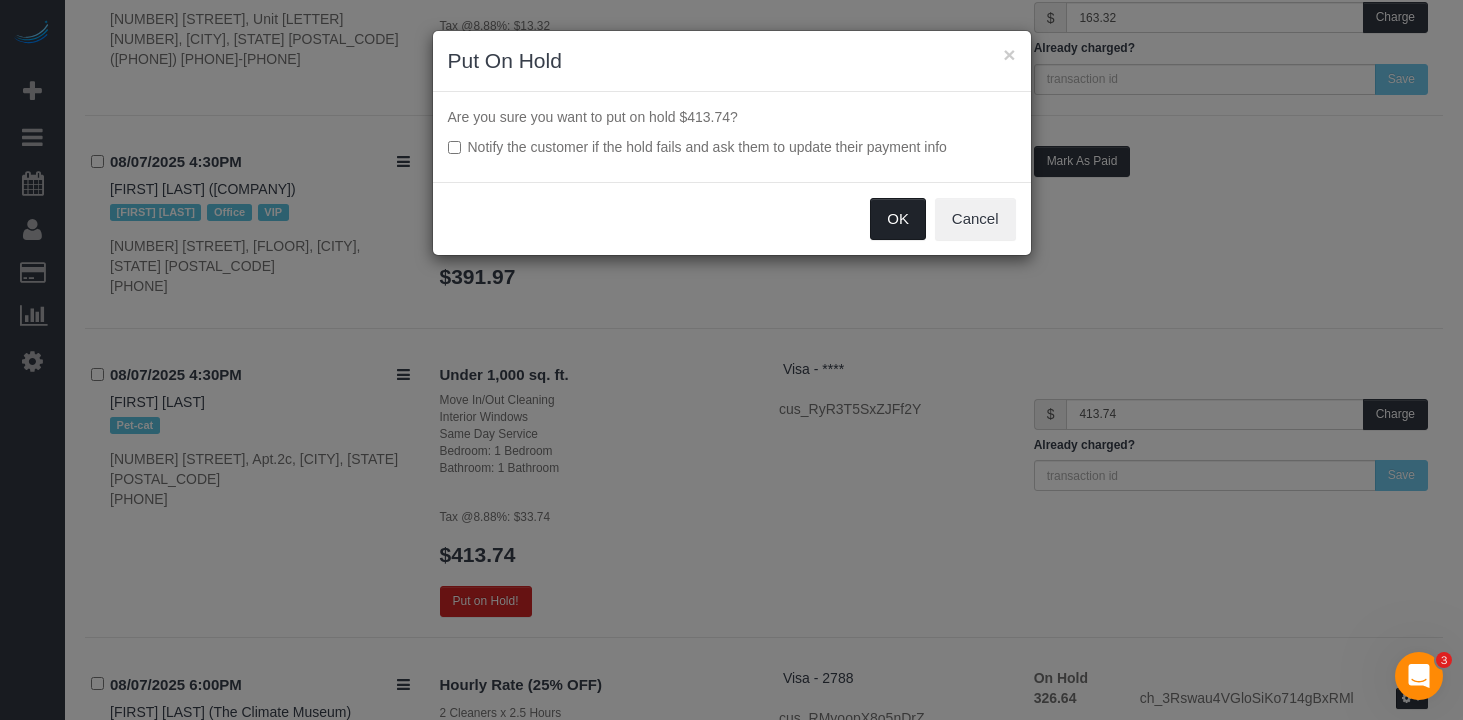 click on "OK" at bounding box center (898, 219) 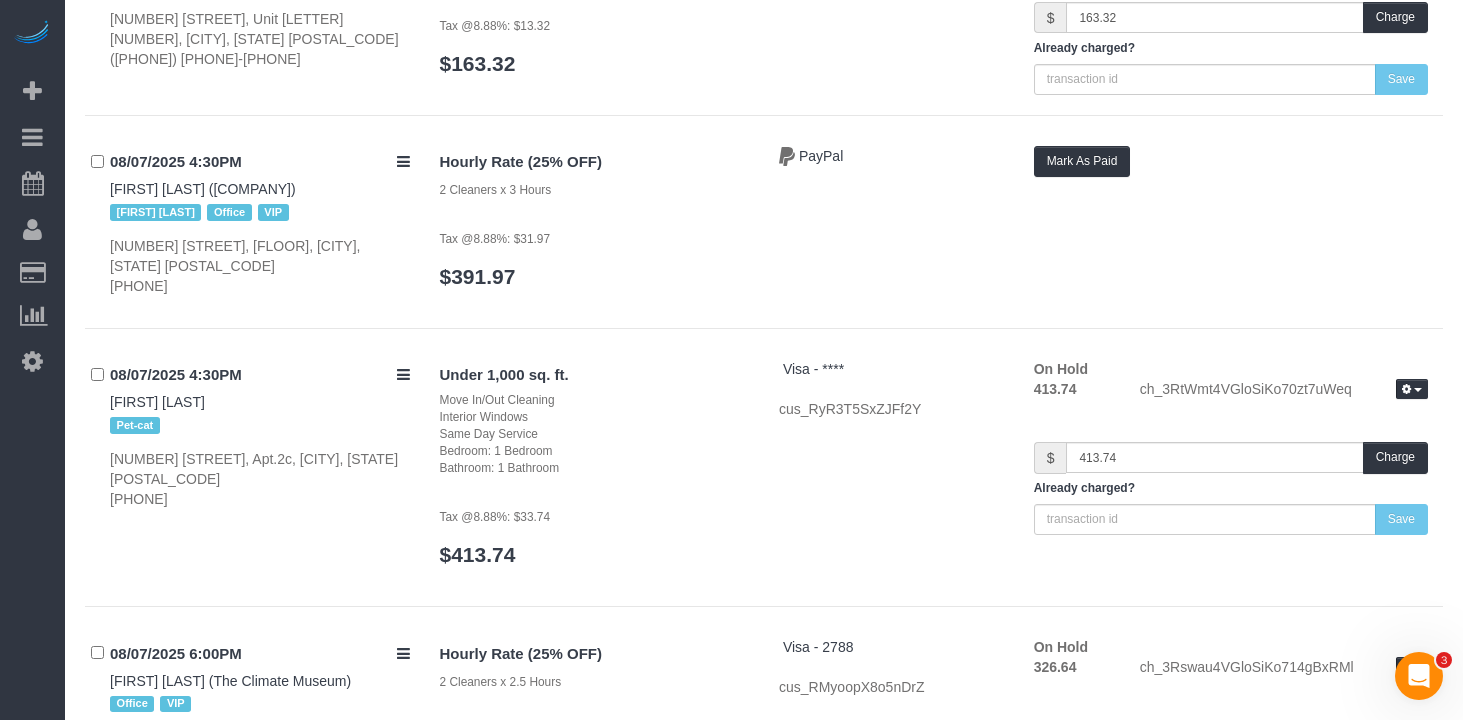 click on "08/07/2025 4:30PM" at bounding box center [260, 375] 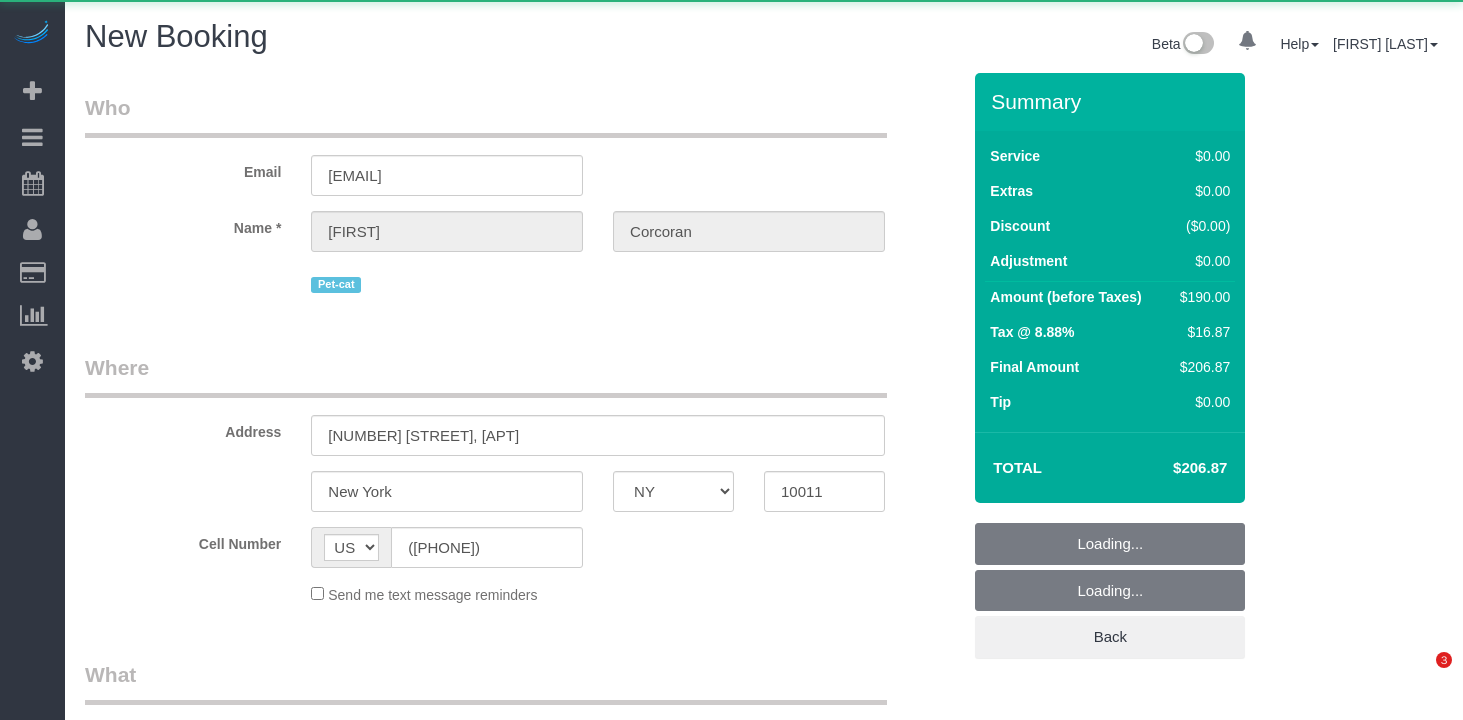 select on "NY" 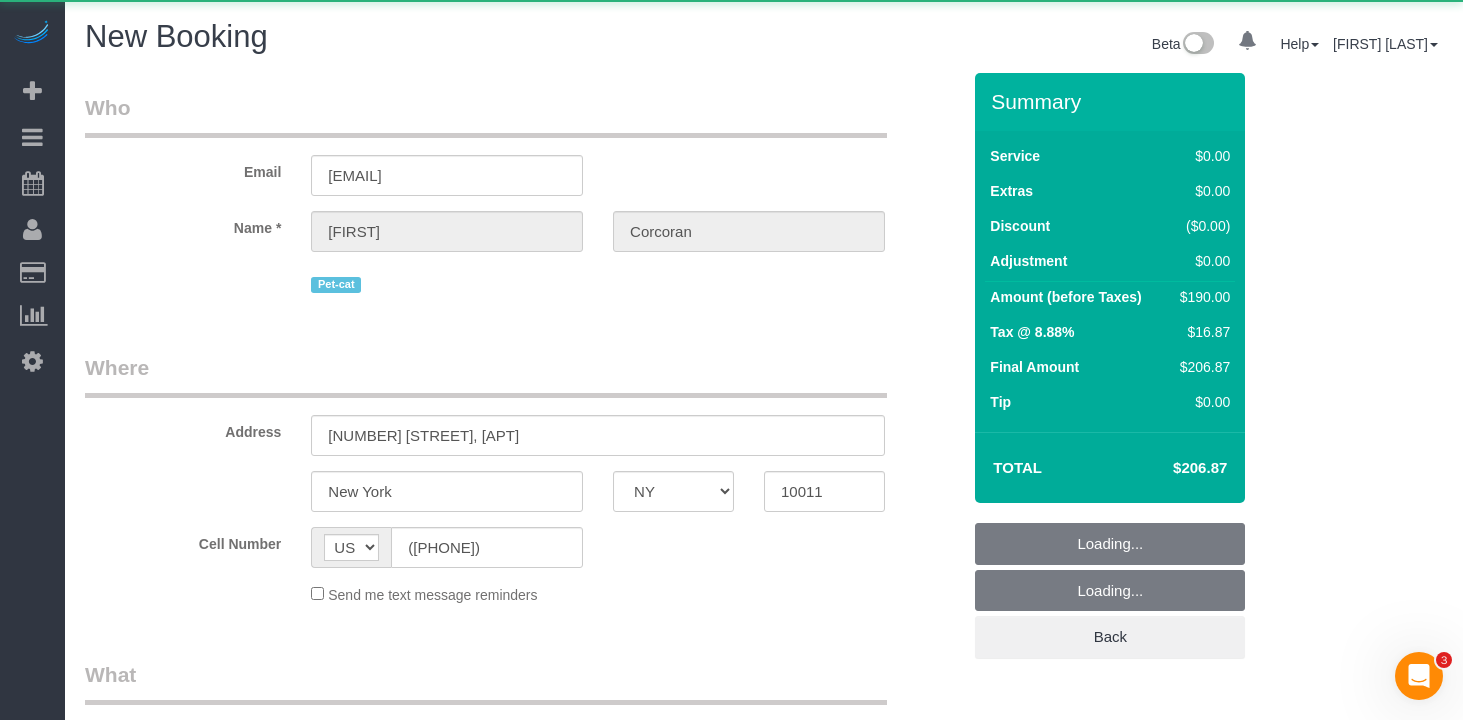 scroll, scrollTop: 0, scrollLeft: 0, axis: both 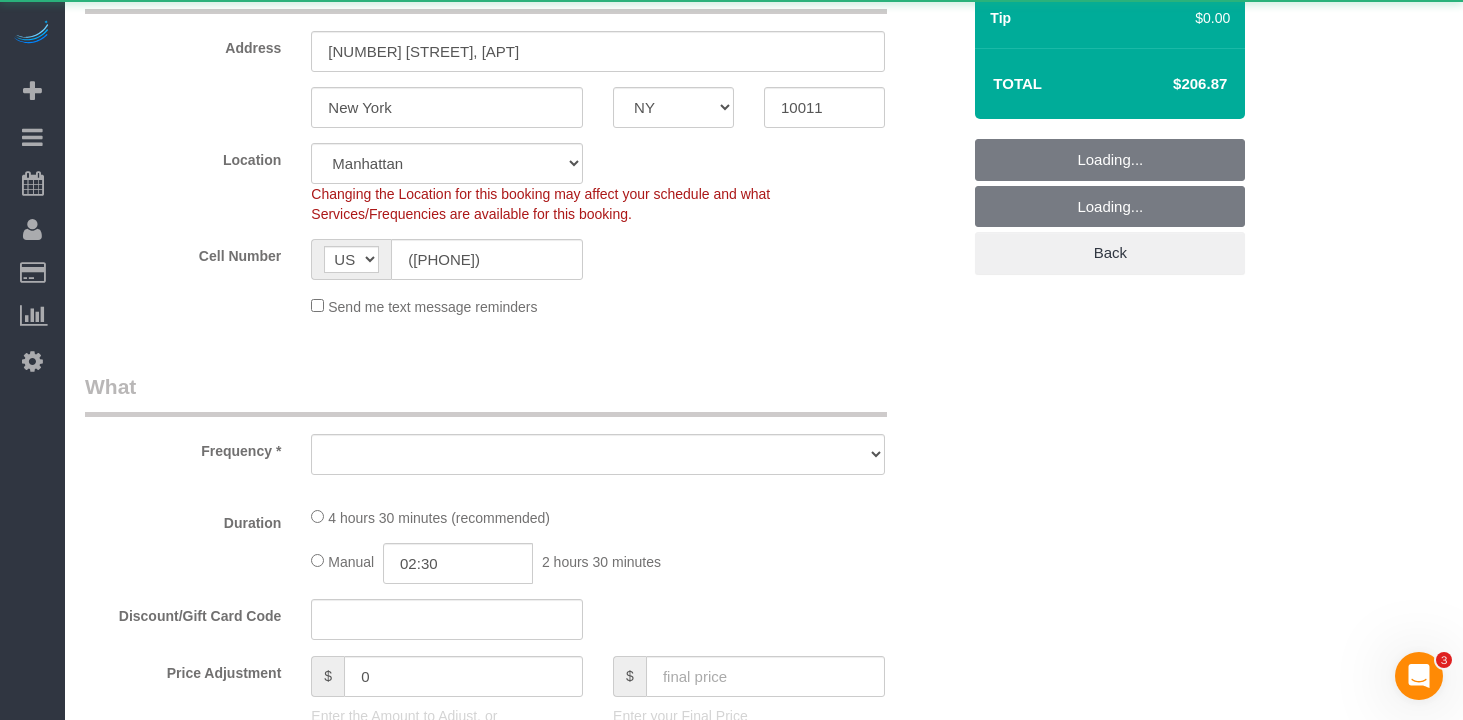 select on "2" 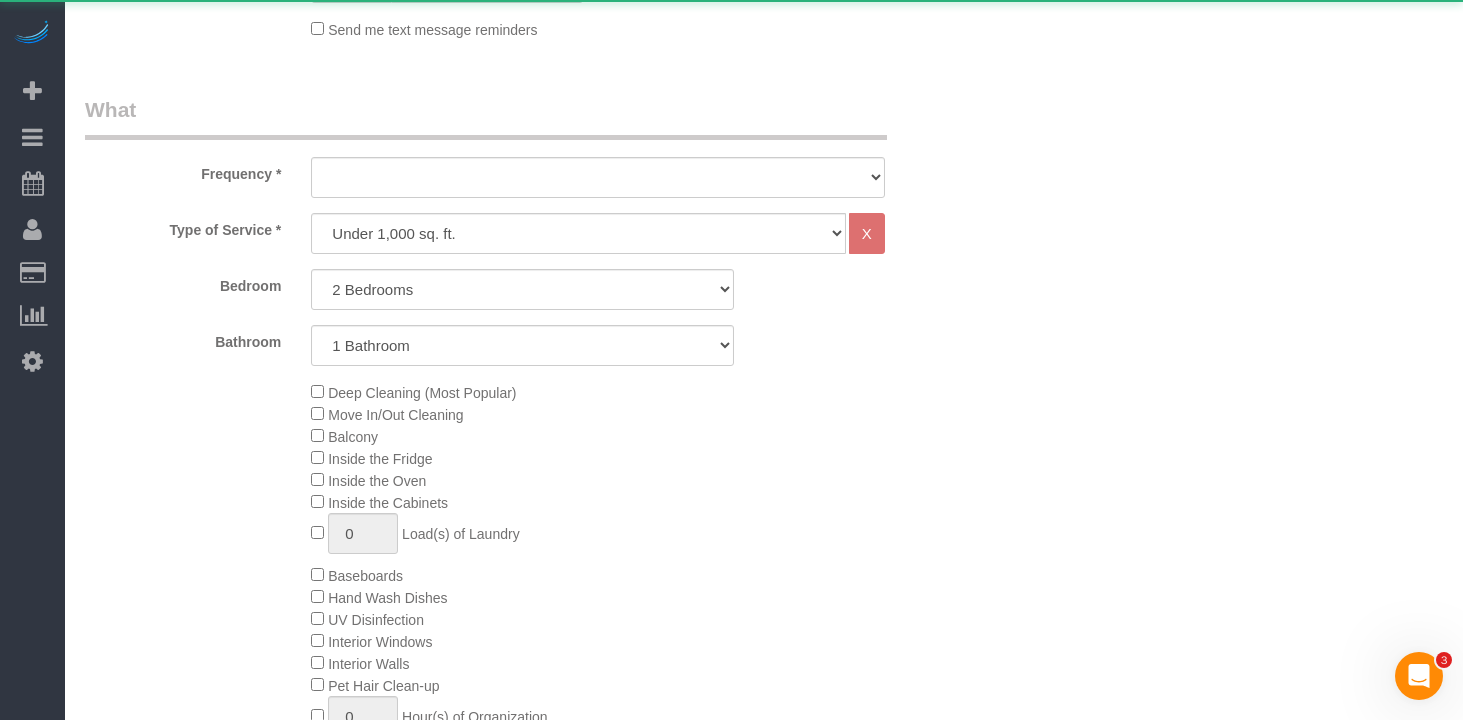 select on "object:865" 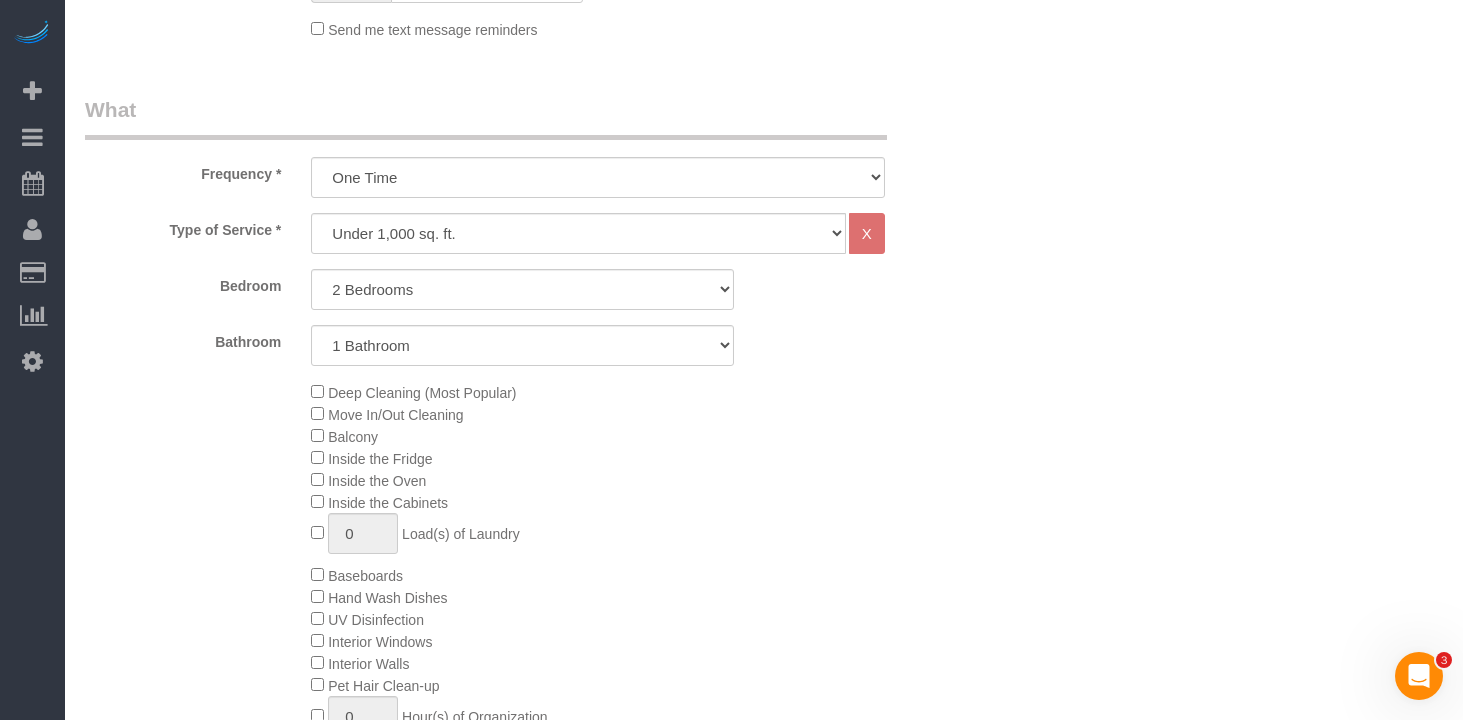 scroll, scrollTop: 732, scrollLeft: 0, axis: vertical 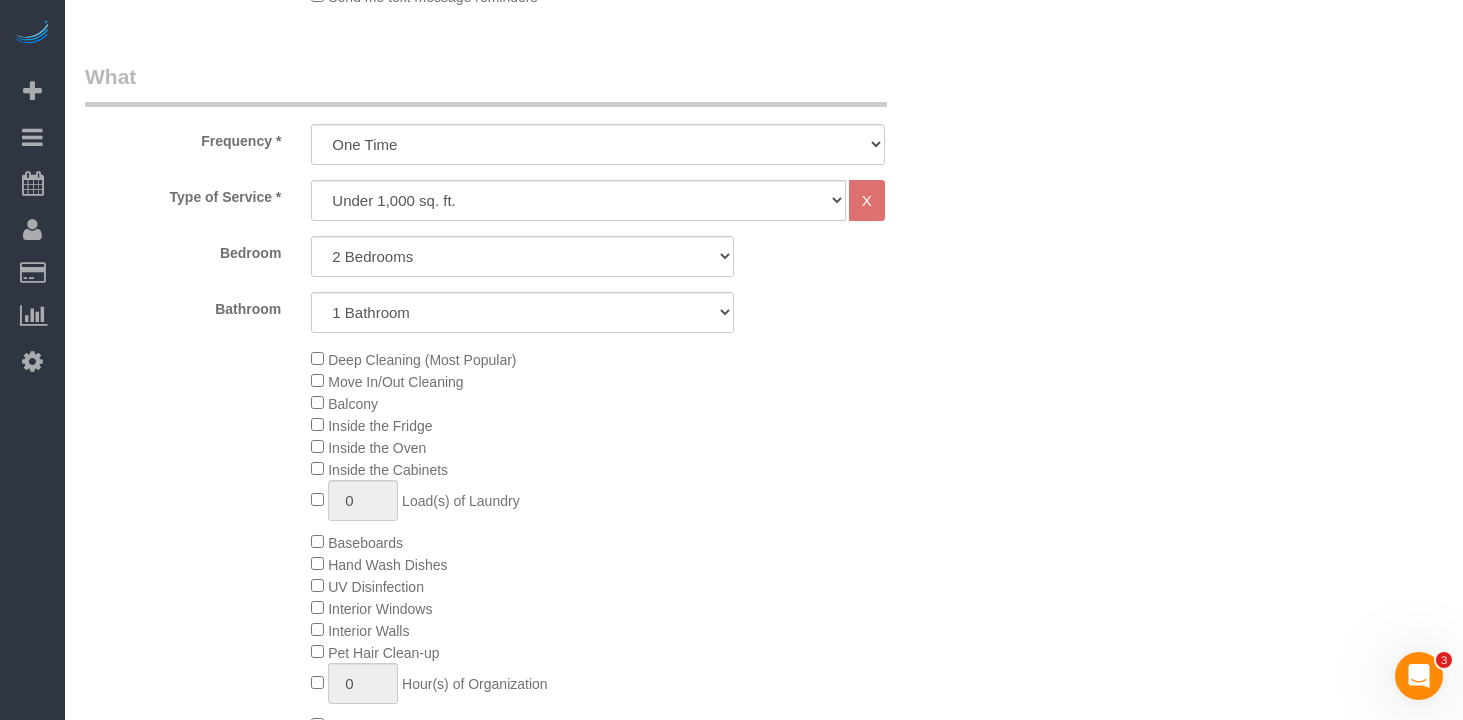 select on "object:1344" 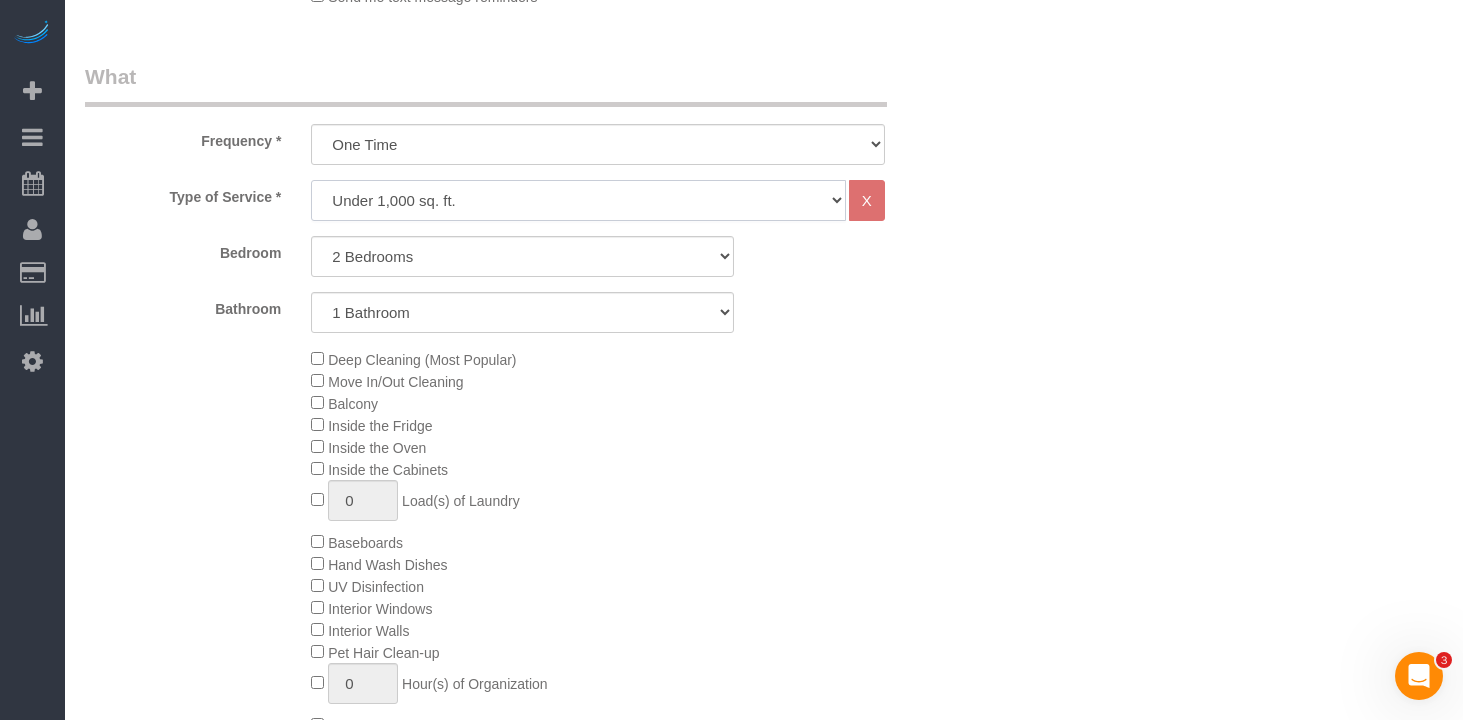 click on "Under [NUMBER] sq. ft. [NUMBER] - [NUMBER] sq. ft. [NUMBER]+ sq. ft. Custom Cleaning Office Cleaning Airbnb Cleaning Post Construction Cleaning RE-CLEAN Hourly Rate - [RATE] Hourly Rate - [RATE] Late Cancellation - Invoice Purposes Hourly Rate ([PERCENTAGE]% OFF) Bungalow Living Hello Alfred - Standard Cleaning Hello Alfred - Hourly Rate TULU - Standard Cleaning TULU - Hourly Rate Hourly Rate ([PERCENTAGE]% OFF) Hourly Rate ([PERCENTAGE]% OFF) Hourly Rate ([PERCENTAGE]% OFF) Hourly Rate ([PERCENTAGE]% OFF) Charity Clean Outsite - Hourly Rate Floor Cleaning [RATE]/hr [RATE]/hr Upholstery Cleaning Hourly Rate (Comped Cleaning) Power Washing Carpet/Rug Cleaning Floor Cleaning - [PERCENTAGE]% OFF Couch Cleaning Partnership Flat Rate Pricing Partnership Hourly Rate Staff Office Hours" 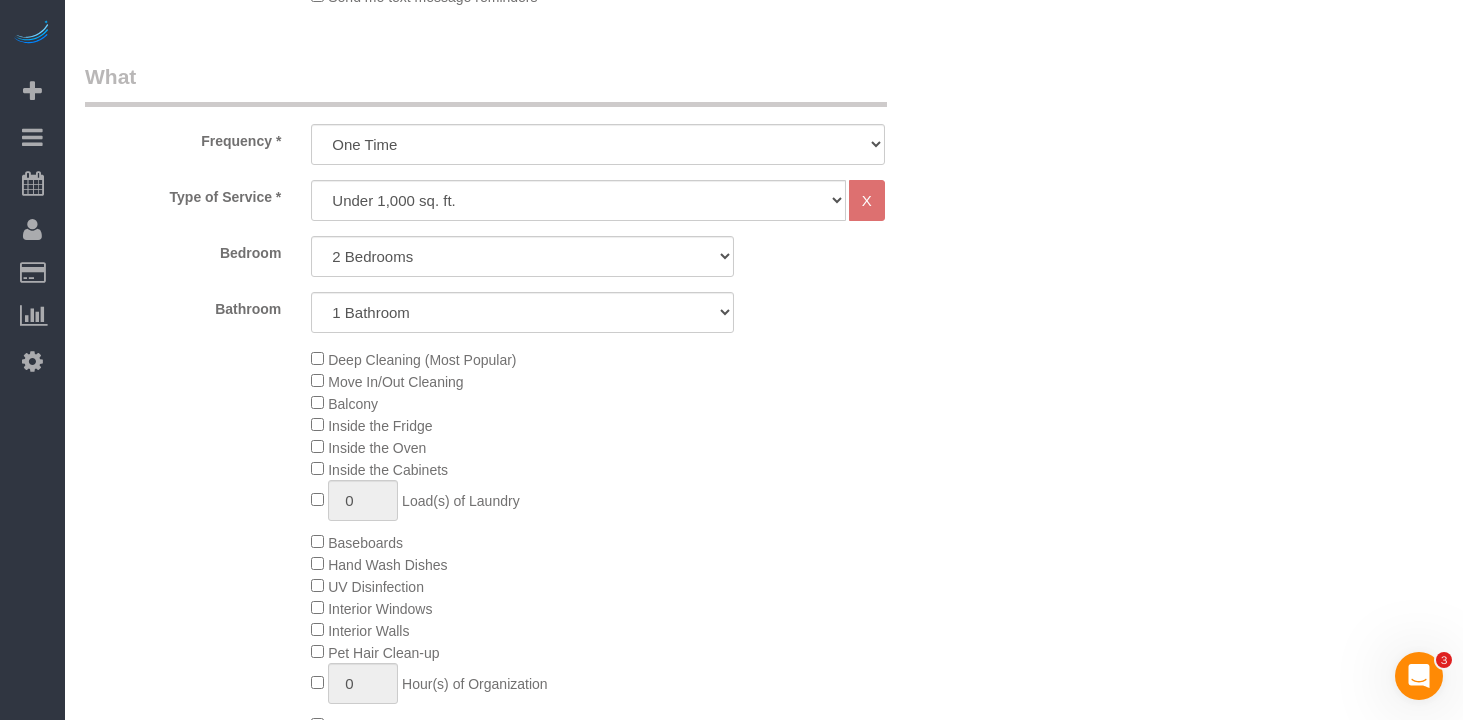 click on "Deep Cleaning (Most Popular)
Move In/Out Cleaning
Balcony
Inside the Fridge
Inside the Oven
Inside the Cabinets
[NUMBER]
Load(s) of Laundry
Baseboards" 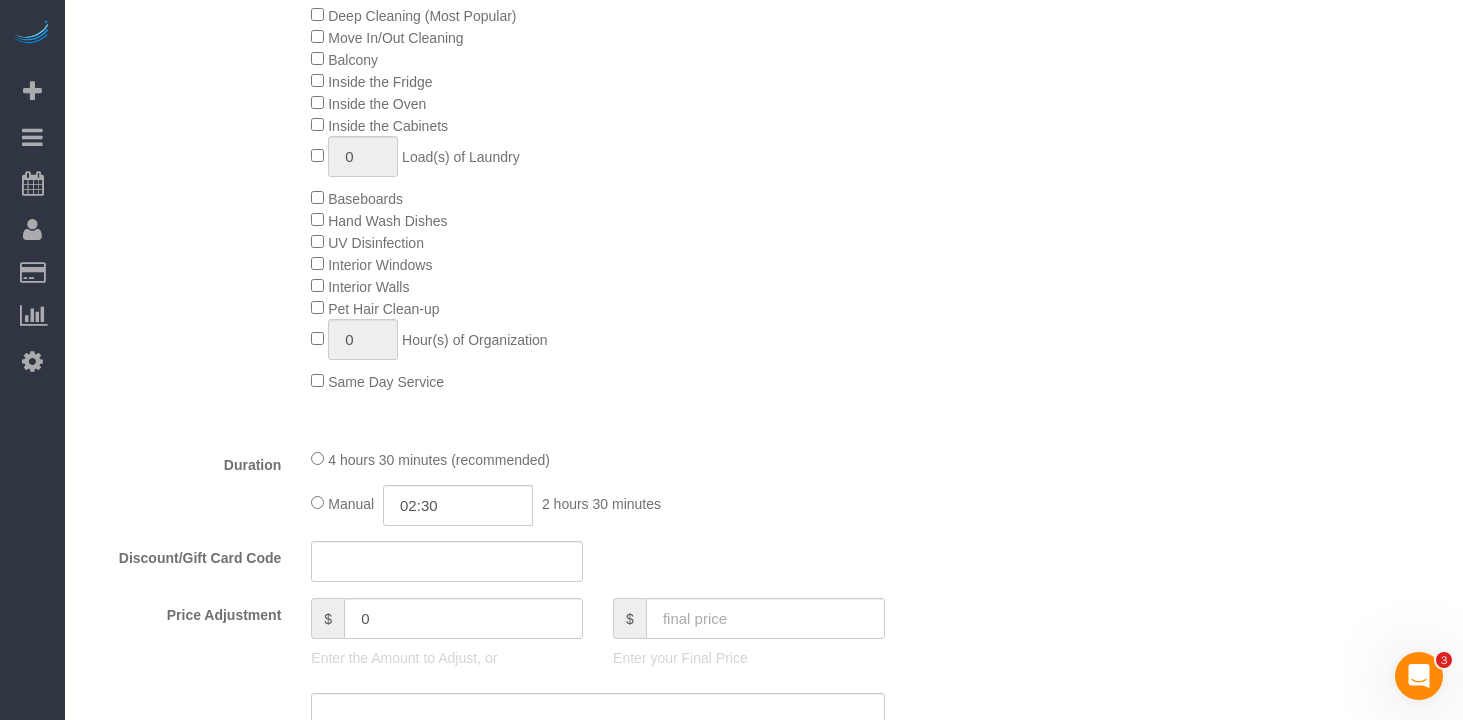 scroll, scrollTop: 1248, scrollLeft: 0, axis: vertical 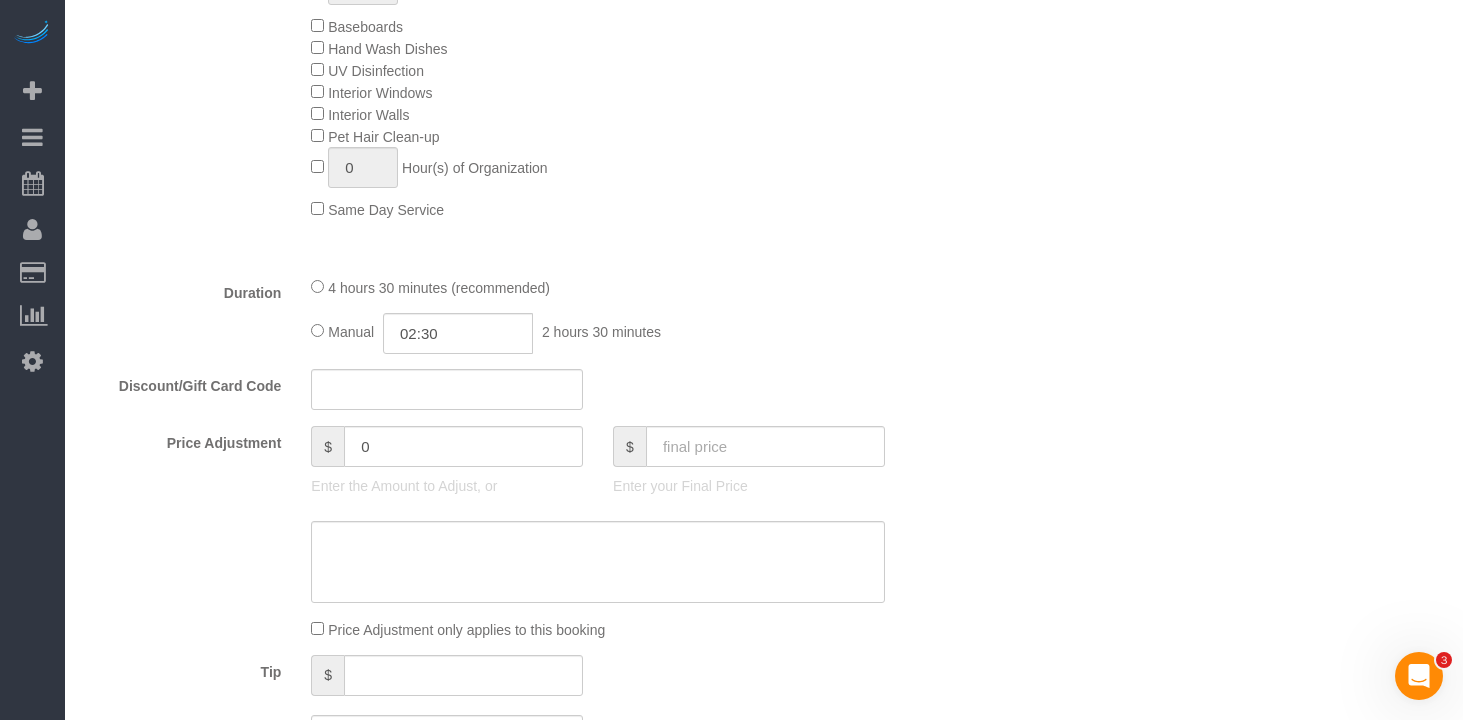 click on "4 hours 30 minutes (recommended)" 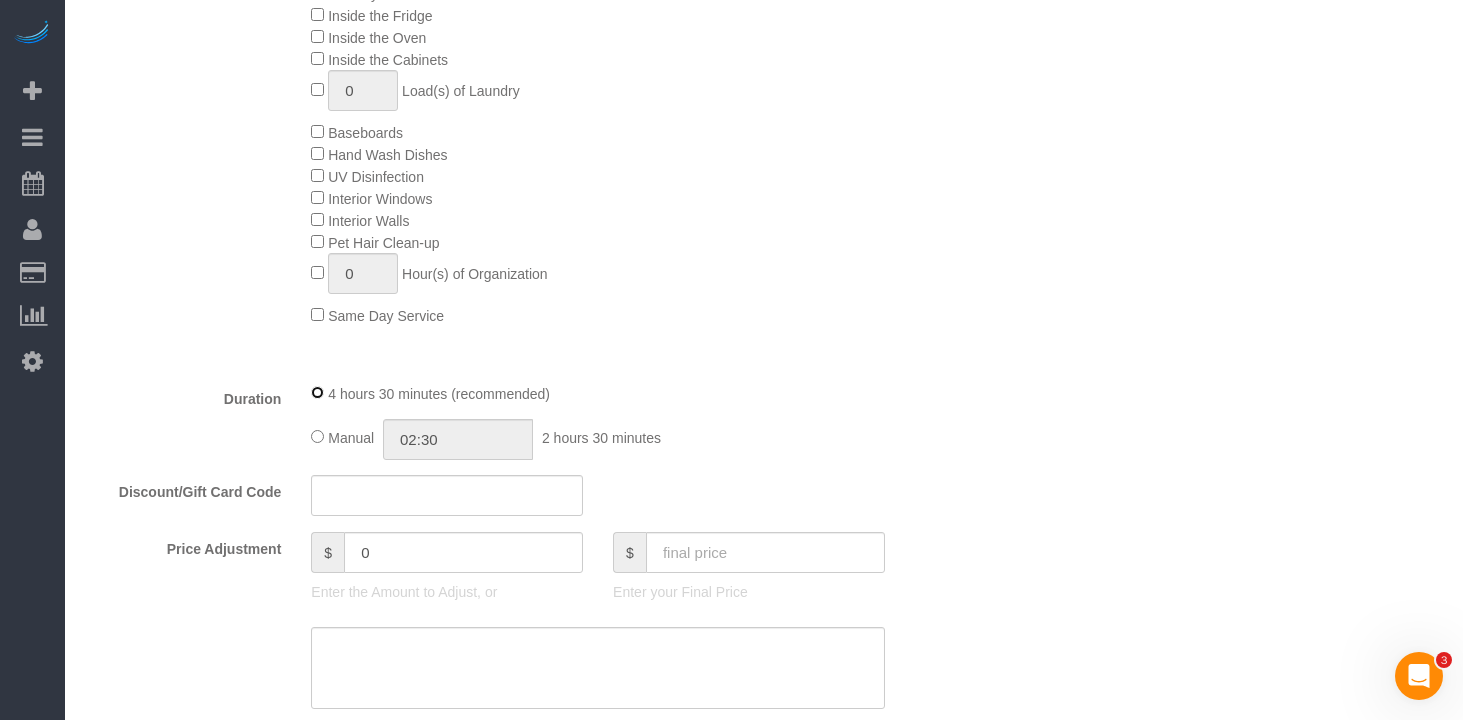scroll, scrollTop: 1035, scrollLeft: 0, axis: vertical 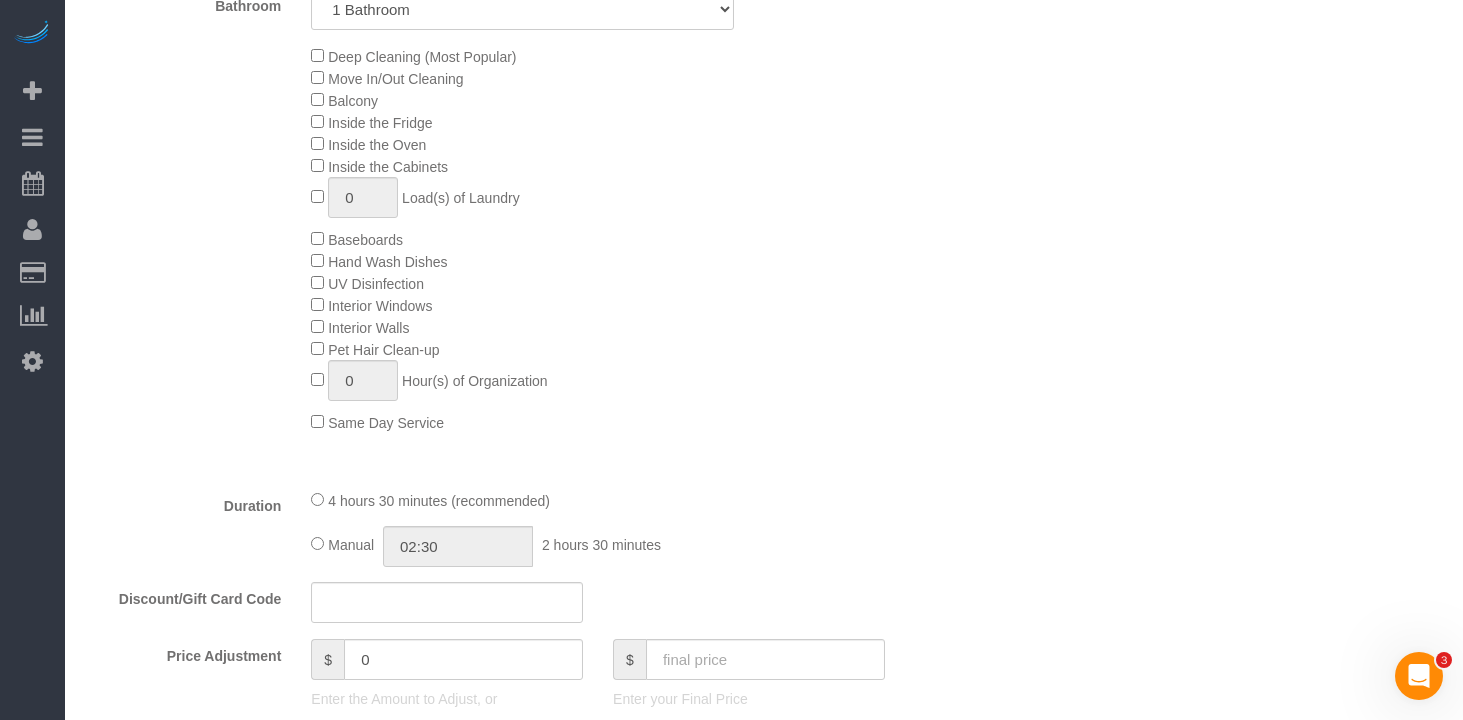 click on "Who
Email
[EMAIL]
Name *
[FIRST]
[LAST]
Pet-cat
Where
Address
[NUMBER] [STREET], [APT]
[CITY]
AK
AL
AR
AZ
CA
CO
CT
DC
DE
FL
GA
HI
IA
ID
IL
IN
KS
KY
LA
MA
MD
ME
MI
MN
MO
MS
MT
NC" at bounding box center [764, 676] 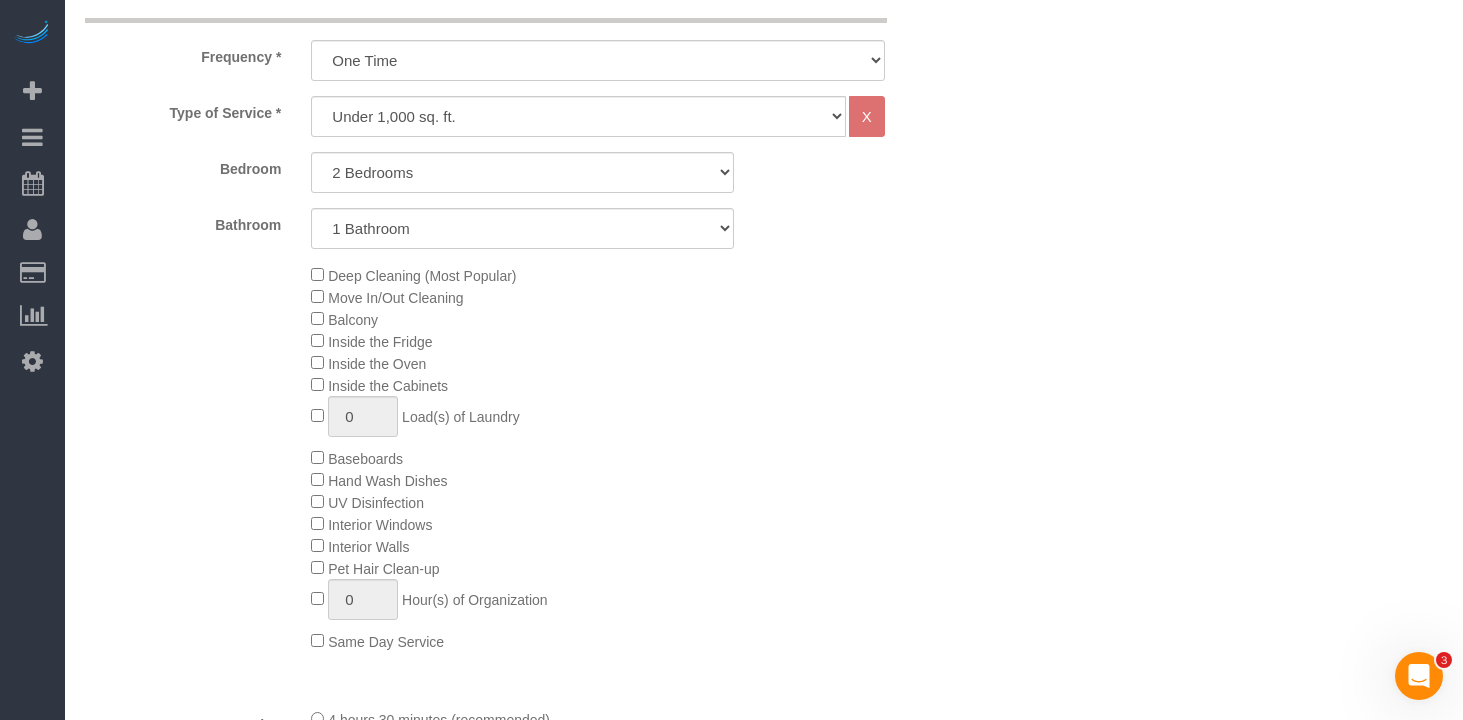 scroll, scrollTop: 746, scrollLeft: 0, axis: vertical 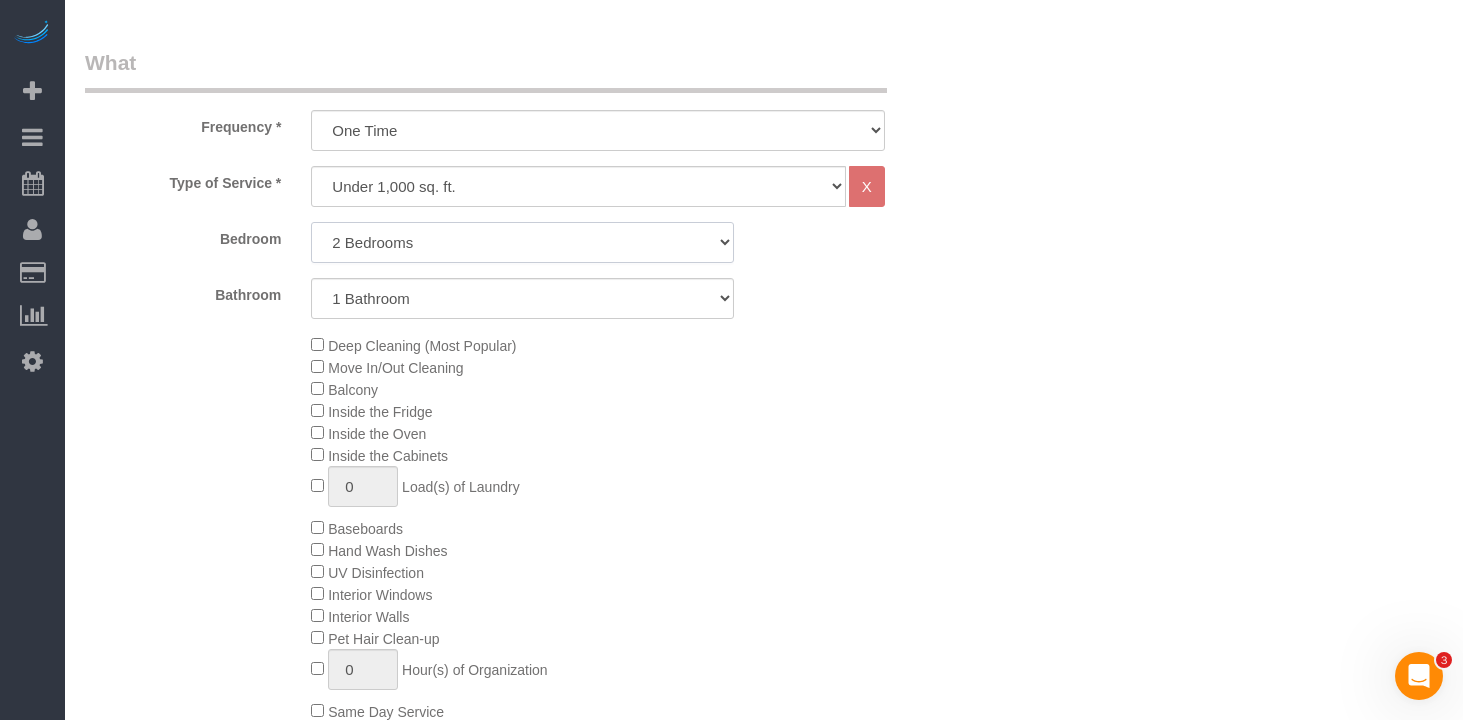 click on "Studio
1 Bedroom
2 Bedrooms
3 Bedrooms" 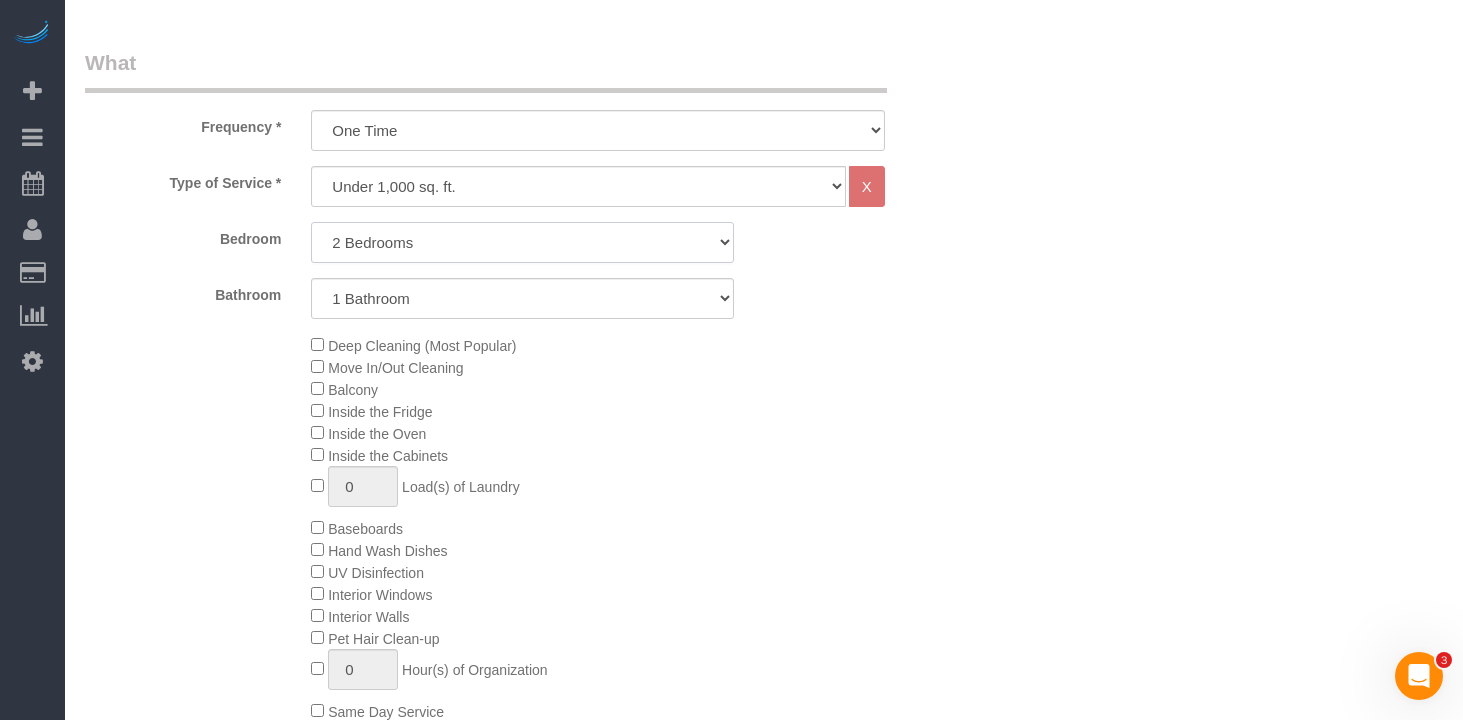 select on "1" 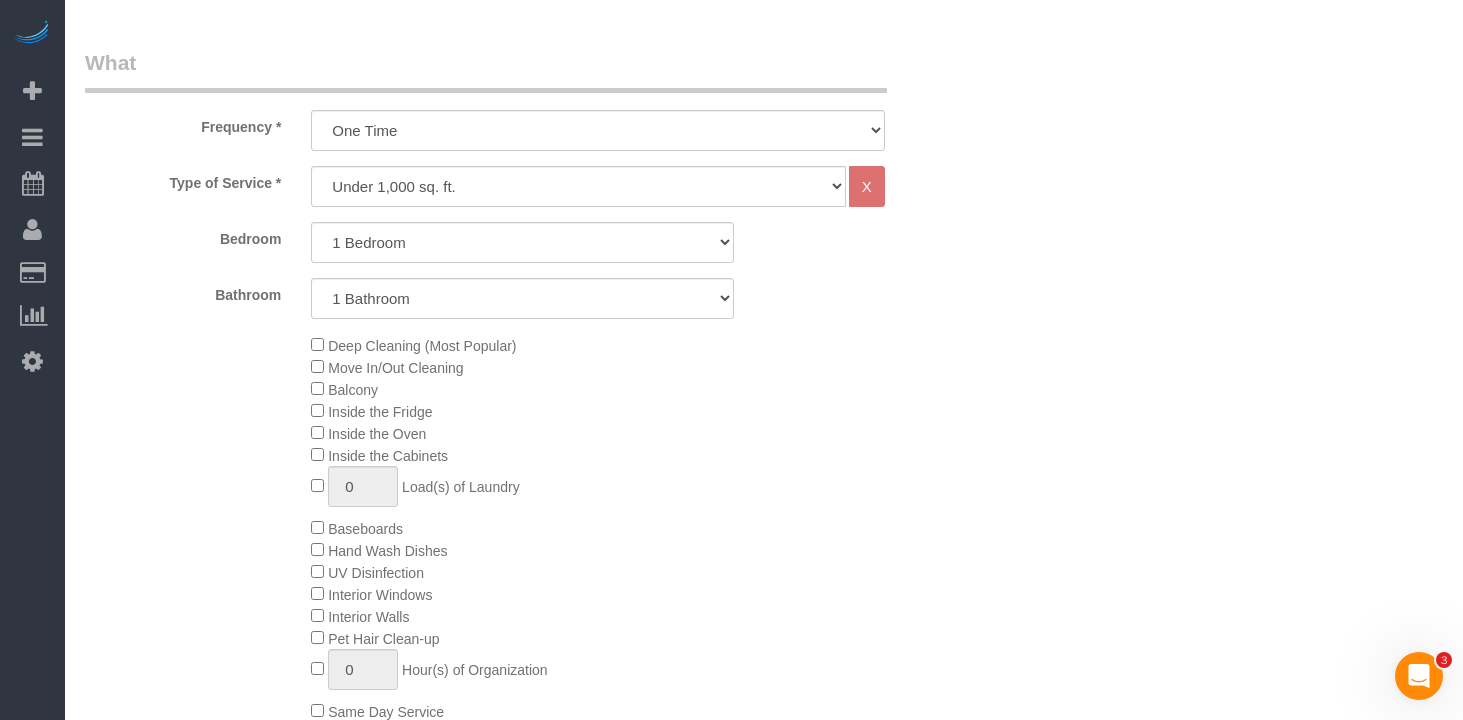 click on "Who
Email
[EMAIL]
Name *
[FIRST]
[LAST]
Pet-cat
Where
Address
[NUMBER] [STREET], [APT]
[CITY]
AK
AL
AR
AZ
CA
CO
CT
DC
DE
FL
GA
HI
IA
ID
IL
IN
KS
KY
LA
MA
MD
ME
MI
MN
MO
MS
MT
NC" at bounding box center (764, 965) 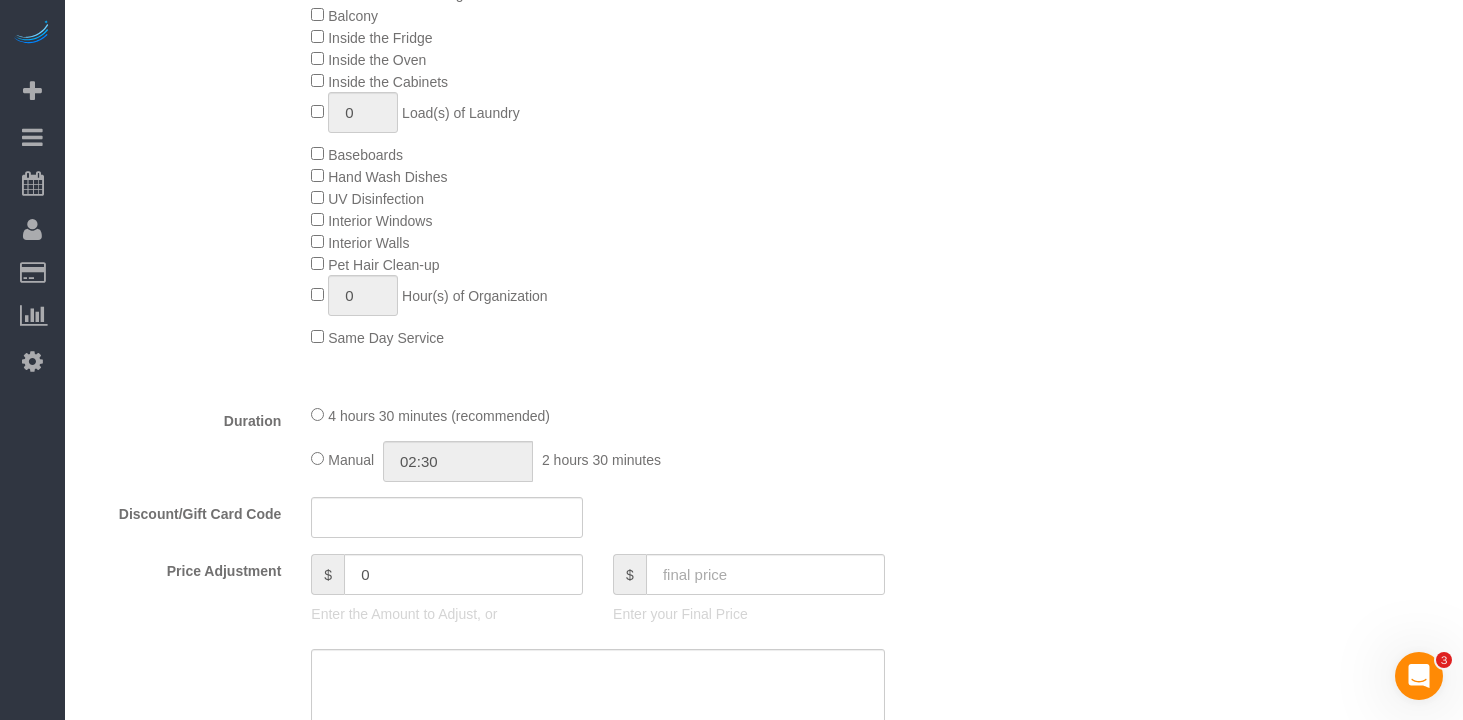 scroll, scrollTop: 1130, scrollLeft: 0, axis: vertical 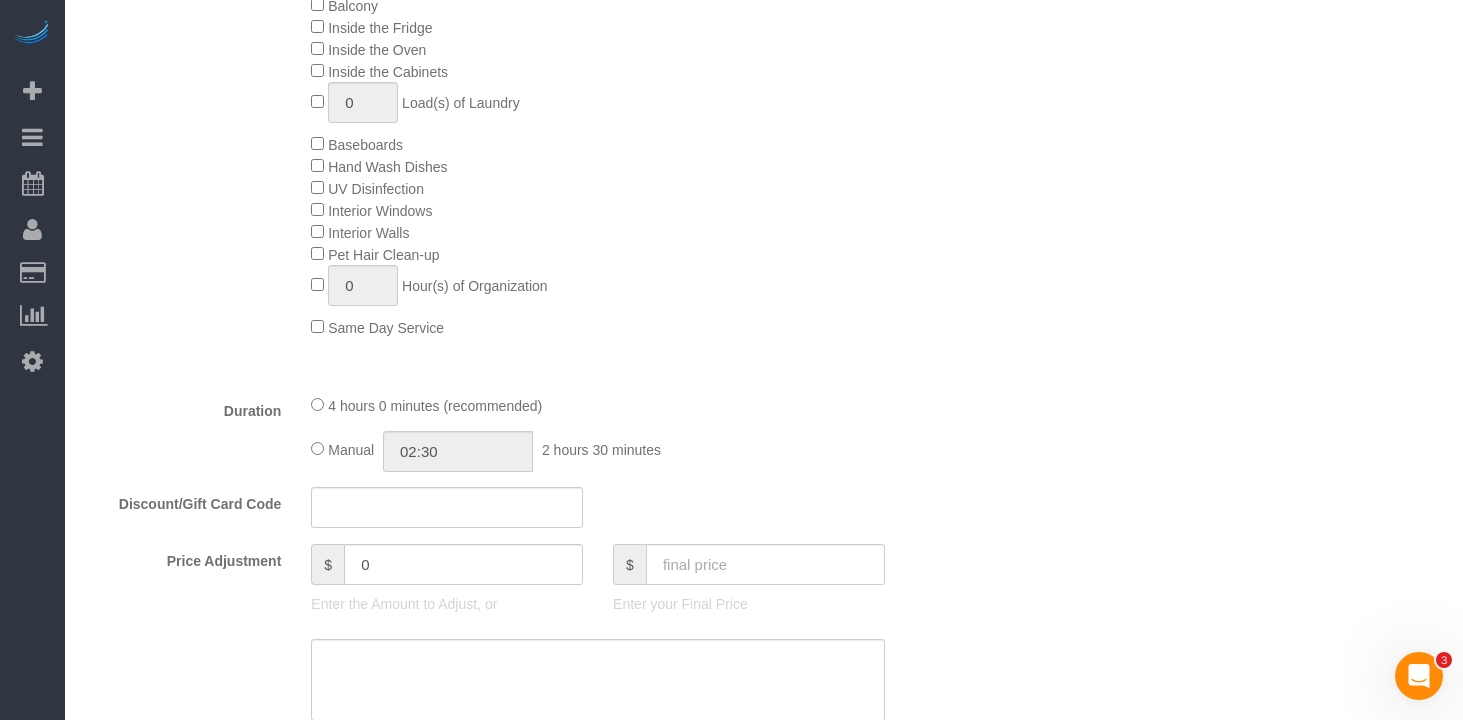 click on "Deep Cleaning (Most Popular)
Move In/Out Cleaning
Balcony
Inside the Fridge
Inside the Oven
Inside the Cabinets
0
Load(s) of Laundry
Baseboards
Hand Wash Dishes
0" 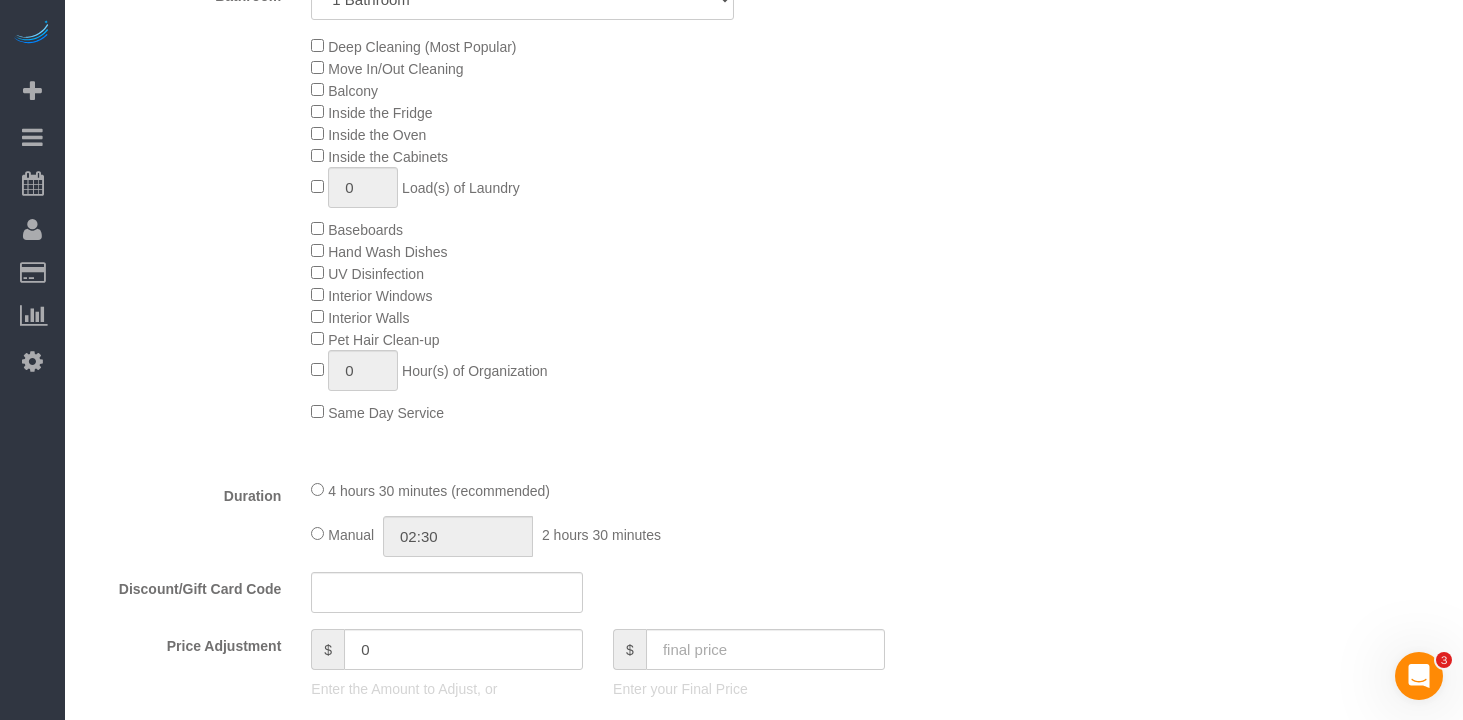 scroll, scrollTop: 1080, scrollLeft: 0, axis: vertical 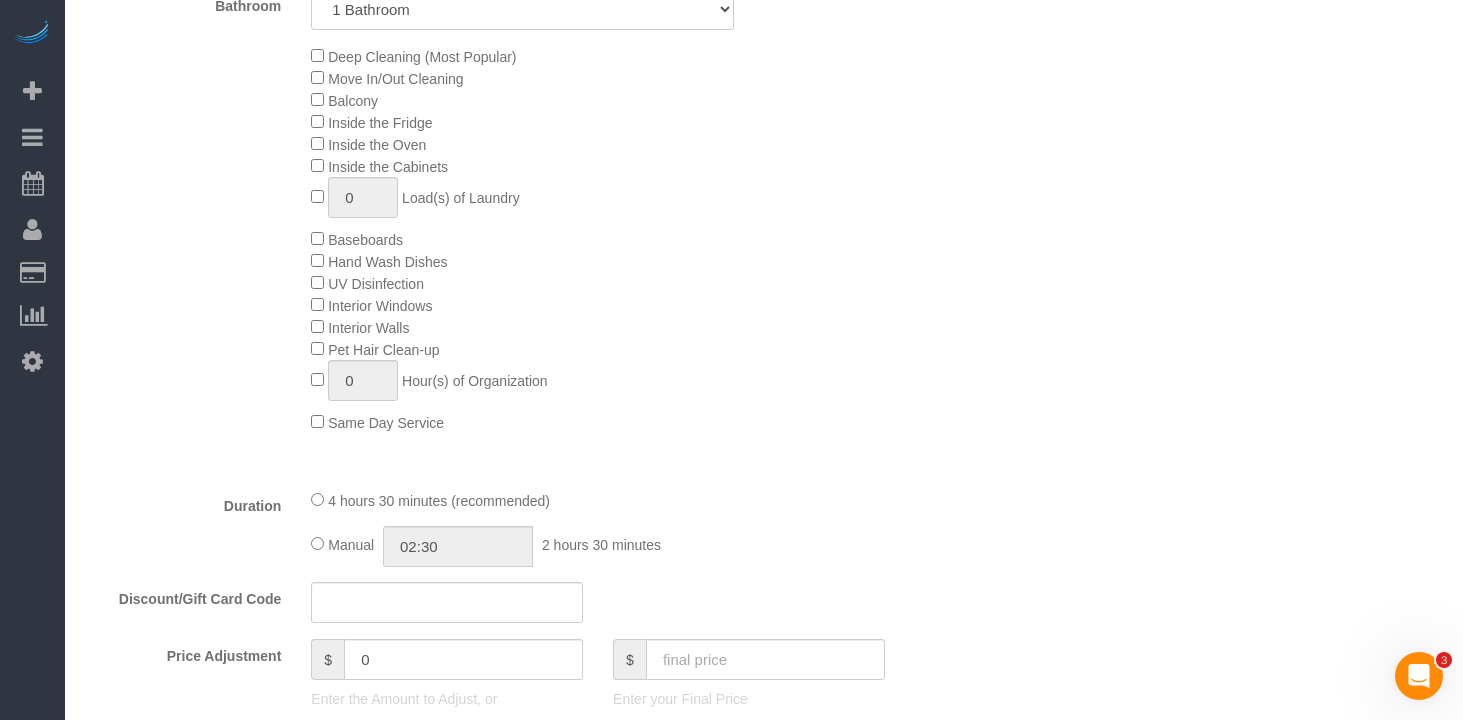 click on "Same Day Service" 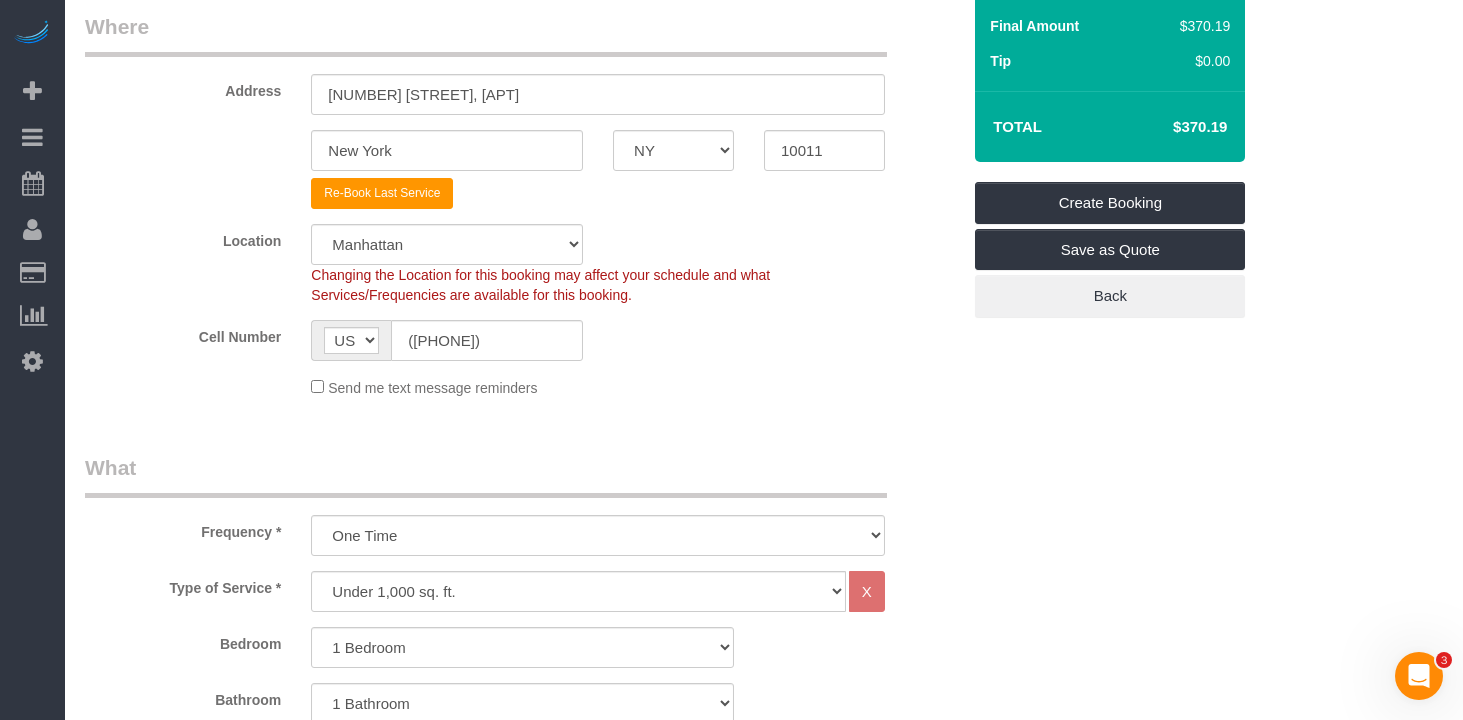 scroll, scrollTop: 186, scrollLeft: 0, axis: vertical 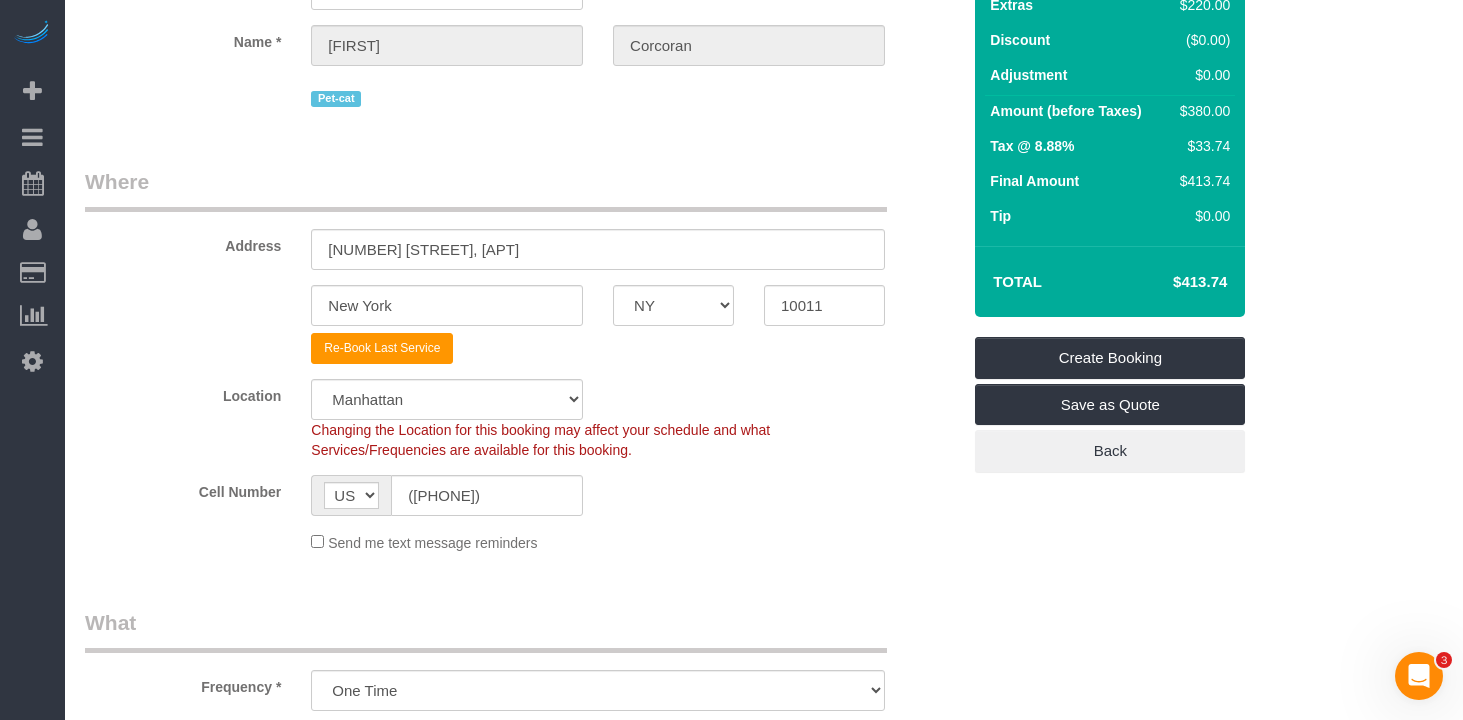 click on "Who
Email
ethan.r.corcoran@gmail.com
Name *
Ethan
Corcoran
Pet-cat
Where
Address
237 West 15th Street, Apt.2C
New York
AK
AL
AR
AZ
CA
CO
CT
DC
DE
FL
GA
HI
IA
ID
IL
IN
KS
KY
LA
MA
MD
ME
MI
MN
MO
MS
MT
NC
ND" at bounding box center [522, 1525] 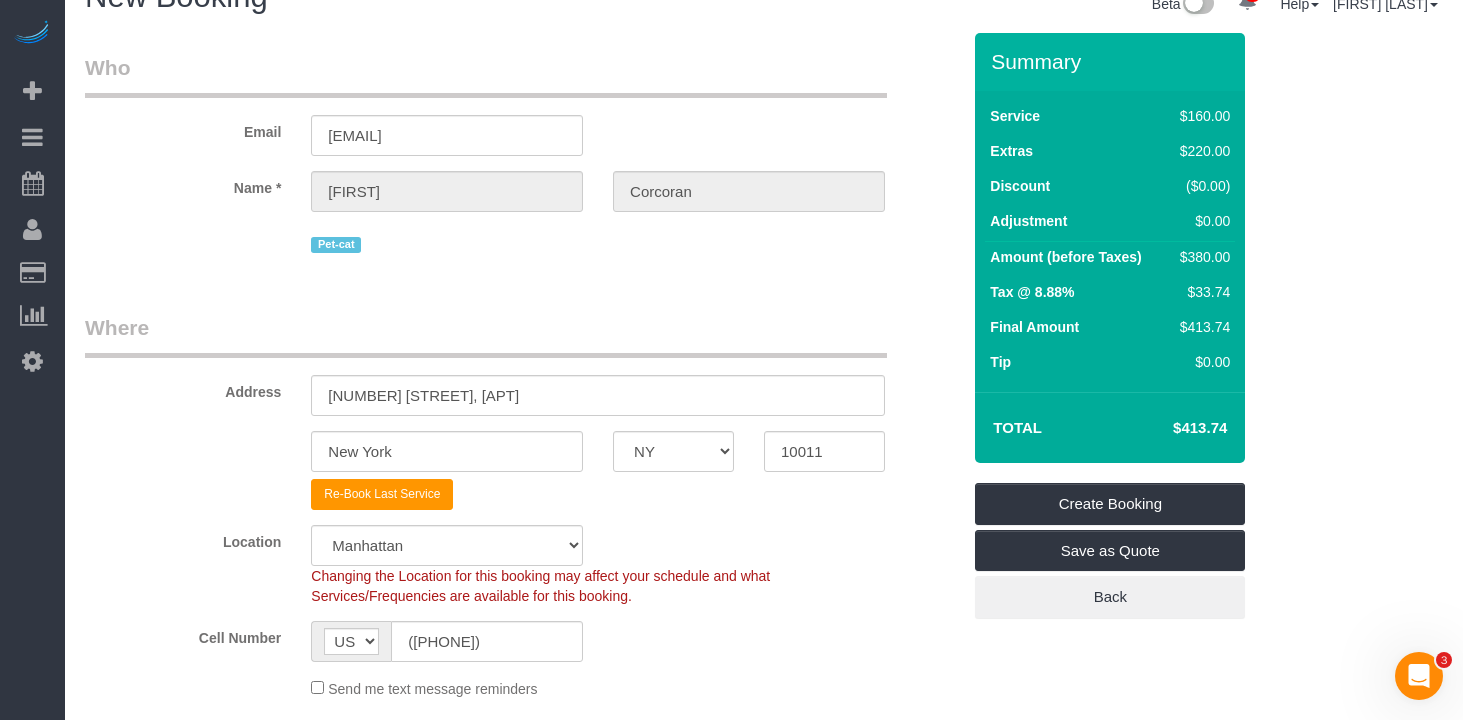 scroll, scrollTop: 0, scrollLeft: 0, axis: both 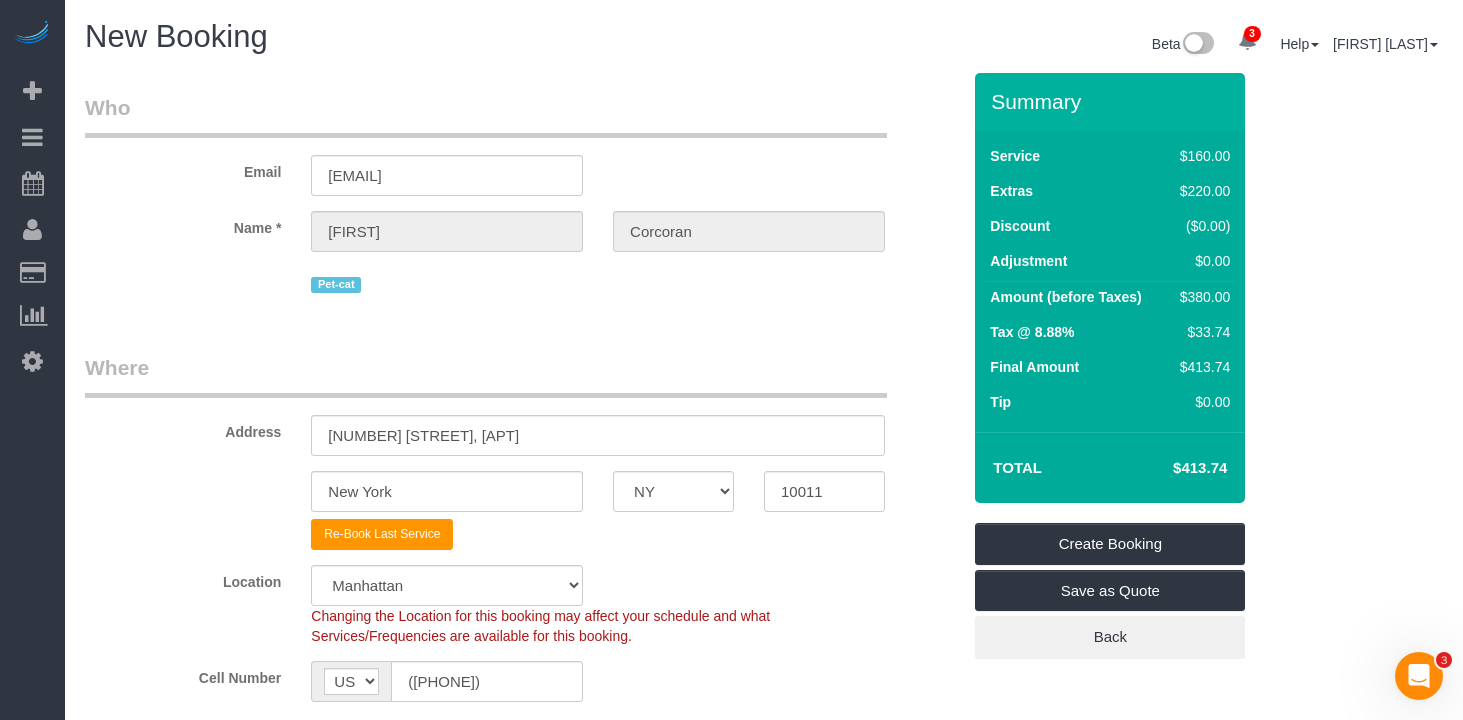 click on "Where" at bounding box center (486, 375) 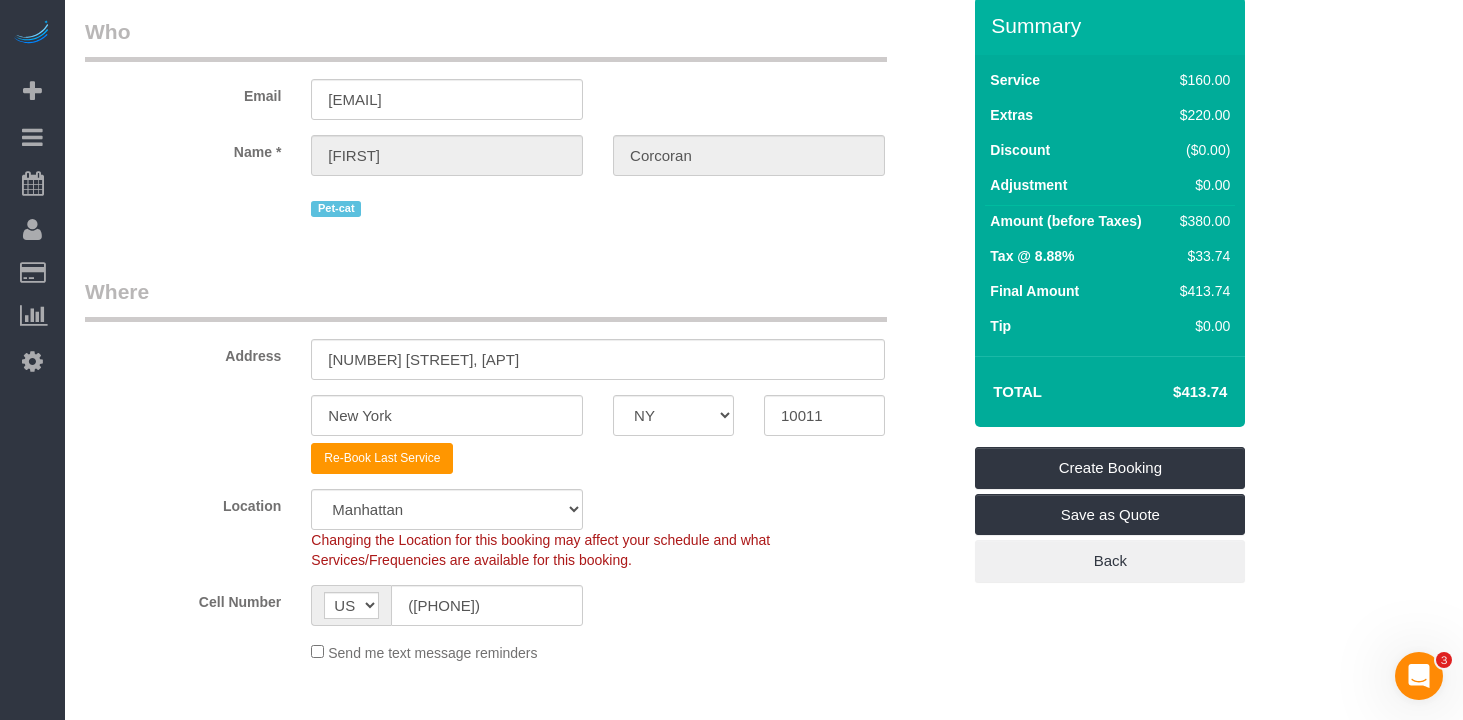 scroll, scrollTop: 94, scrollLeft: 0, axis: vertical 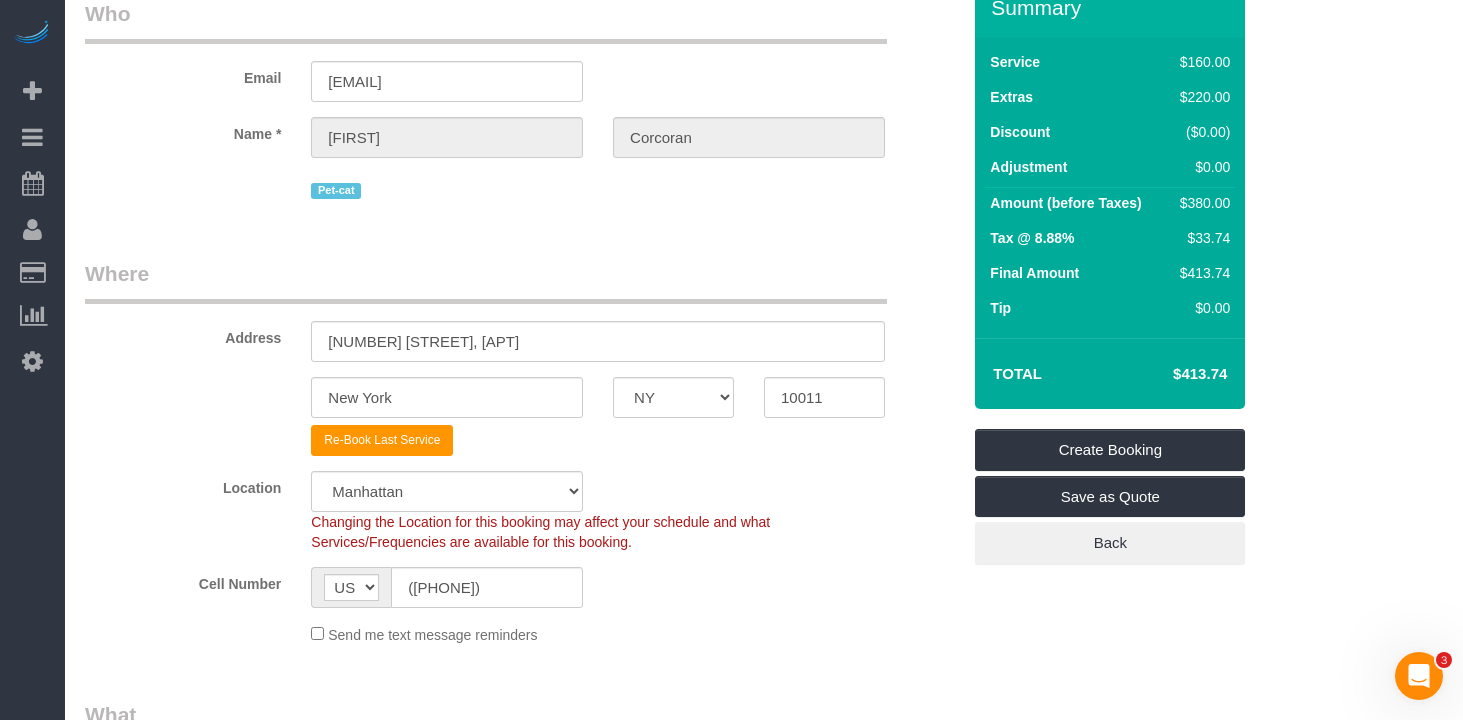 click on "Who
Email
ethan.r.corcoran@gmail.com
Name *
Ethan
Corcoran
Pet-cat
Where
Address
237 West 15th Street, Apt.2C
New York
AK
AL
AR
AZ
CA
CO
CT
DC
DE
FL
GA
HI
IA
ID
IL
IN
KS
KY
LA
MA
MD
ME
MI
MN
MO
MS
MT
NC
ND" at bounding box center (522, 1617) 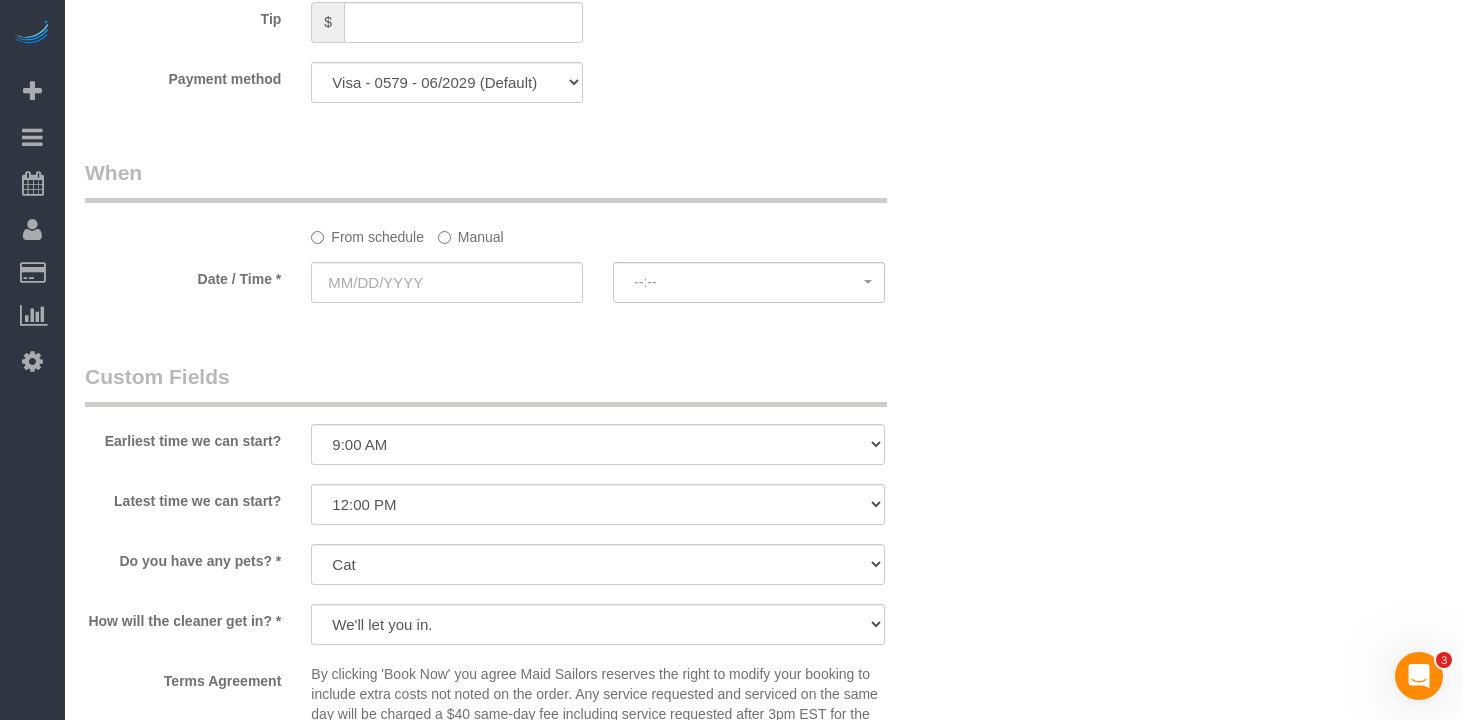 scroll, scrollTop: 1903, scrollLeft: 0, axis: vertical 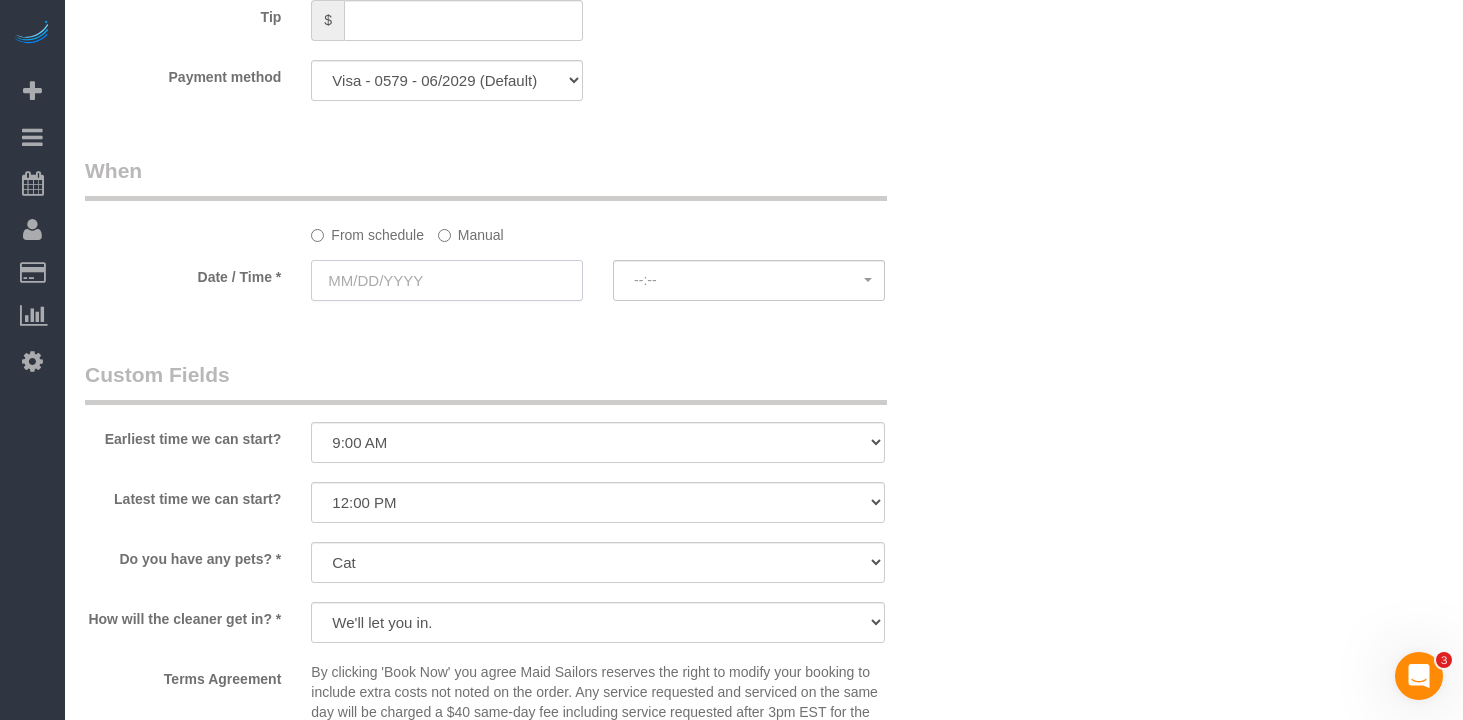 click at bounding box center (447, 280) 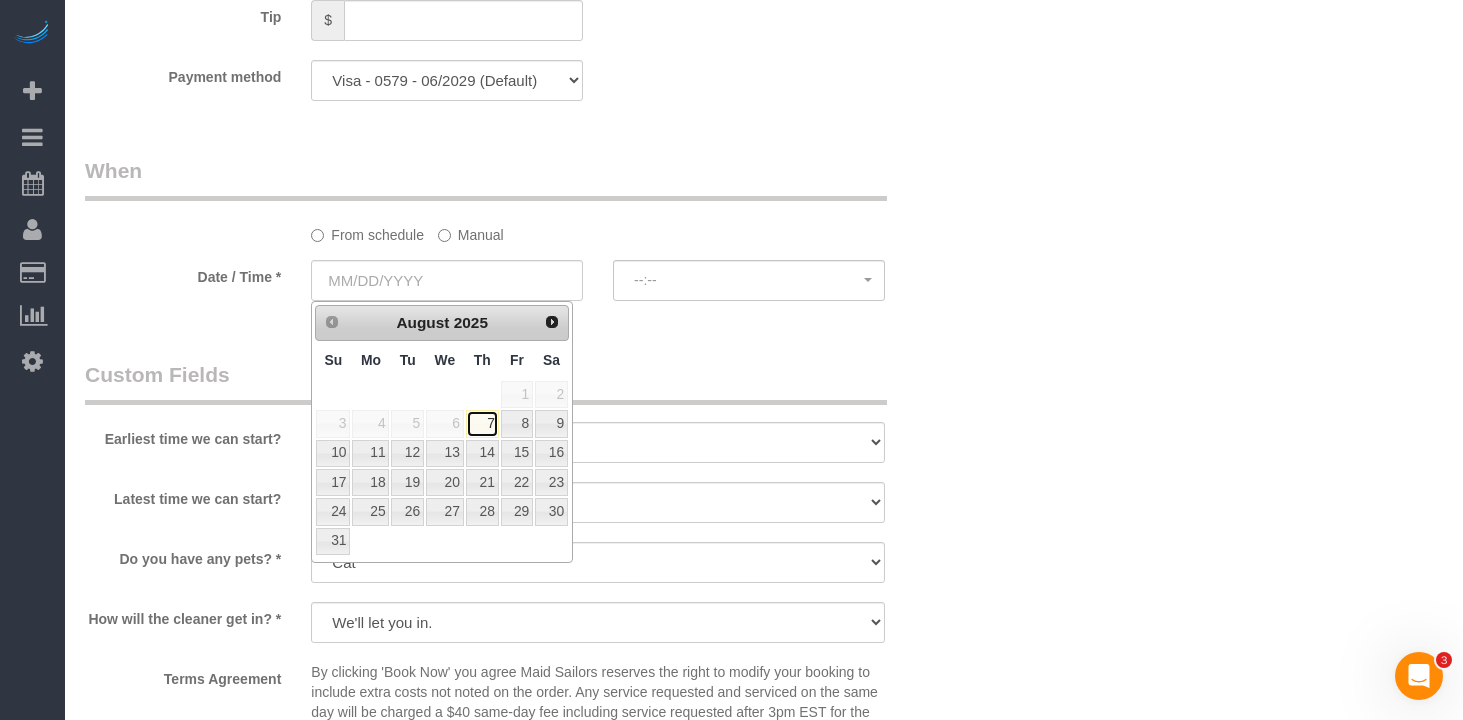 click on "7" at bounding box center [482, 423] 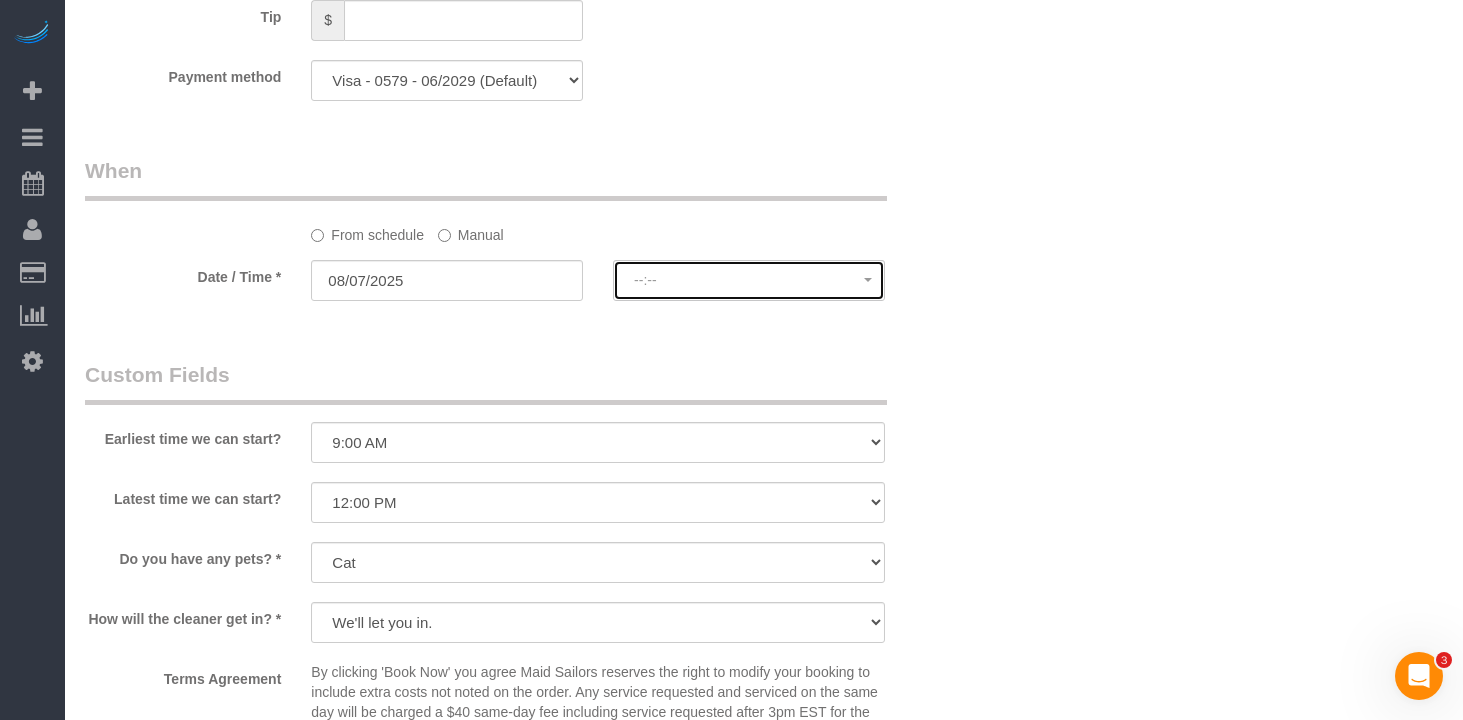 click on "--:--" 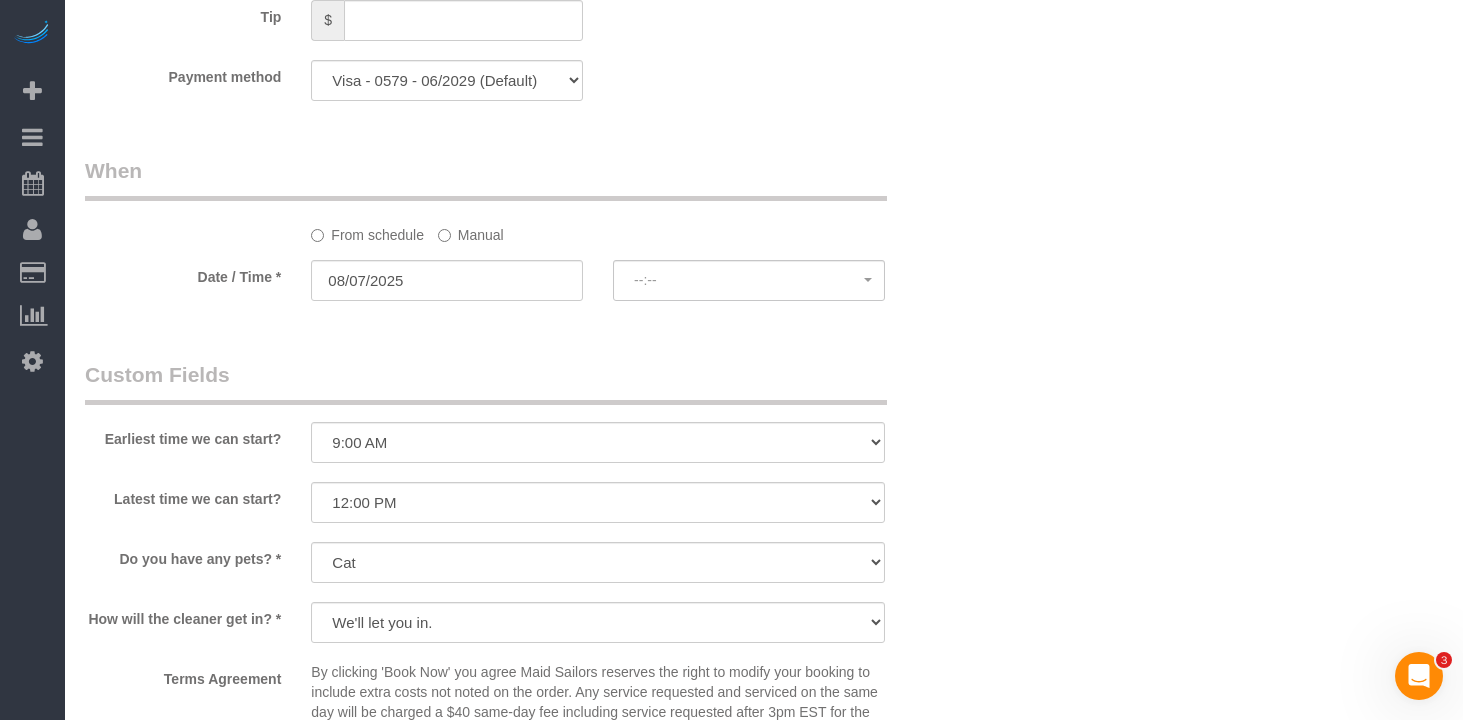 select on "spot1" 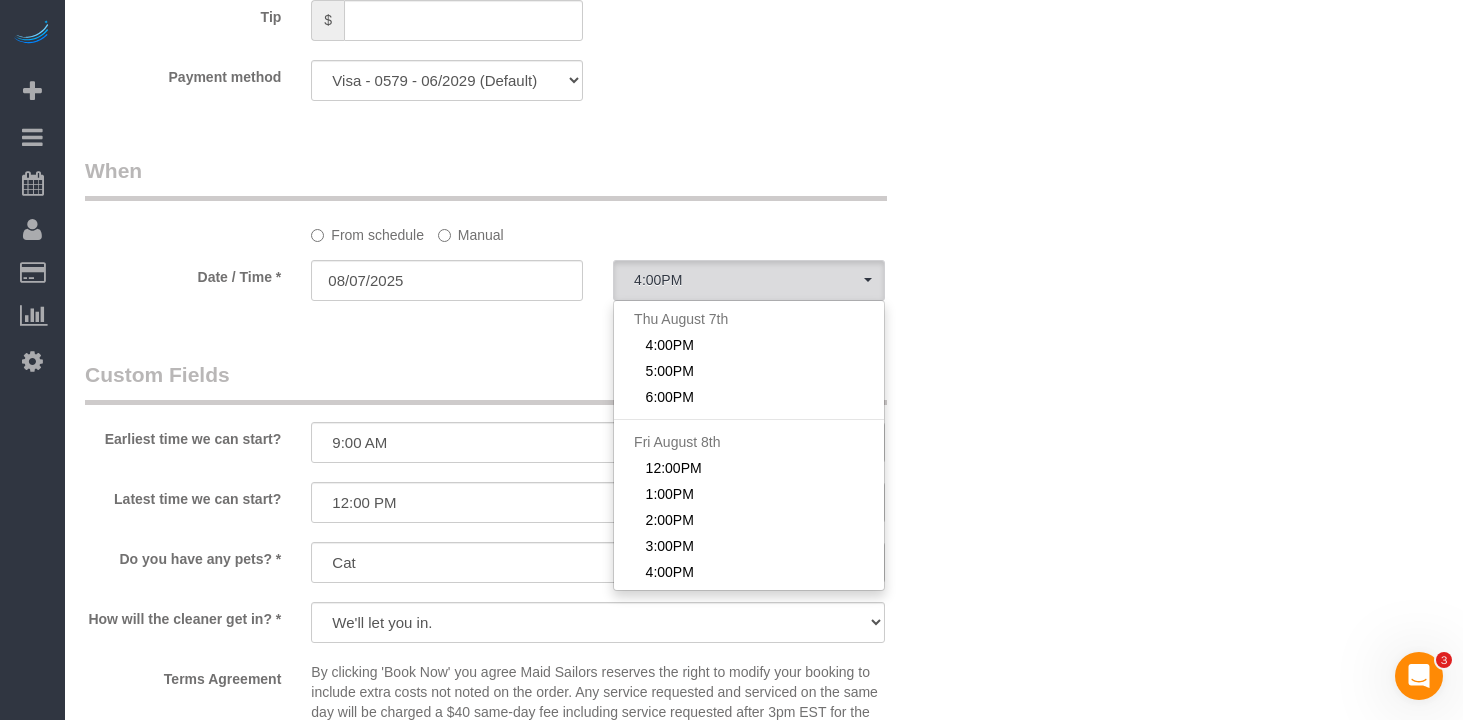 click on "Manual" 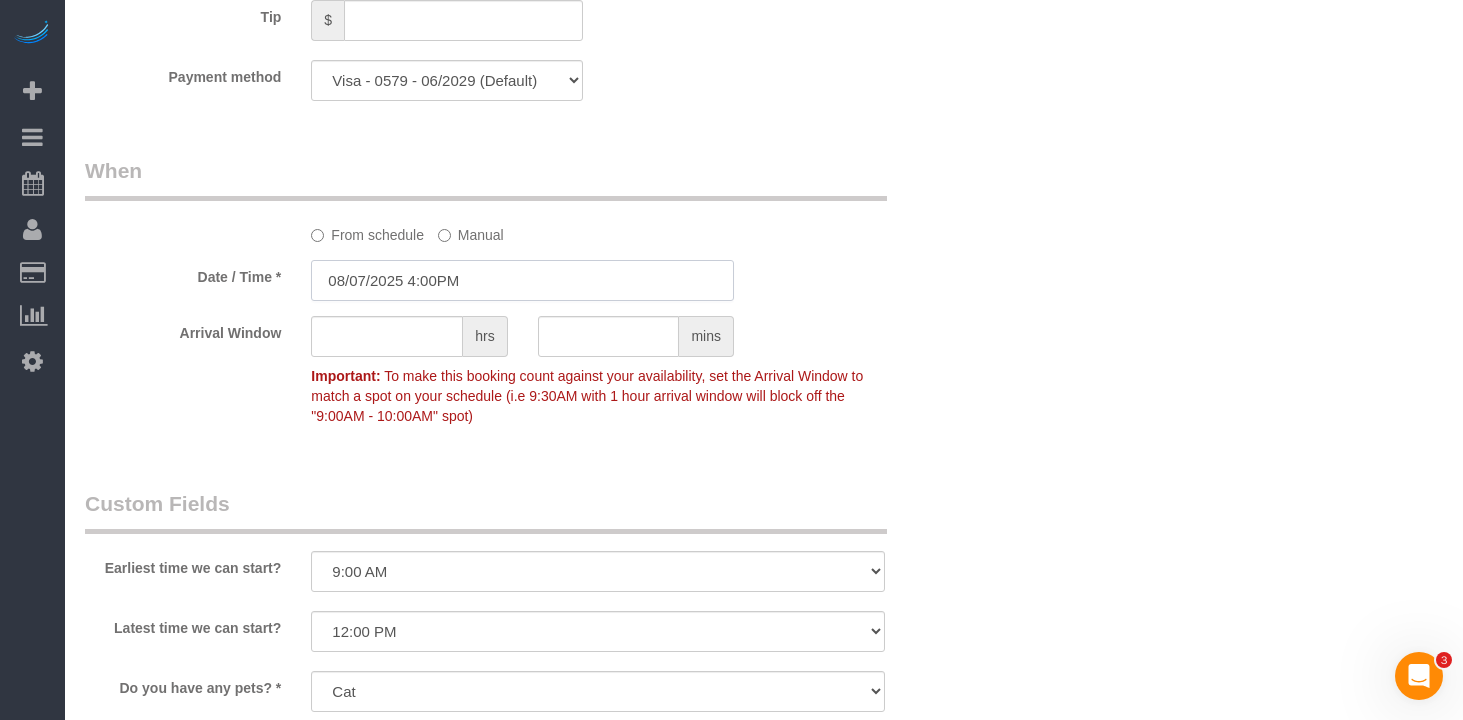 click on "08/07/2025 4:00PM" at bounding box center [522, 280] 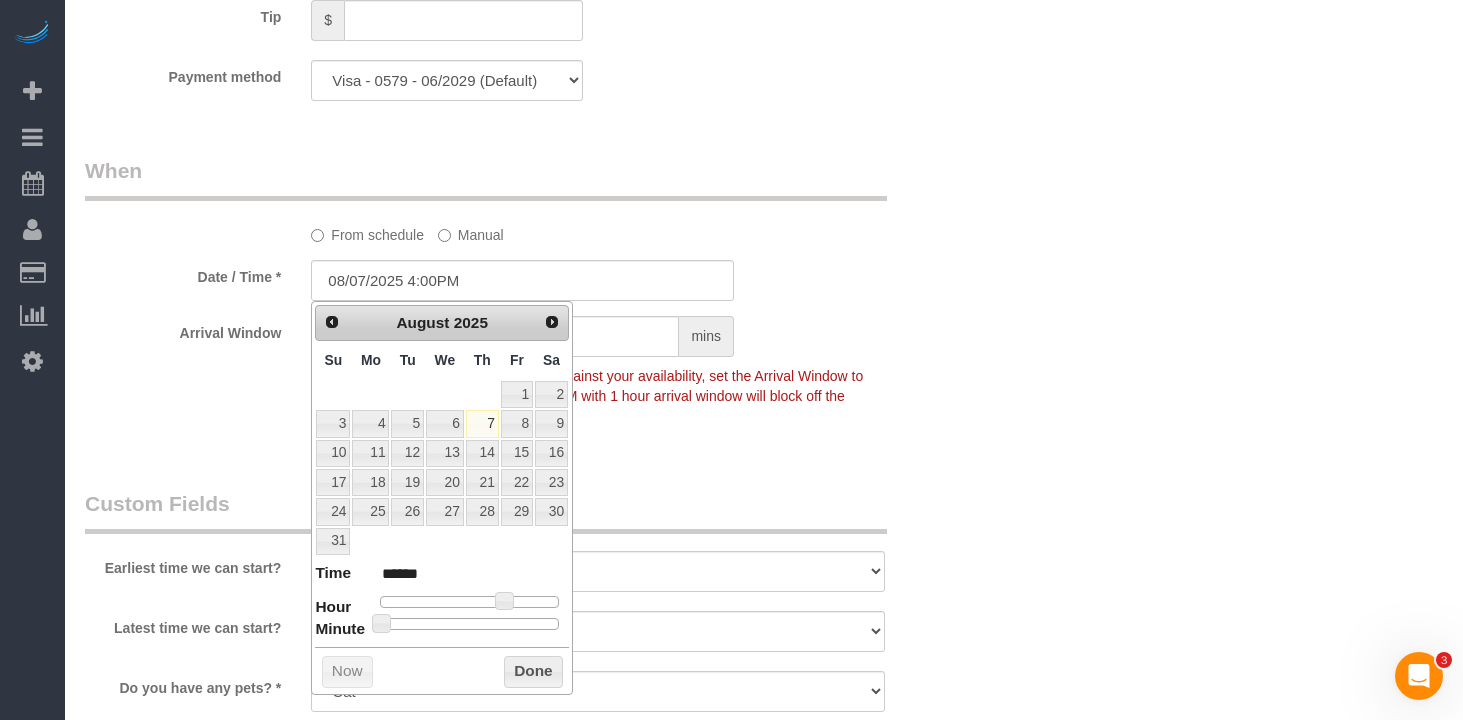 type on "08/07/2025 4:35PM" 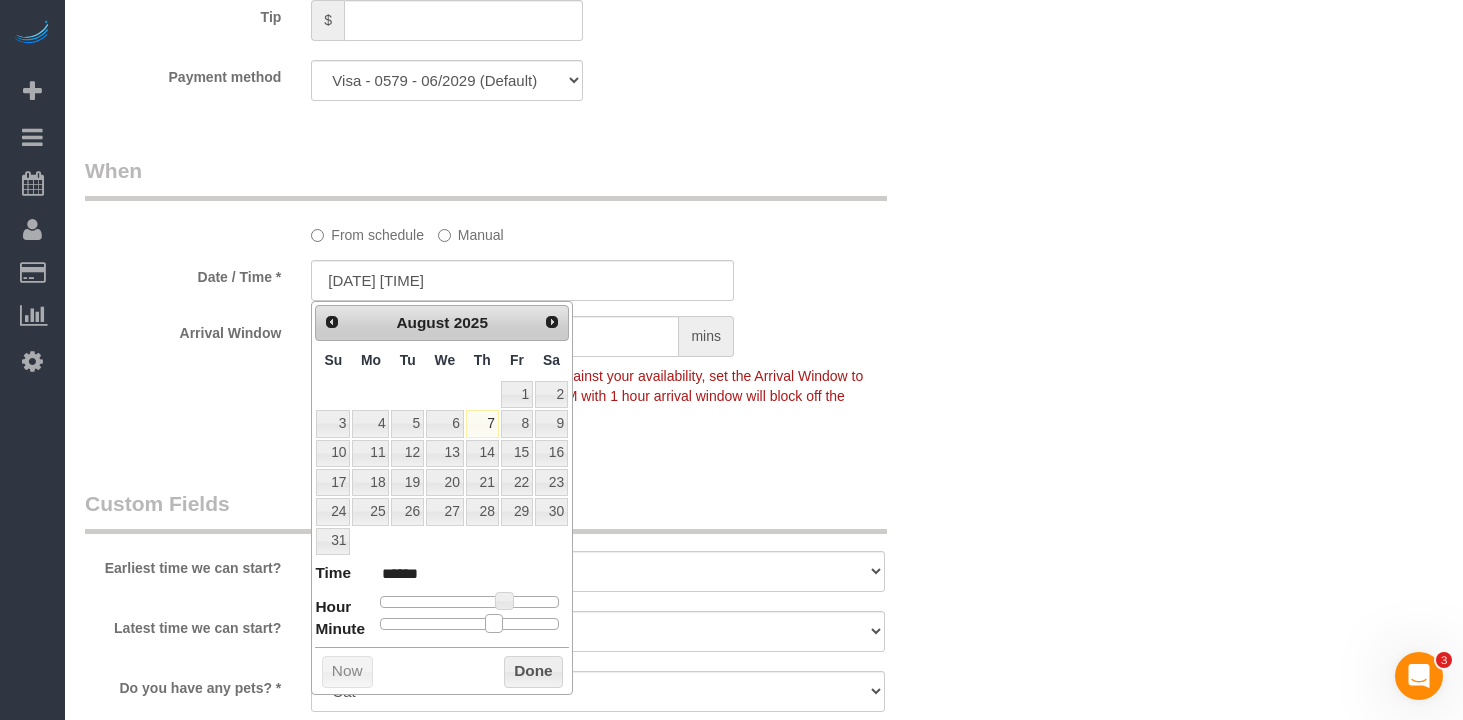 click at bounding box center (469, 624) 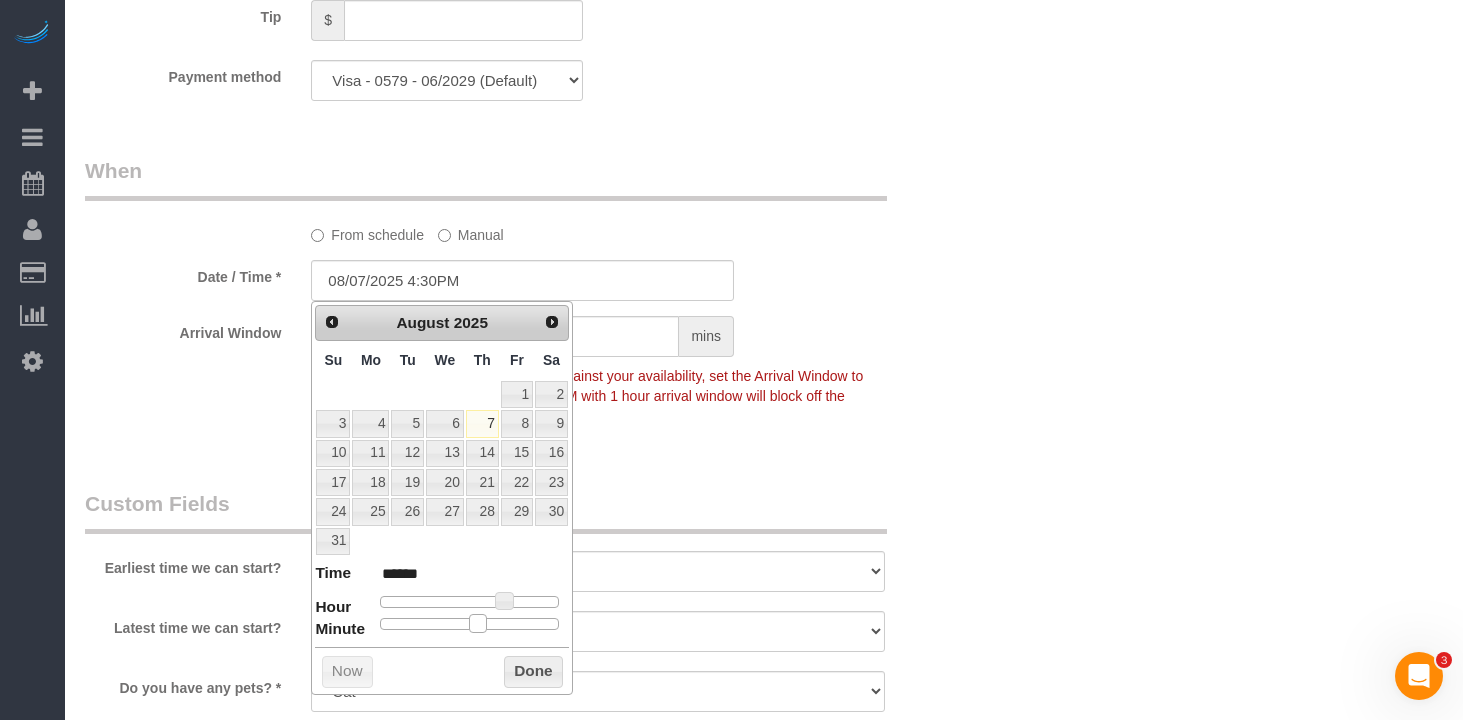 drag, startPoint x: 487, startPoint y: 621, endPoint x: 481, endPoint y: 636, distance: 16.155495 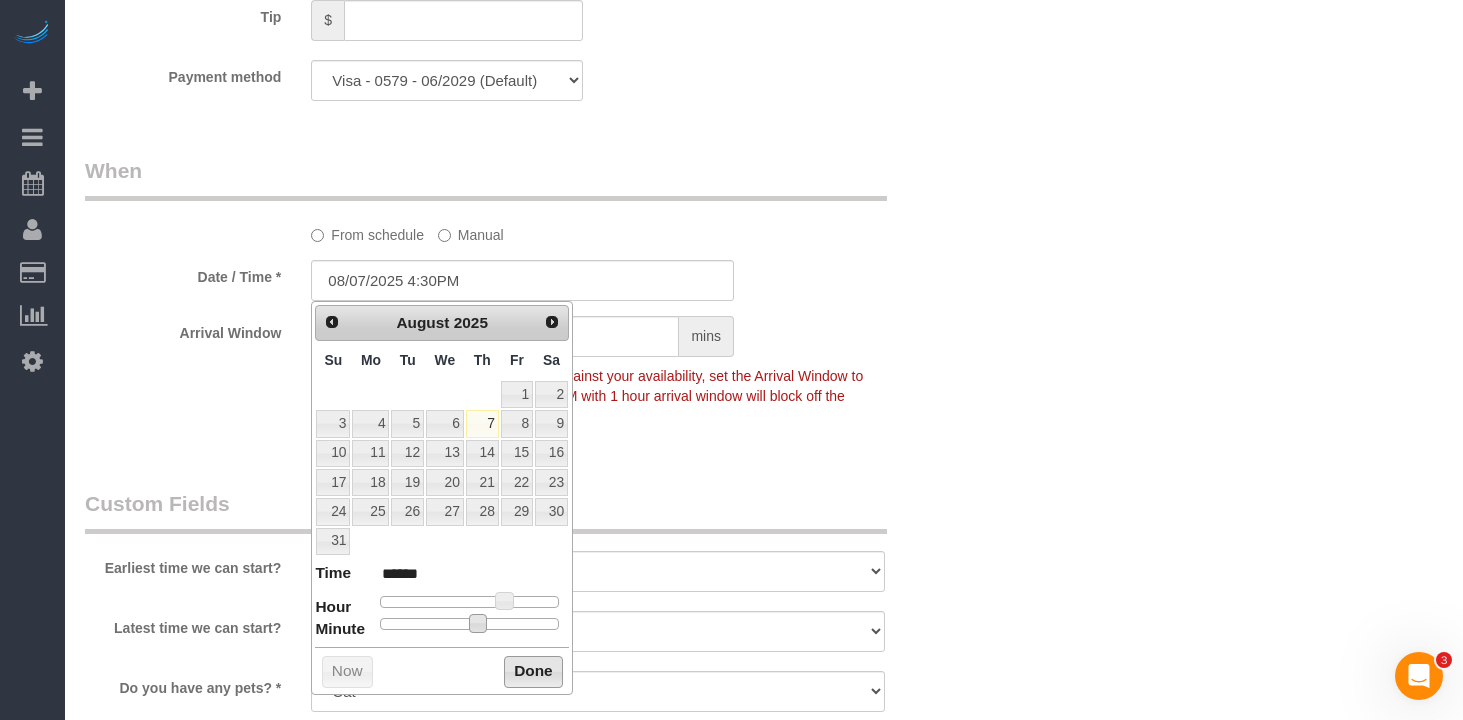 click on "Done" at bounding box center (533, 672) 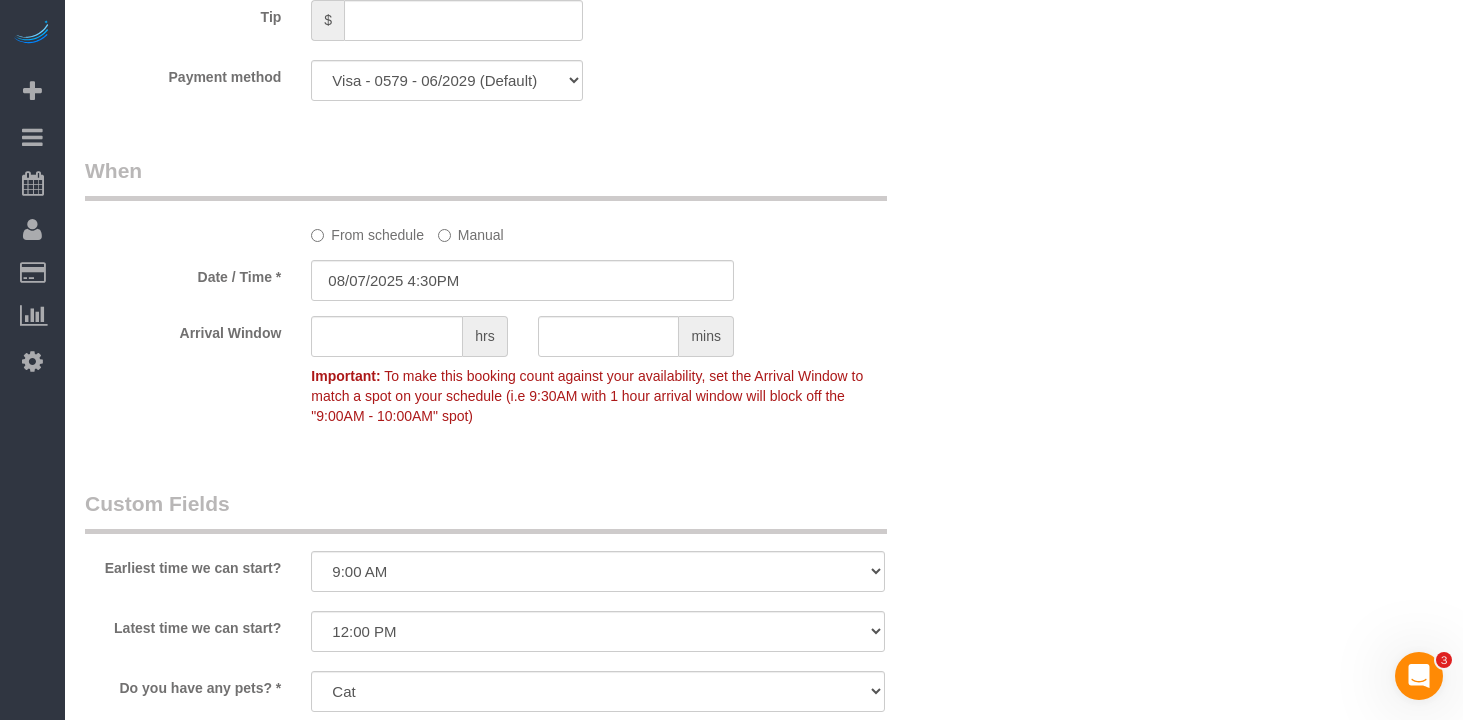 click on "Arrival Window
hrs
mins
Important:
To make this booking count against your availability, set the Arrival
Window to match a spot on your schedule (i.e 9:30AM with 1 hour arrival
window will block off the "9:00AM - 10:00AM" spot)" 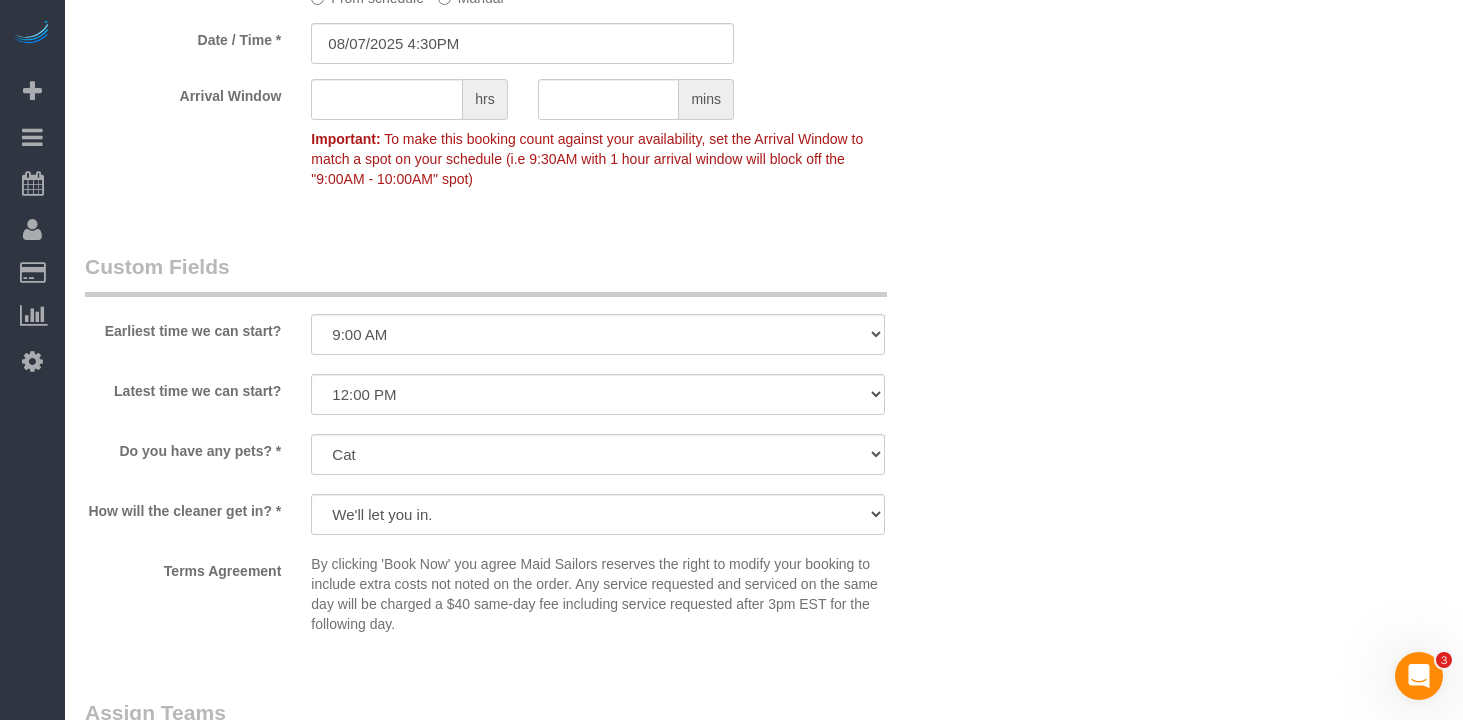 scroll, scrollTop: 2141, scrollLeft: 0, axis: vertical 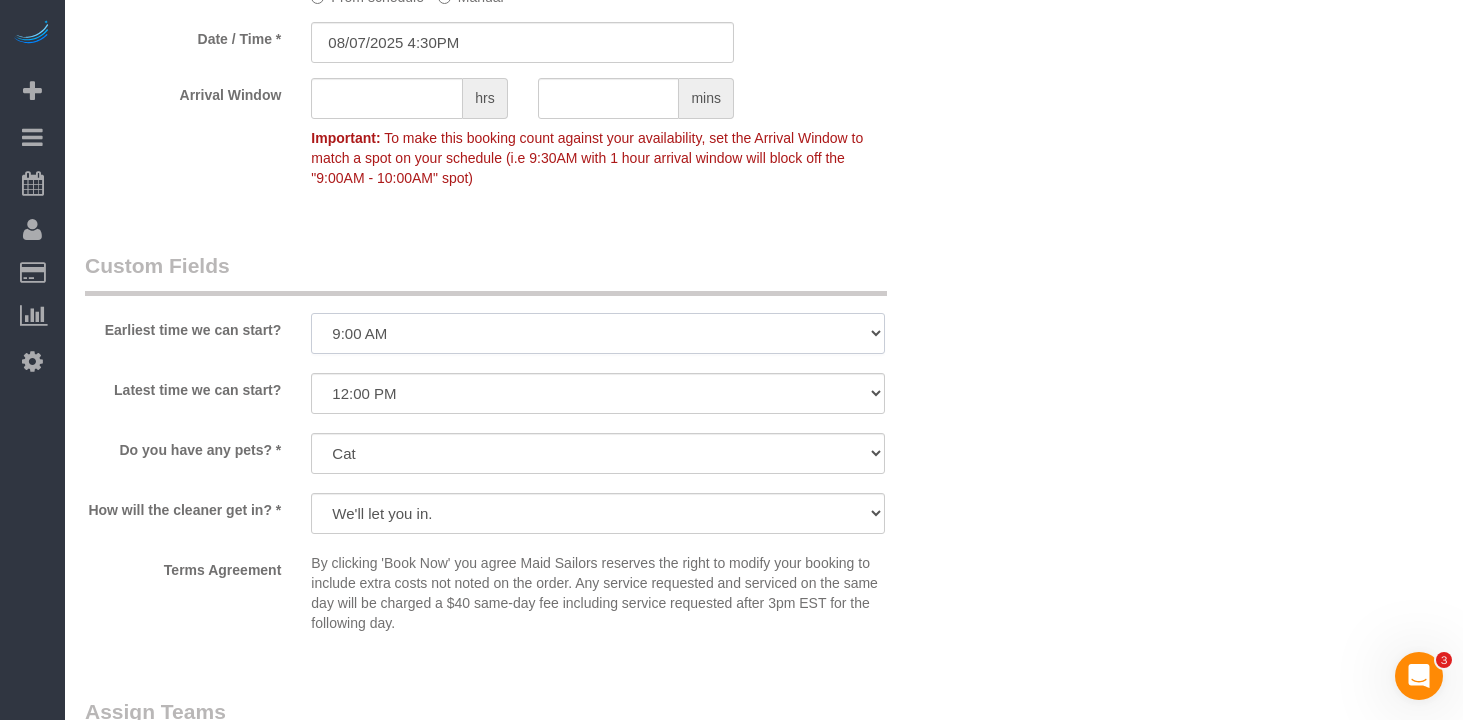 click on "I am not flexible, keep my selected time 8:00 AM 9:00 AM 10:00 AM 11:00 AM 12:00 PM 1:00 PM 2:00 PM 3:00 PM 4:00 PM 5:00 PM 6:00 PM 7:00 PM" at bounding box center [598, 333] 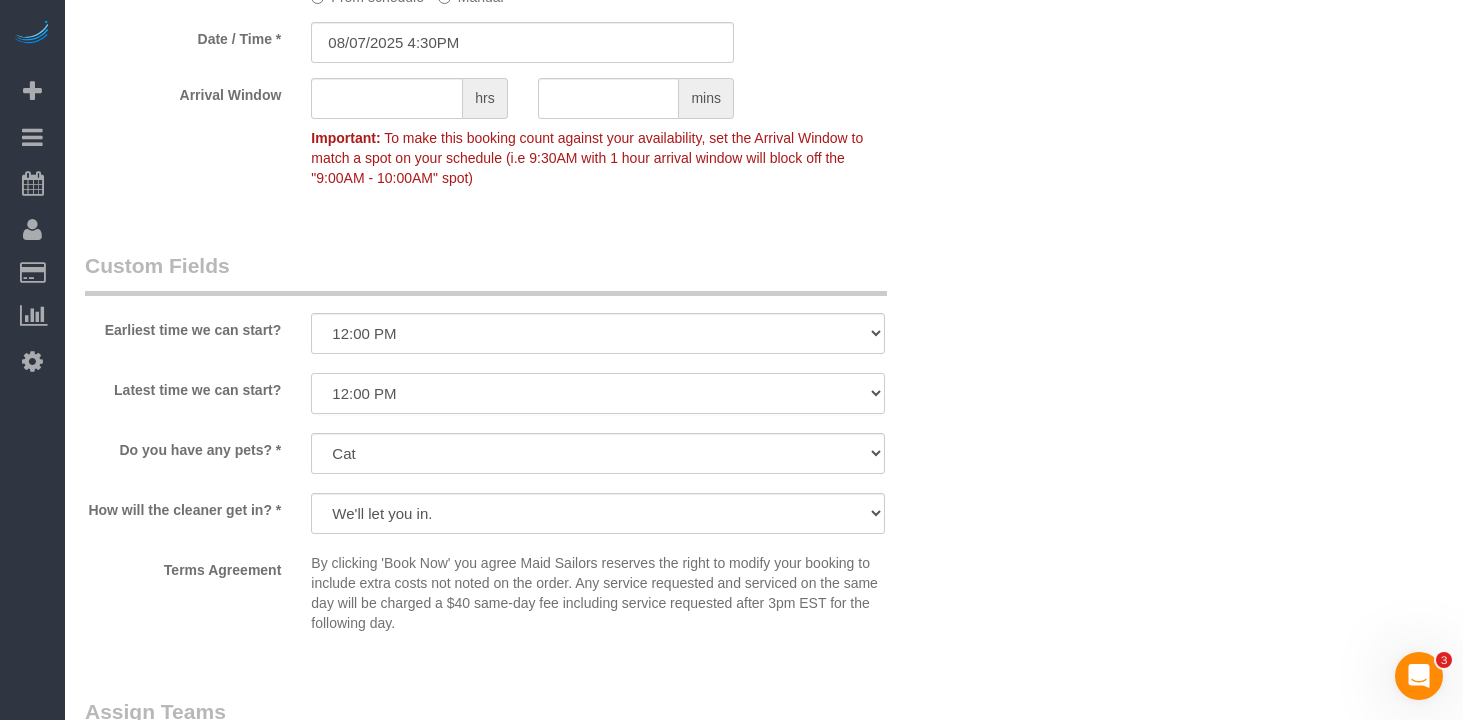 click on "I am not flexible, keep my selected time 8:00 AM 9:00 AM 10:00 AM 11:00 AM 12:00 PM 1:00 PM 2:00 PM 3:00 PM 4:00 PM 5:00 PM 6:00 PM 7:00 PM" at bounding box center [598, 393] 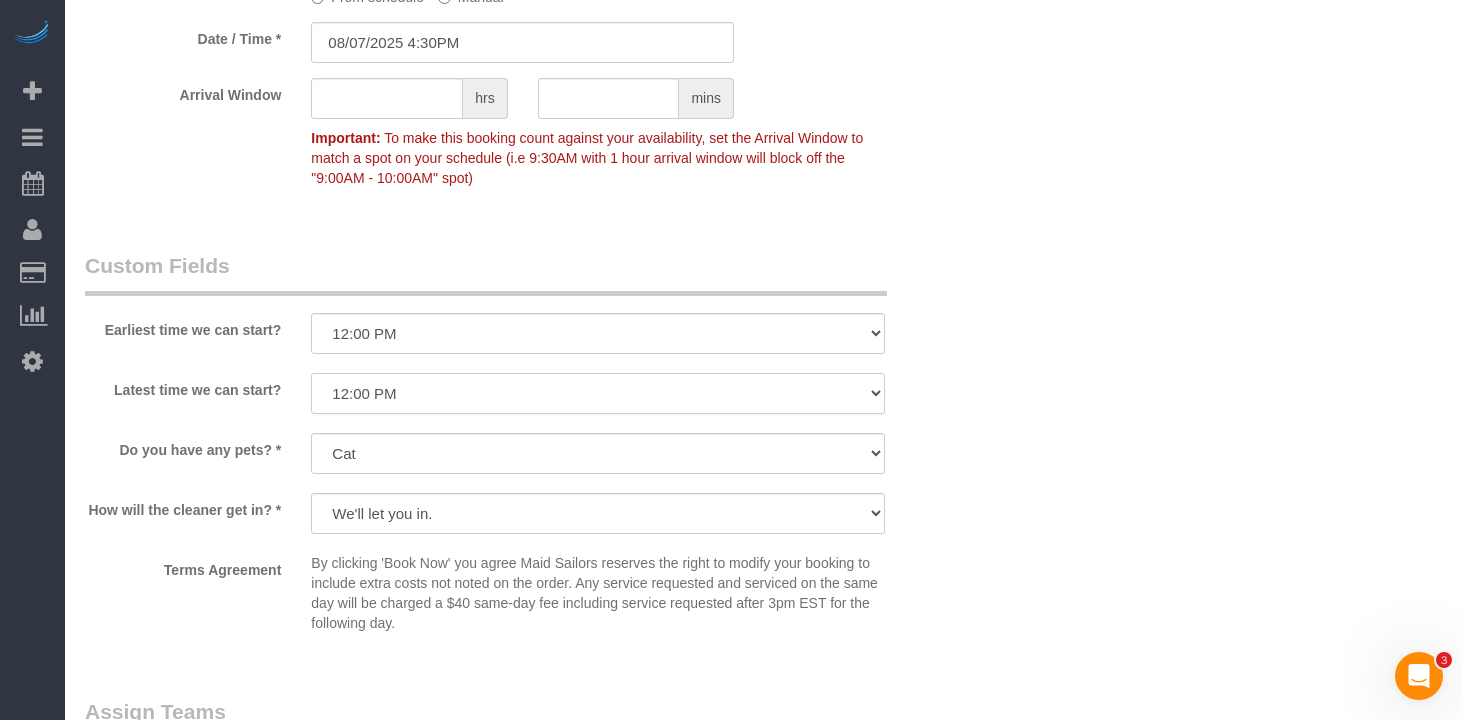 select on "number:79" 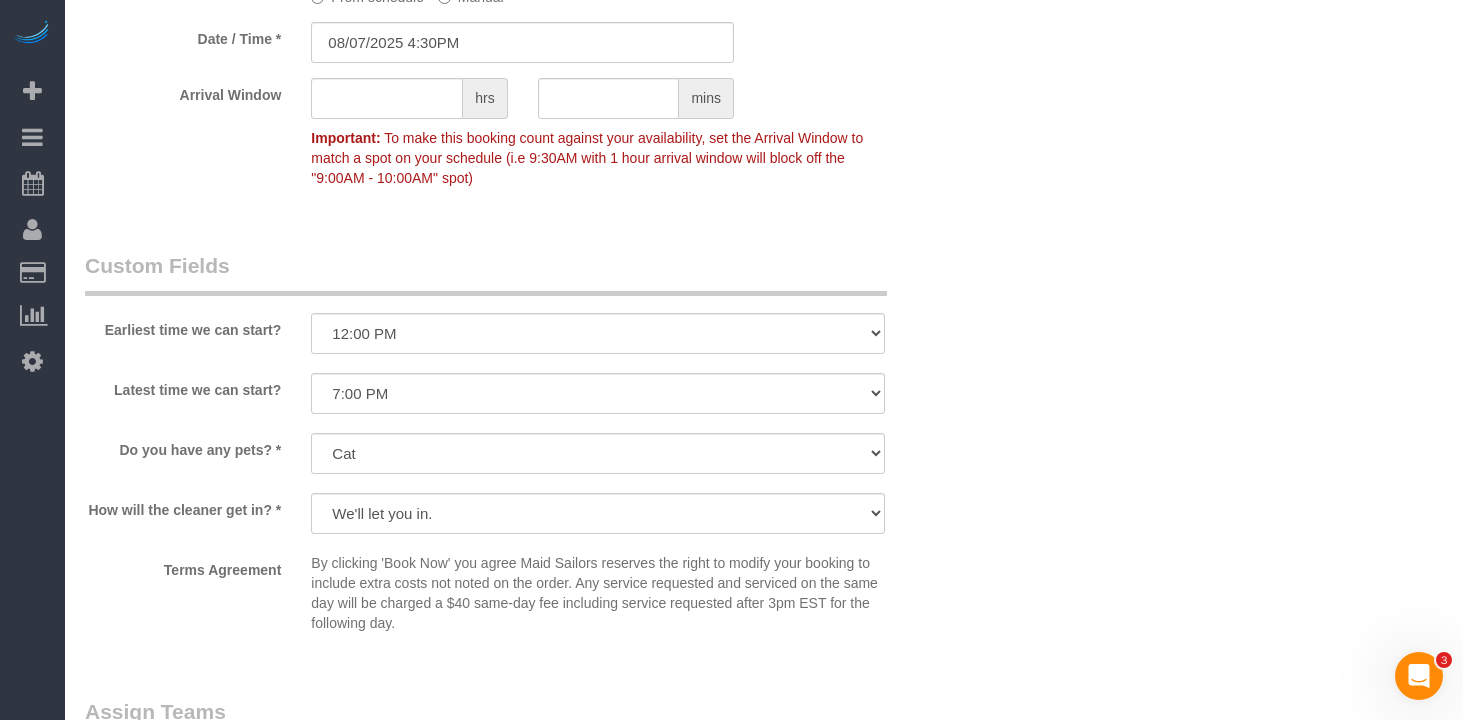 click on "Who
Email
ethan.r.corcoran@gmail.com
Name *
Ethan
Corcoran
Pet-cat
Where
Address
237 West 15th Street, Apt.2C
New York
AK
AL
AR
AZ
CA
CO
CT
DC
DE
FL
GA
HI
IA
ID
IL
IN
KS
KY
LA
MA
MD
ME
MI
MN
MO
MS
MT
NC" at bounding box center [764, -366] 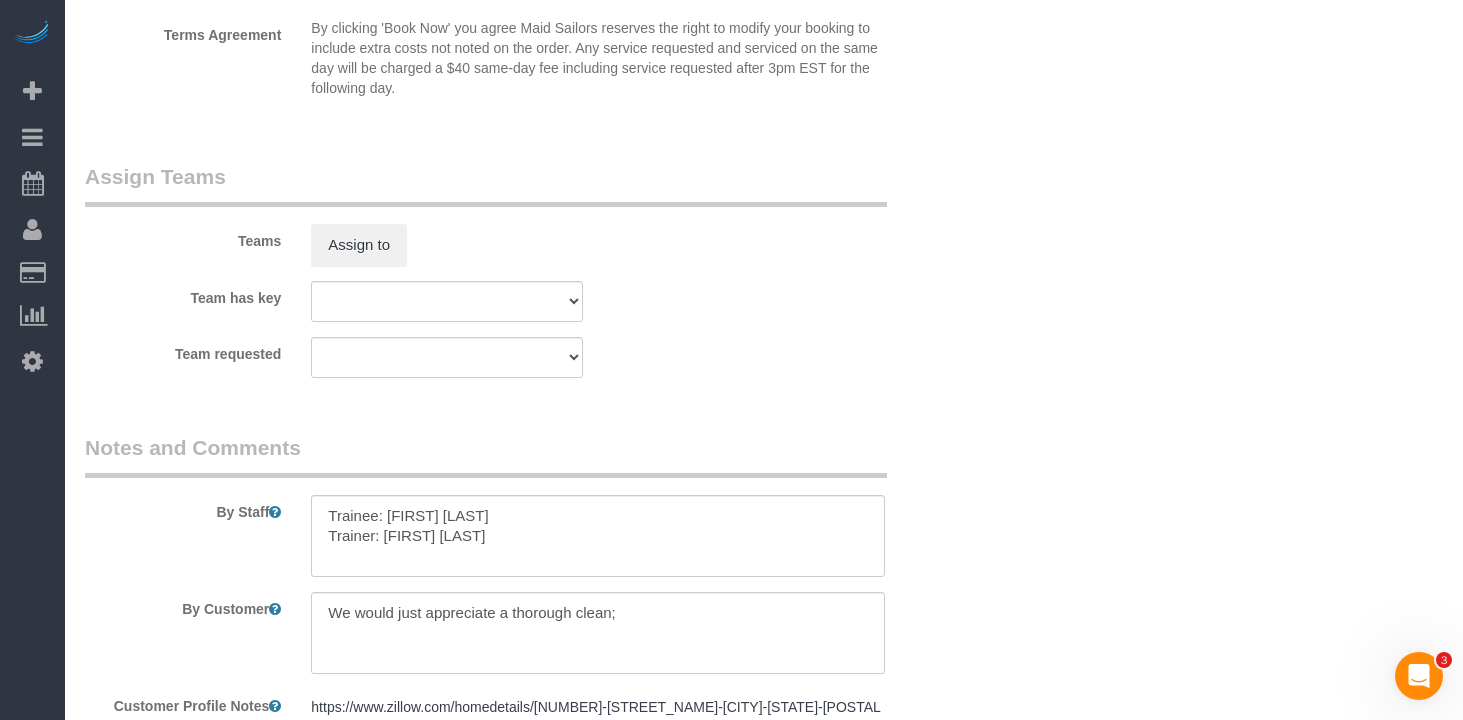 scroll, scrollTop: 2828, scrollLeft: 0, axis: vertical 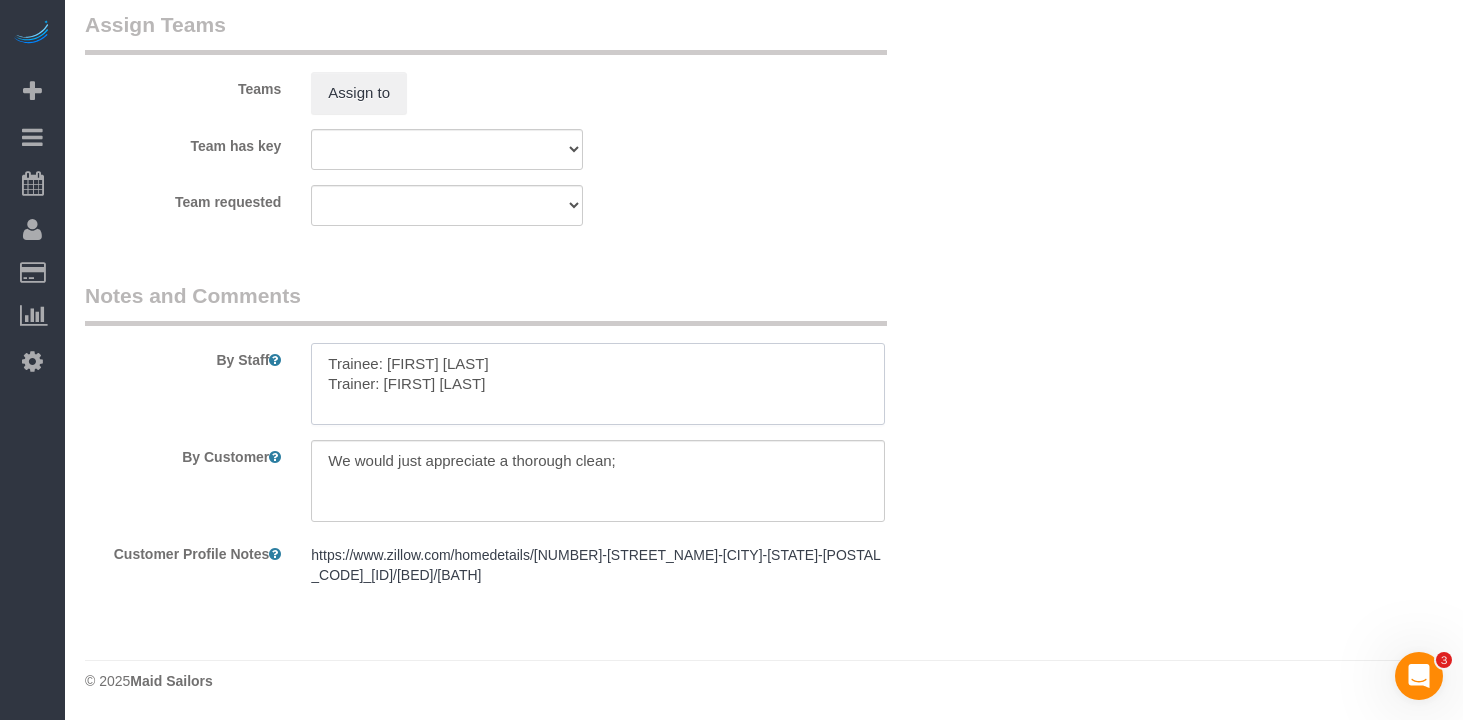 drag, startPoint x: 625, startPoint y: 383, endPoint x: 168, endPoint y: 320, distance: 461.32202 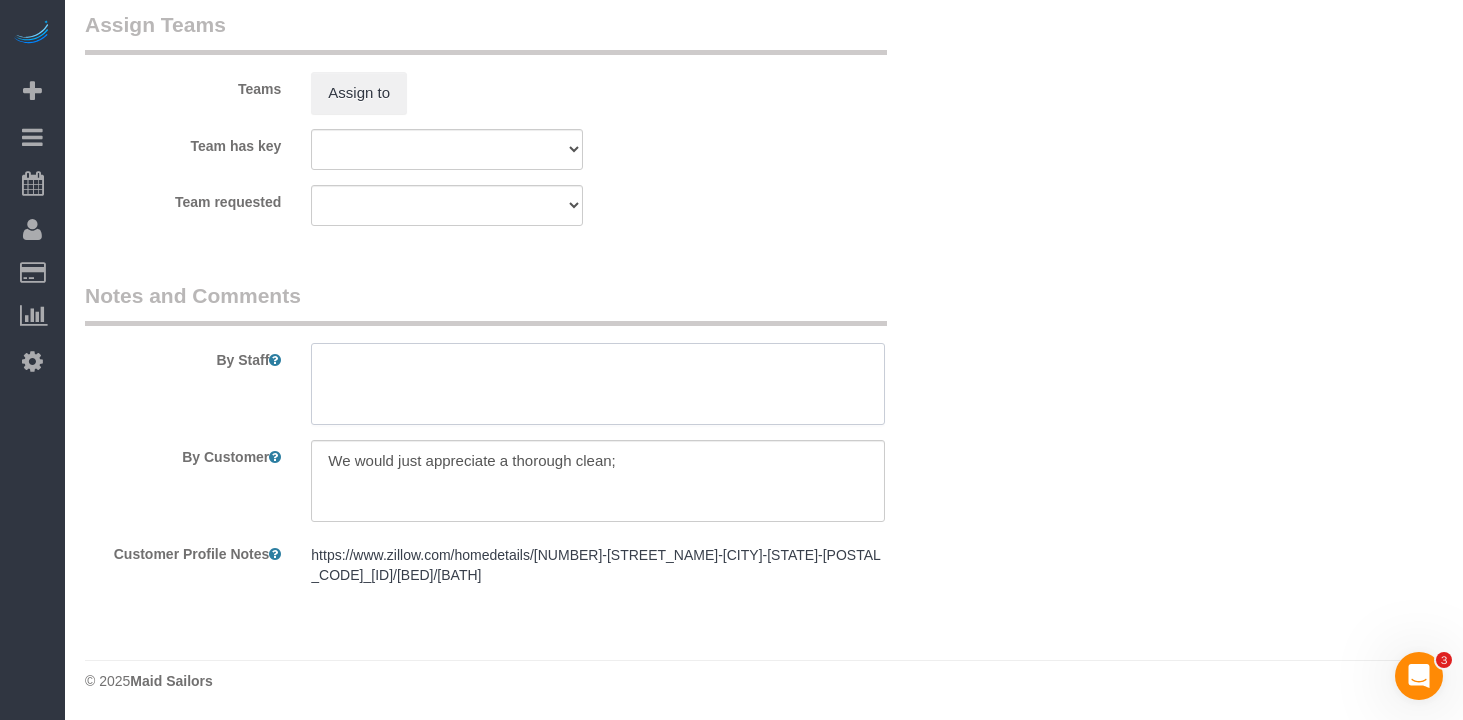 type 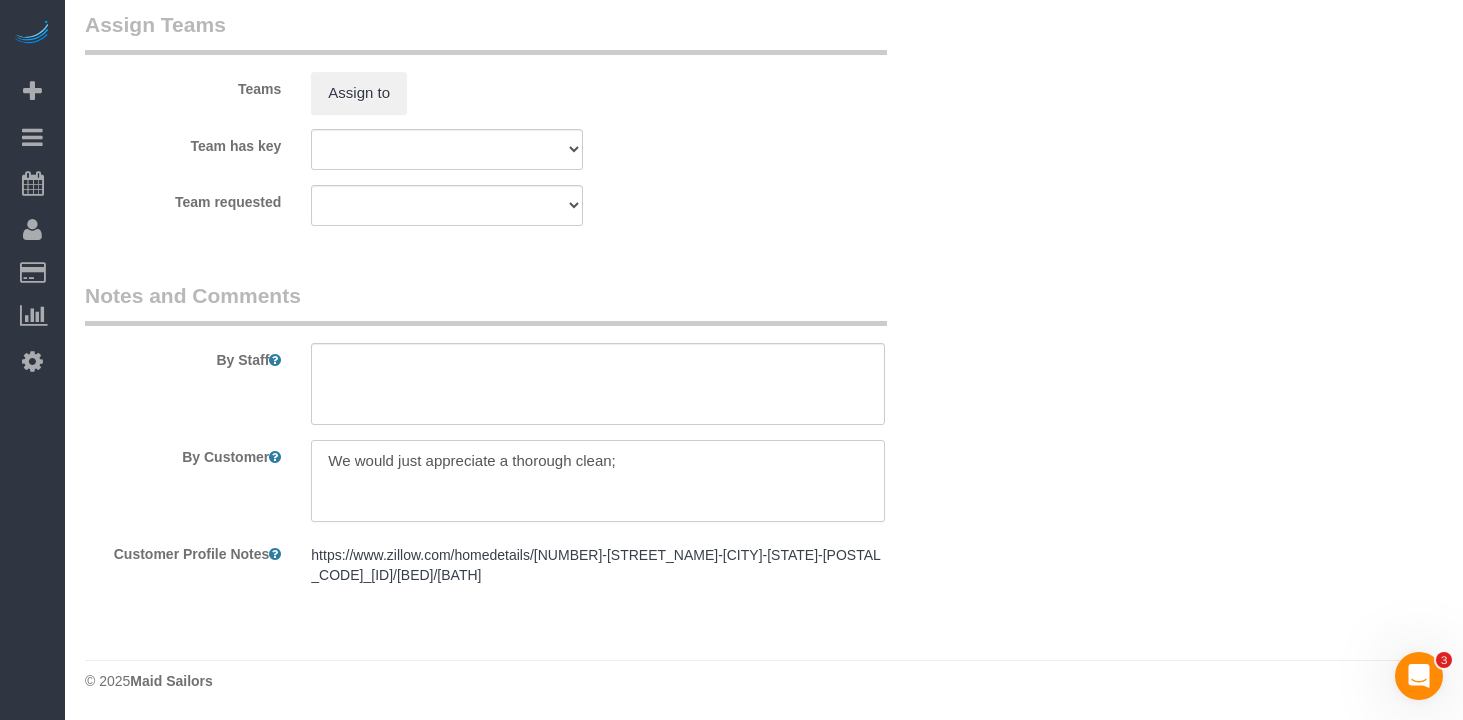 click at bounding box center (598, 481) 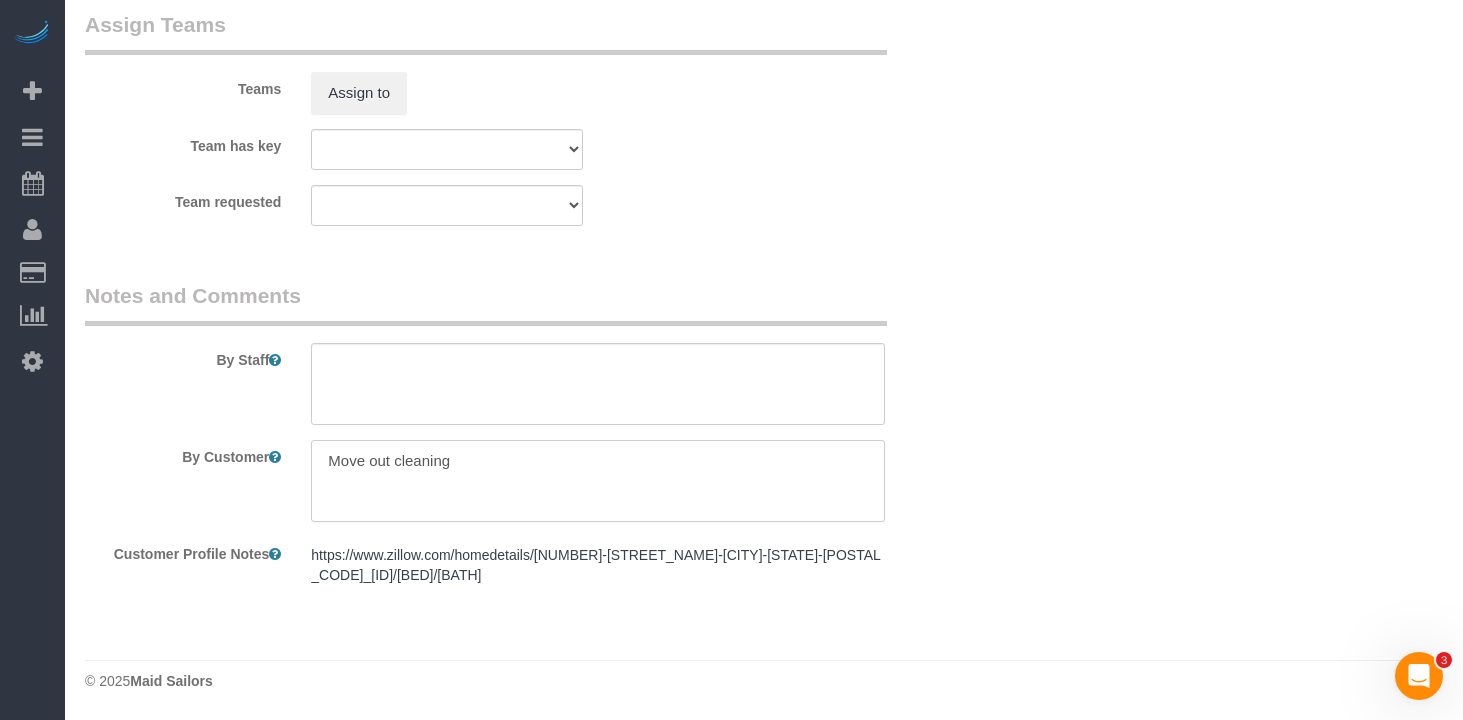 type on "Move out cleaning" 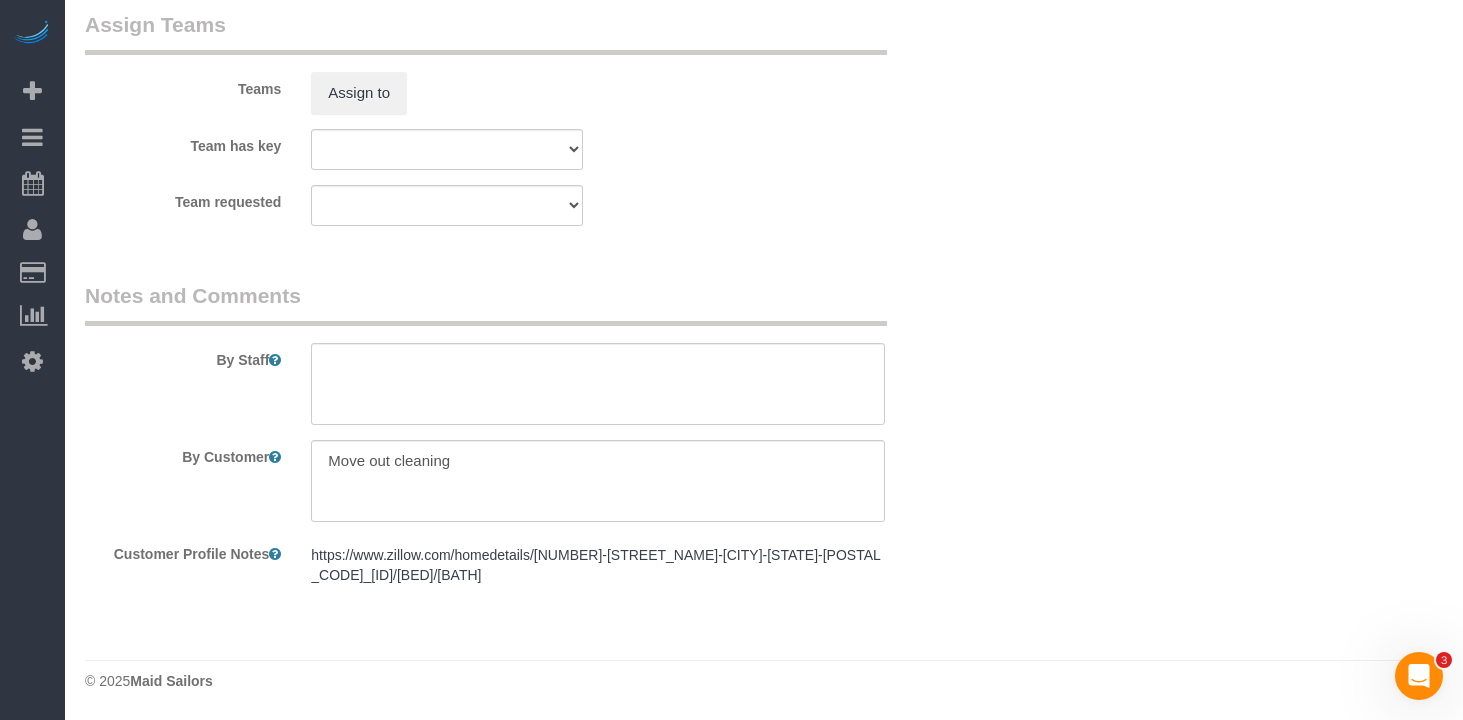 click on "By Staff" at bounding box center (522, 353) 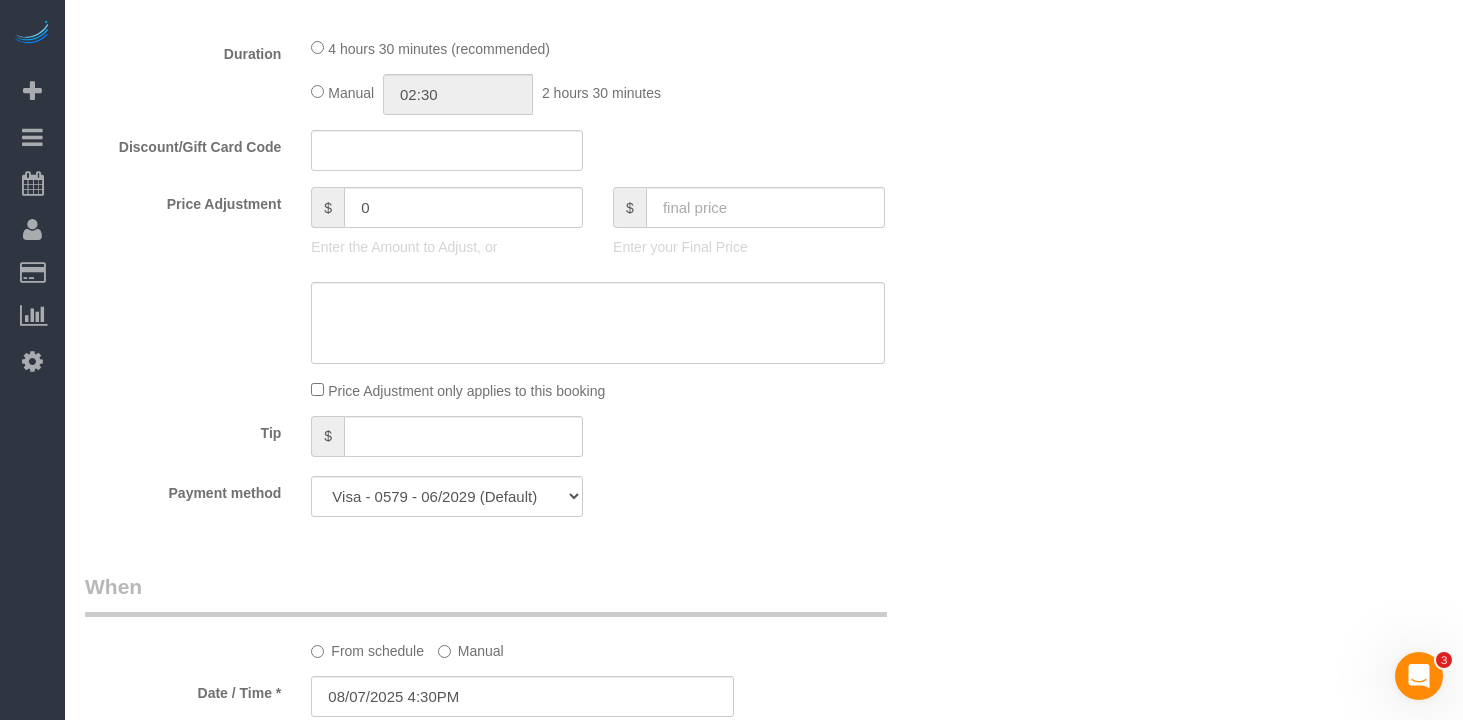 scroll, scrollTop: 1491, scrollLeft: 0, axis: vertical 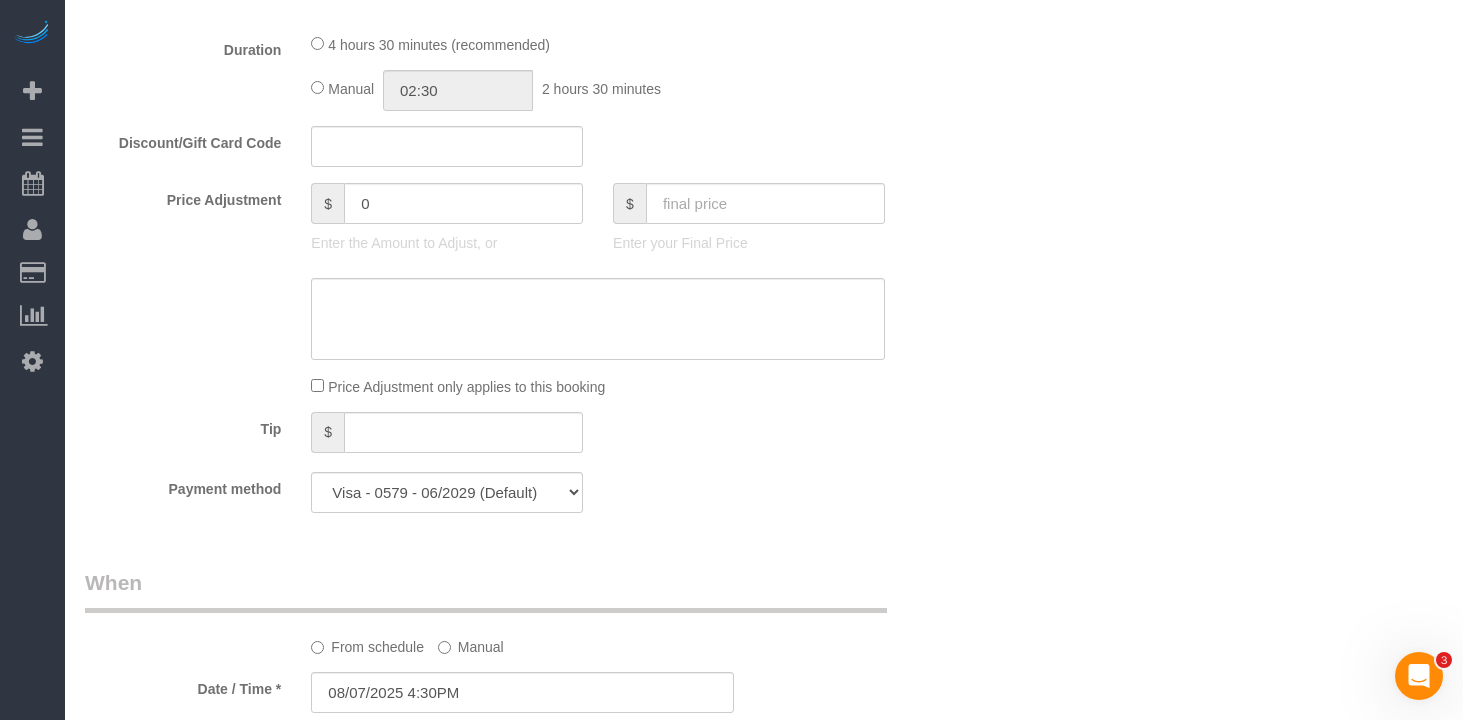 click on "Payment method
Visa - 0579 - 06/2029 (Default) Add Credit Card ─────────────── Cash Check Paypal" 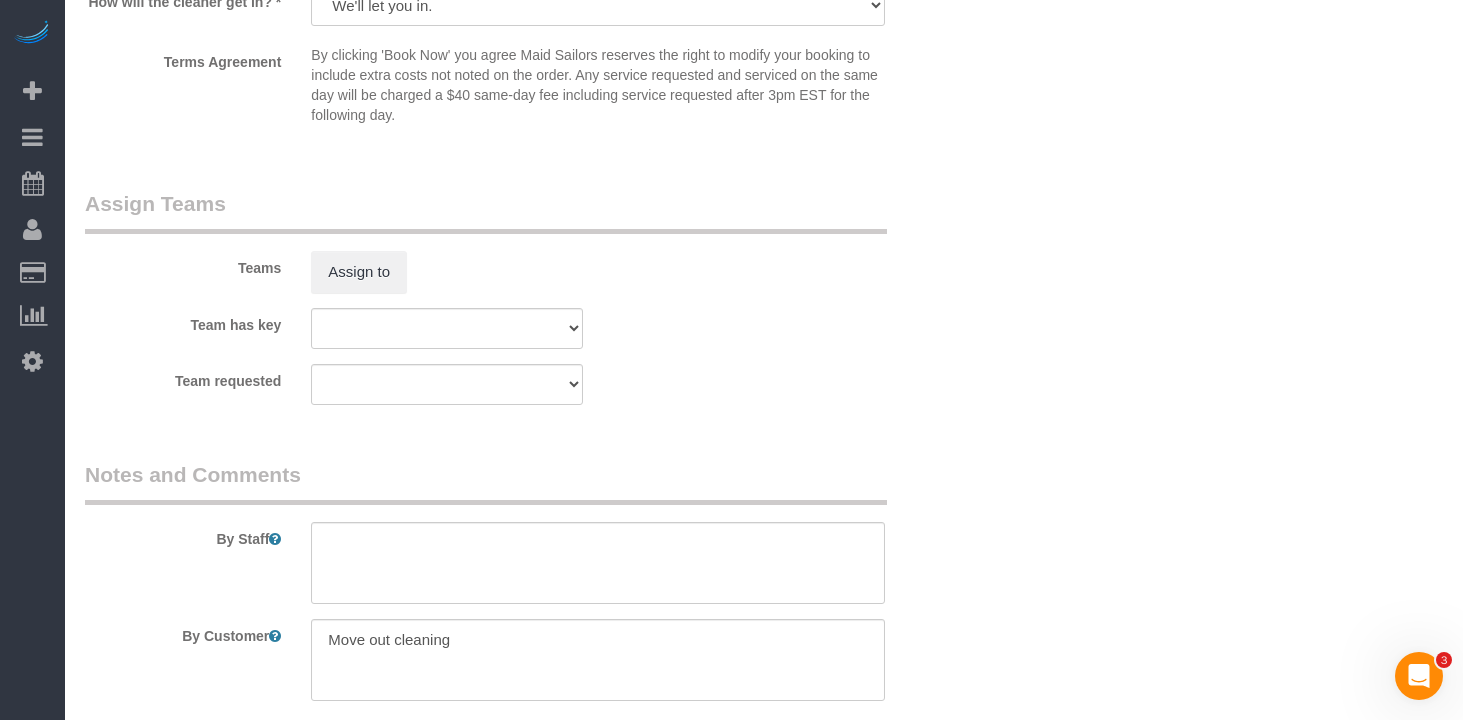 scroll, scrollTop: 2651, scrollLeft: 0, axis: vertical 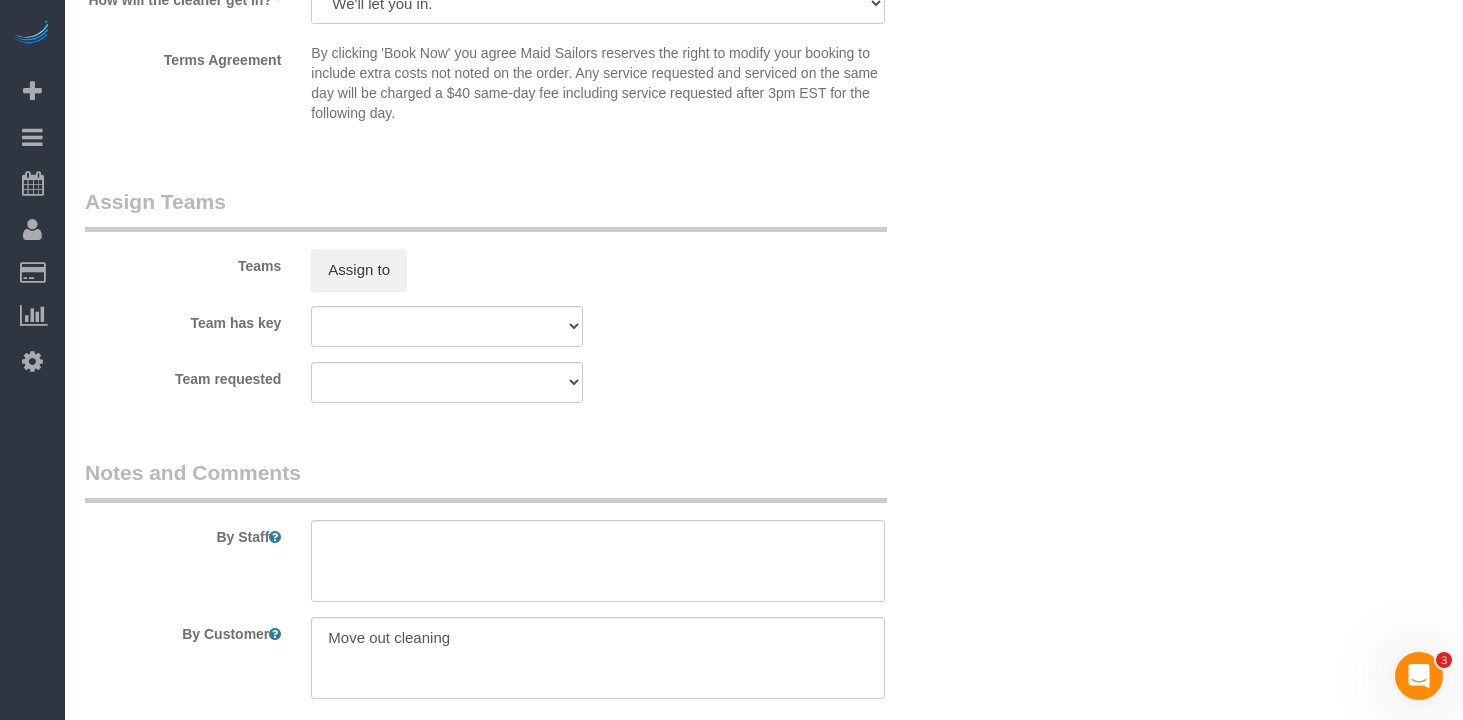 click on "By Staff" at bounding box center (522, 530) 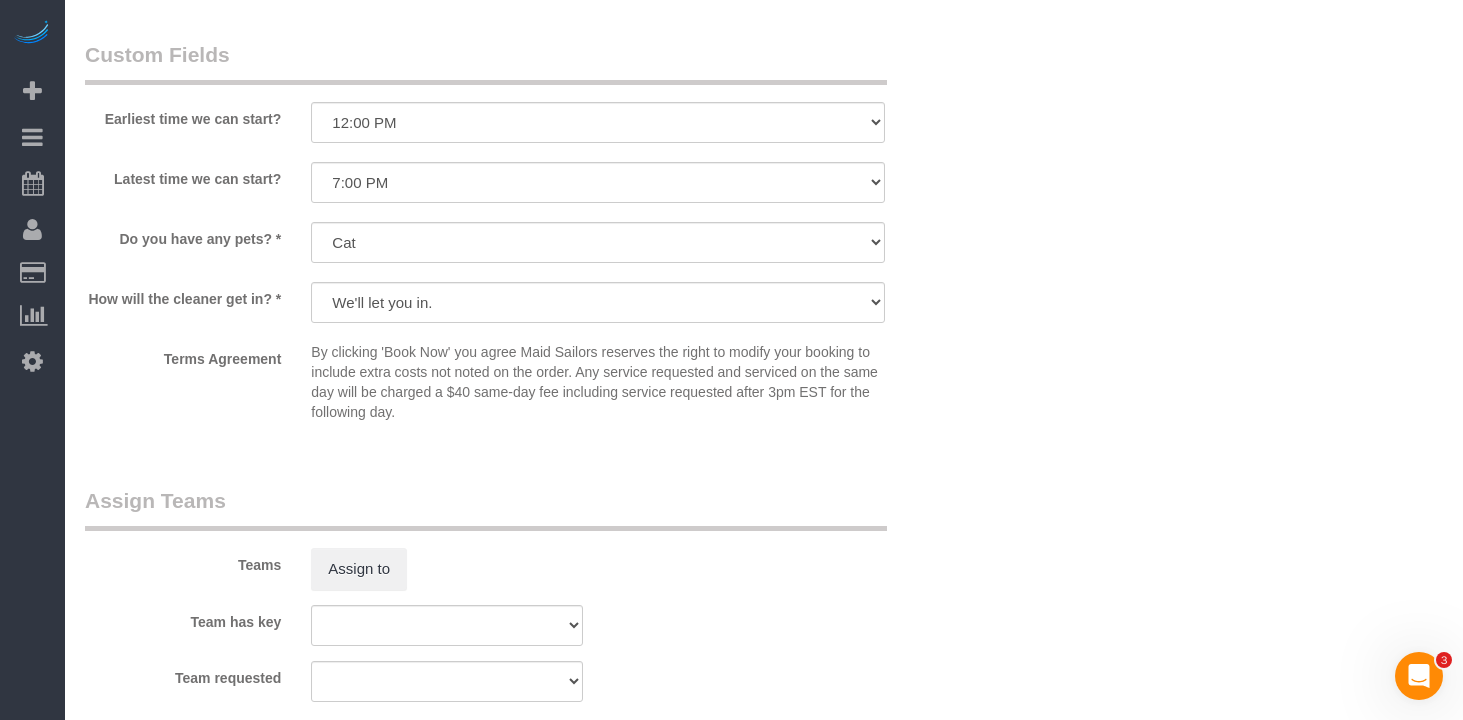 scroll, scrollTop: 2346, scrollLeft: 0, axis: vertical 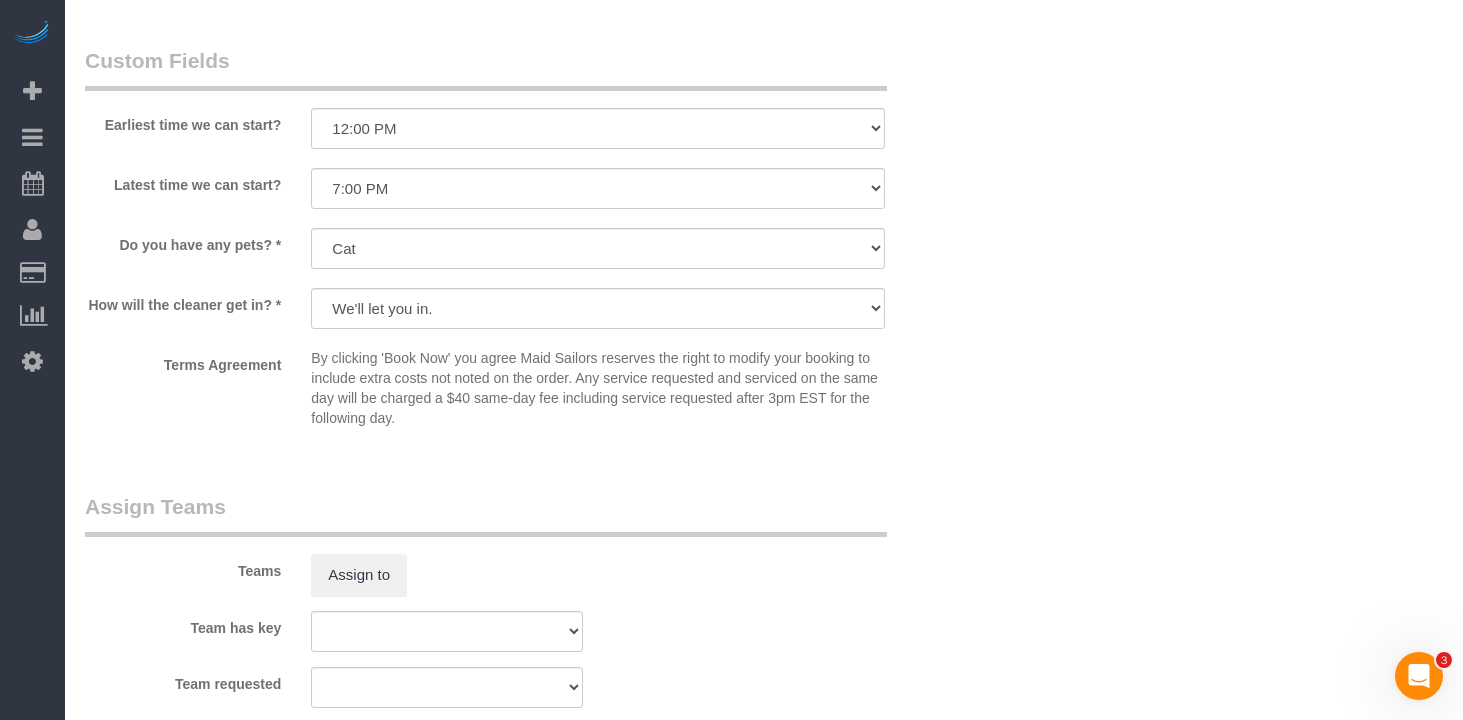 click on "By clicking 'Book Now' you agree Maid Sailors reserves the right to modify your booking to include extra costs not noted on the order. Any service requested and serviced on the same day will be charged a $40 same-day fee including service requested after 3pm EST for the following day." at bounding box center (598, 388) 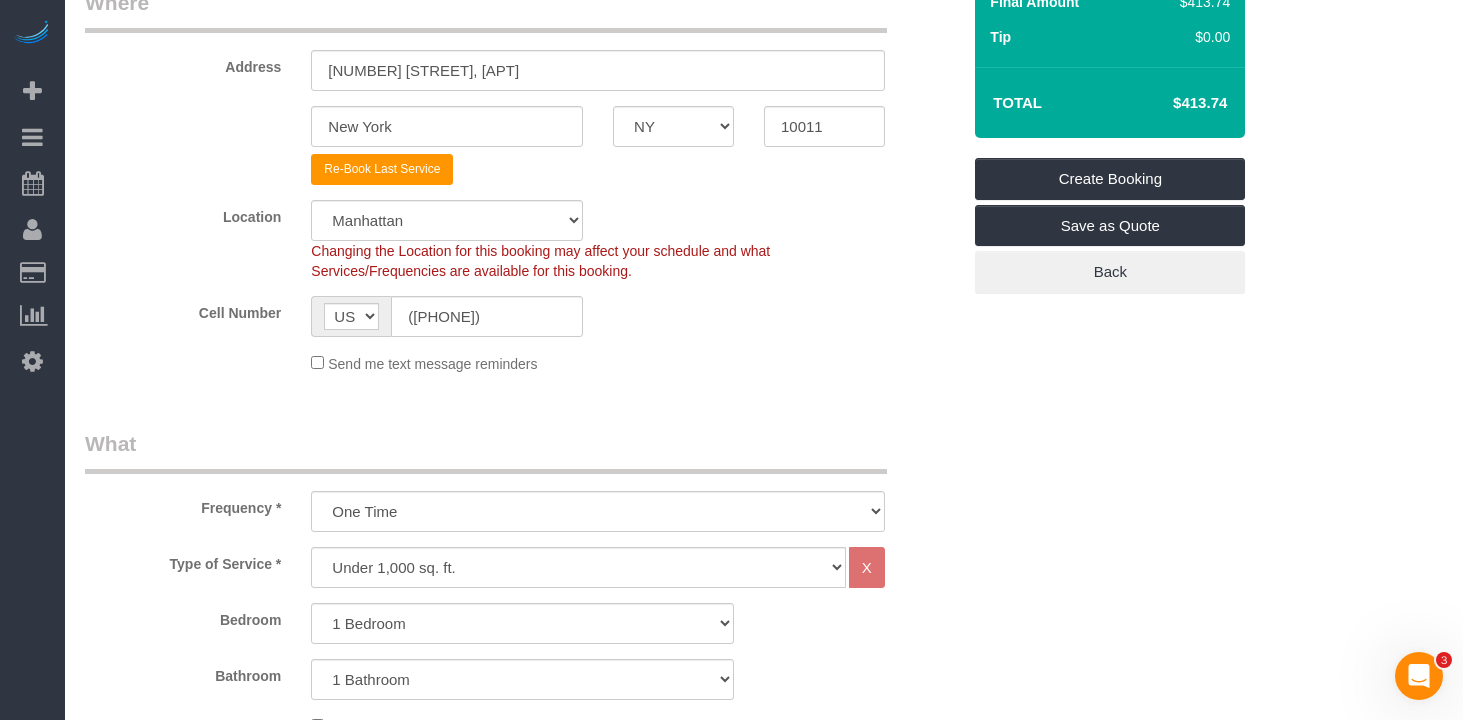 scroll, scrollTop: 0, scrollLeft: 0, axis: both 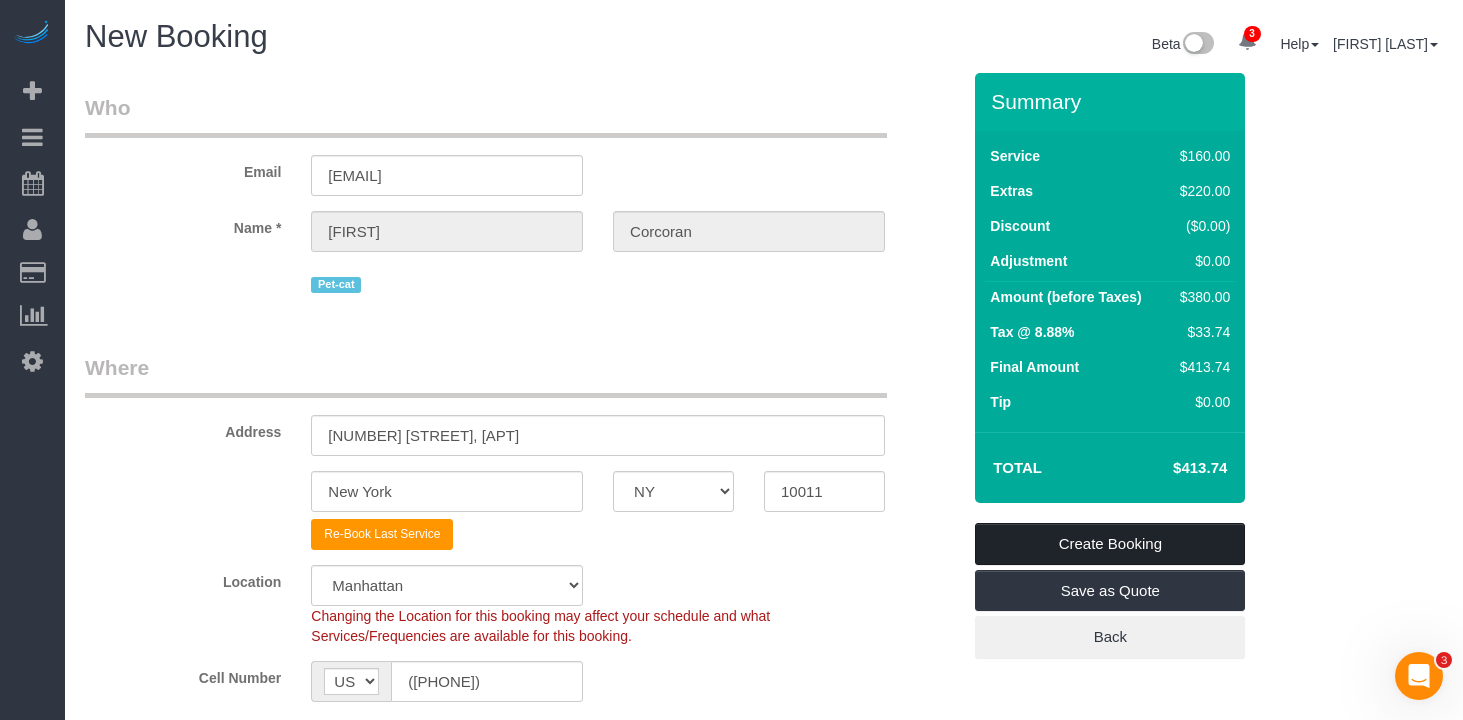 click on "Create Booking" at bounding box center [1110, 544] 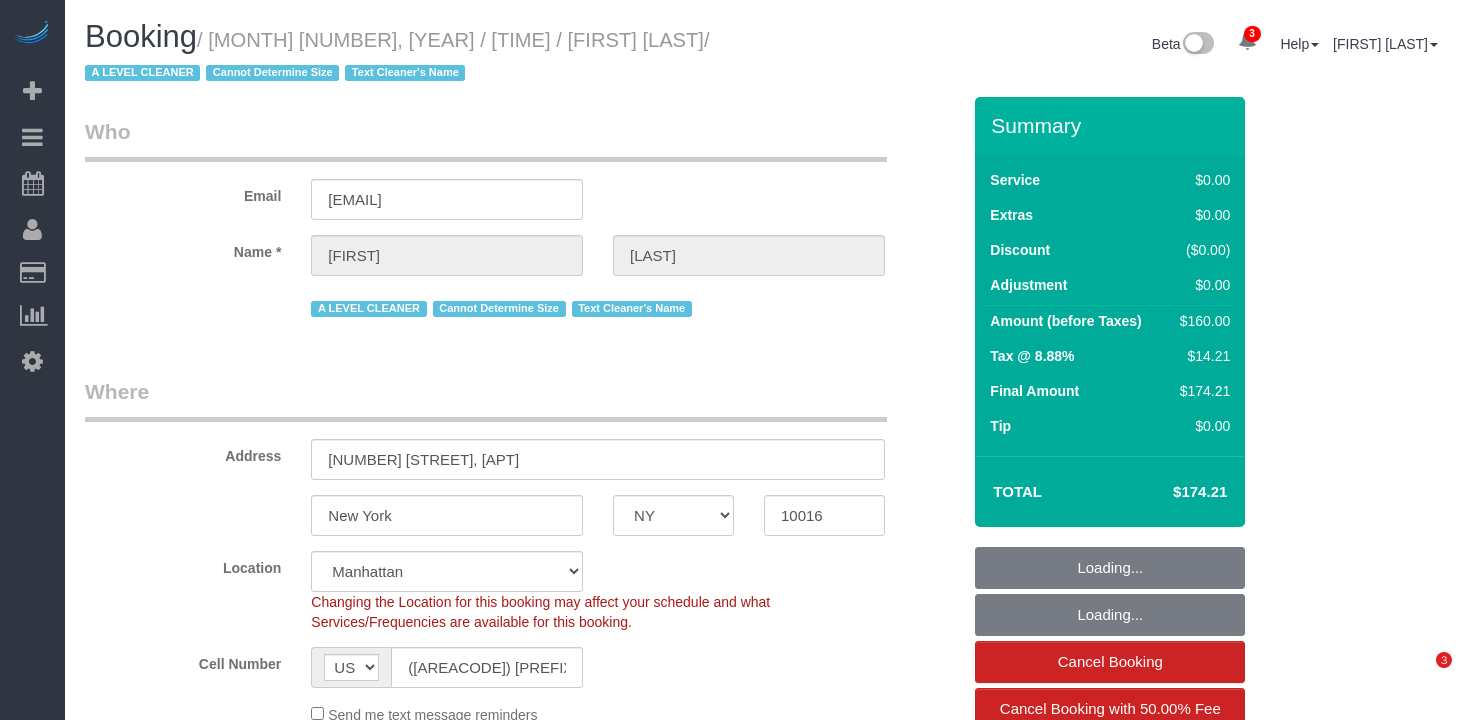 select on "NY" 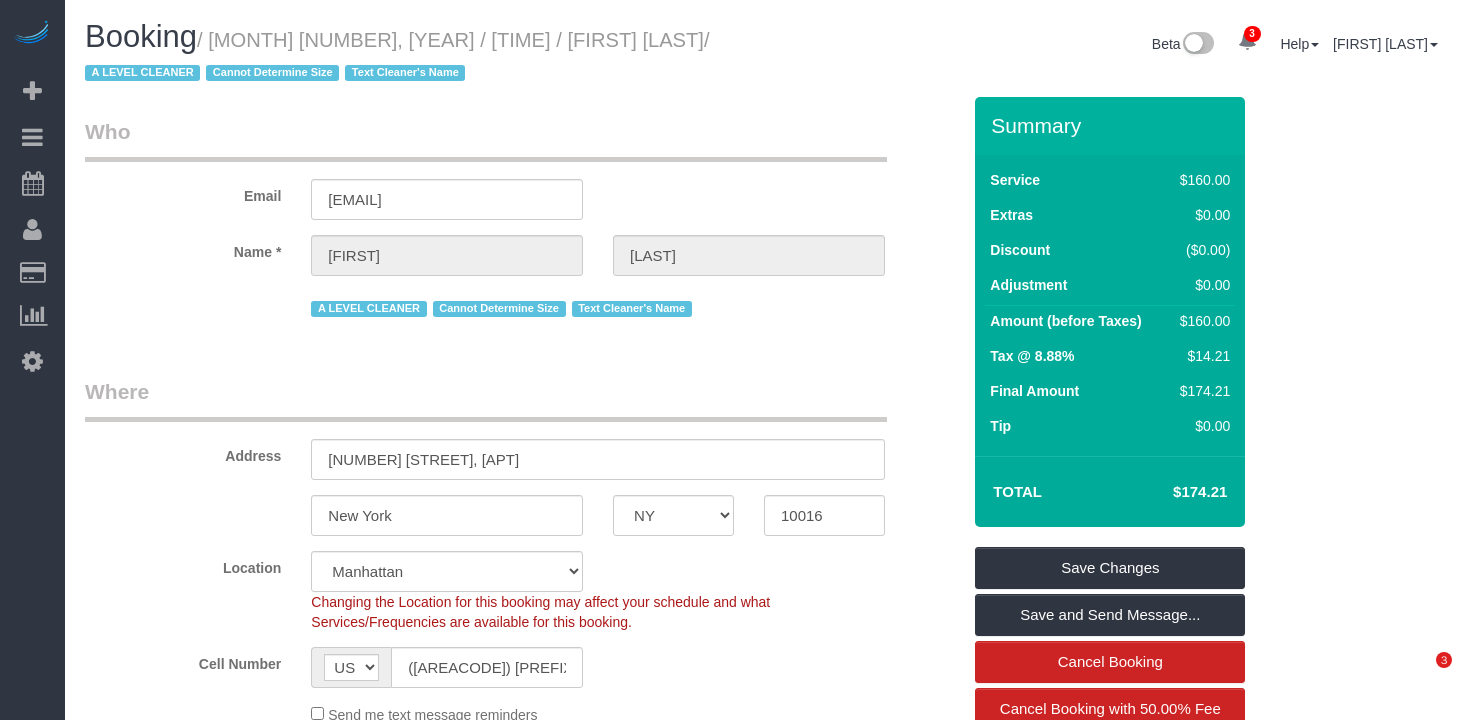 scroll, scrollTop: 0, scrollLeft: 0, axis: both 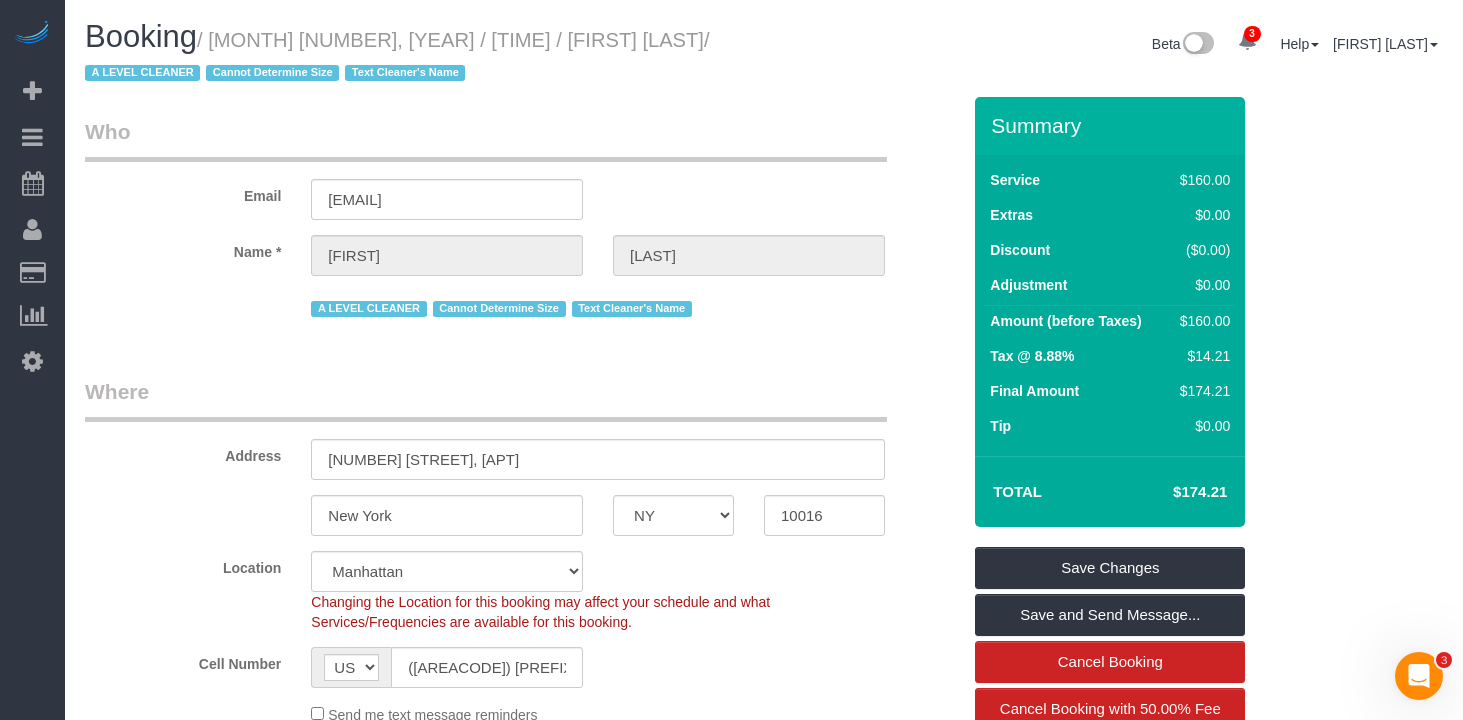 click on "Booking
/ August 07, 2025 / 10:00AM / Dino DellOrto
/
A LEVEL CLEANER
Cannot Determine Size
Text Cleaner's Name" at bounding box center (417, 54) 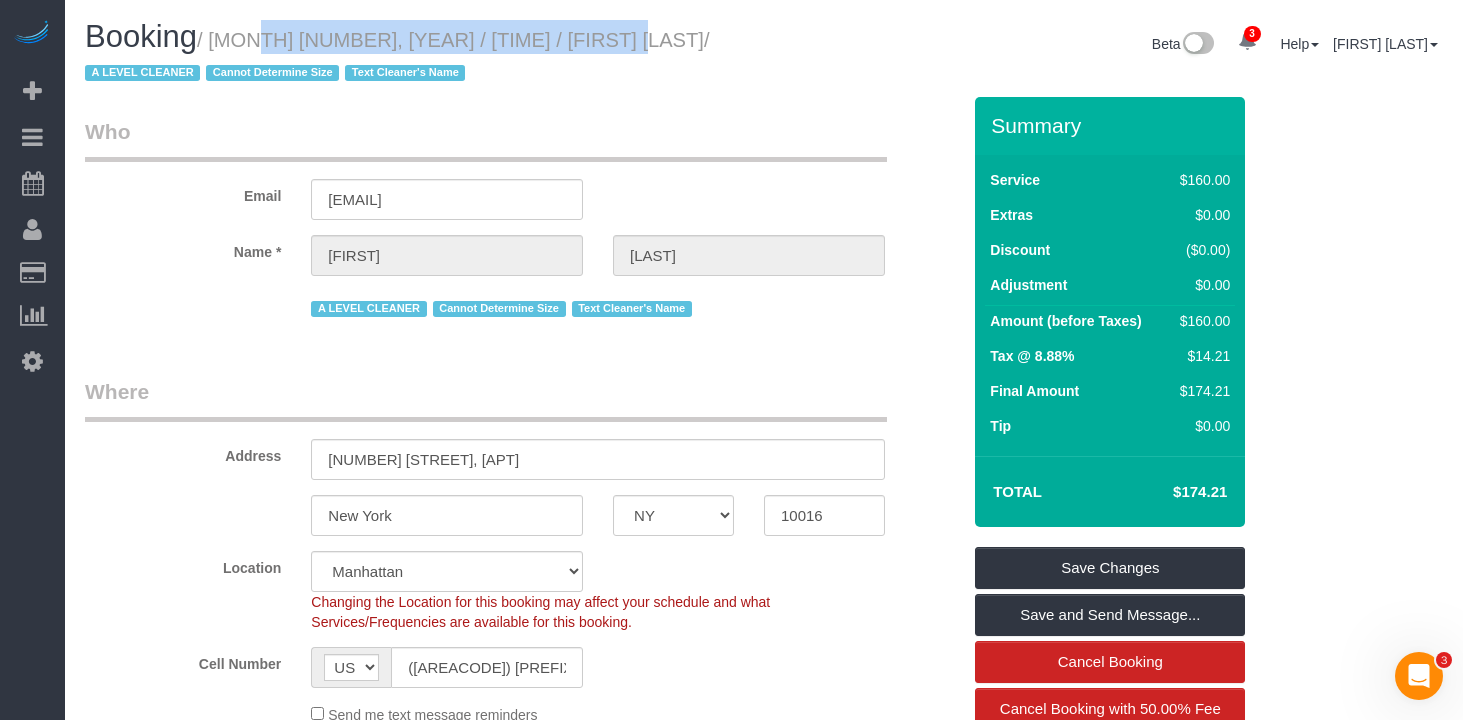 drag, startPoint x: 554, startPoint y: 38, endPoint x: 233, endPoint y: 40, distance: 321.00623 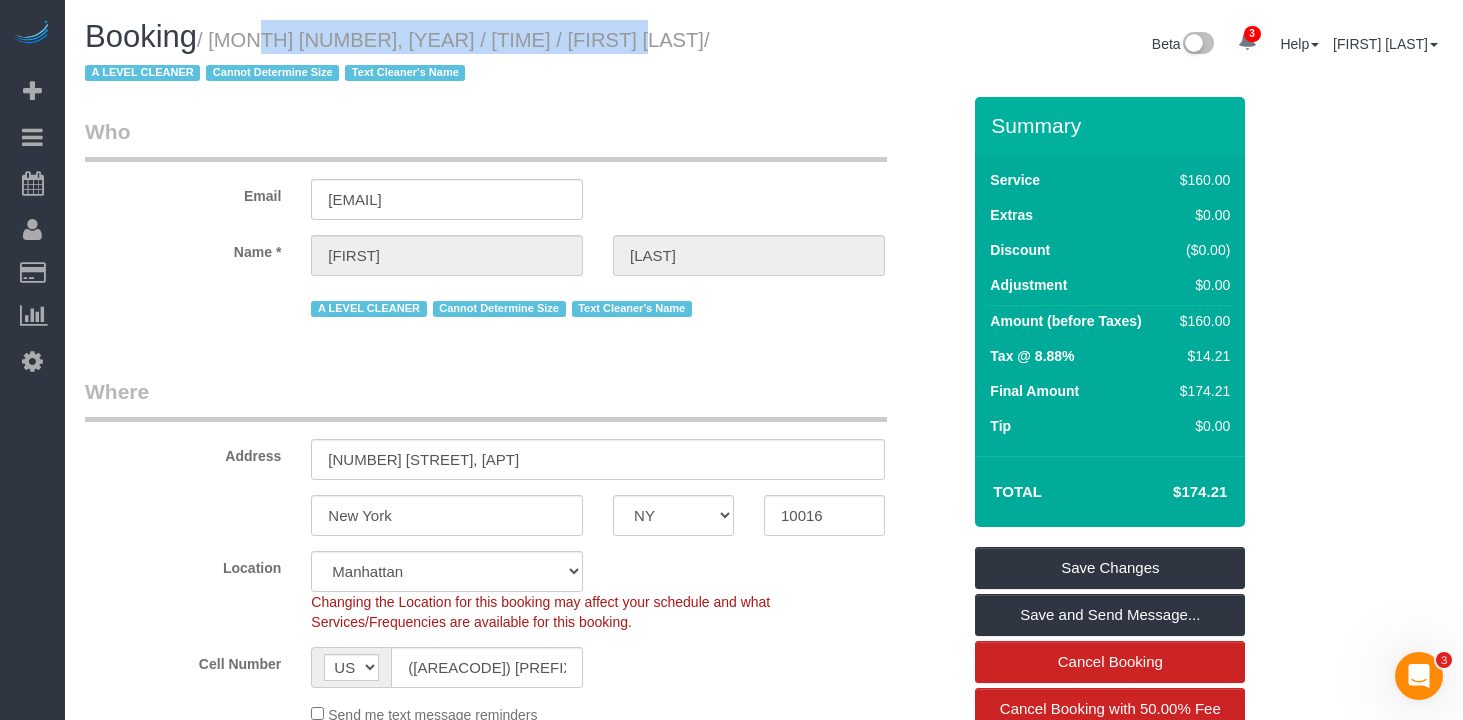 click on "/ August 07, 2025 / 10:00AM / Dino DellOrto
/
A LEVEL CLEANER
Cannot Determine Size
Text Cleaner's Name" at bounding box center [397, 57] 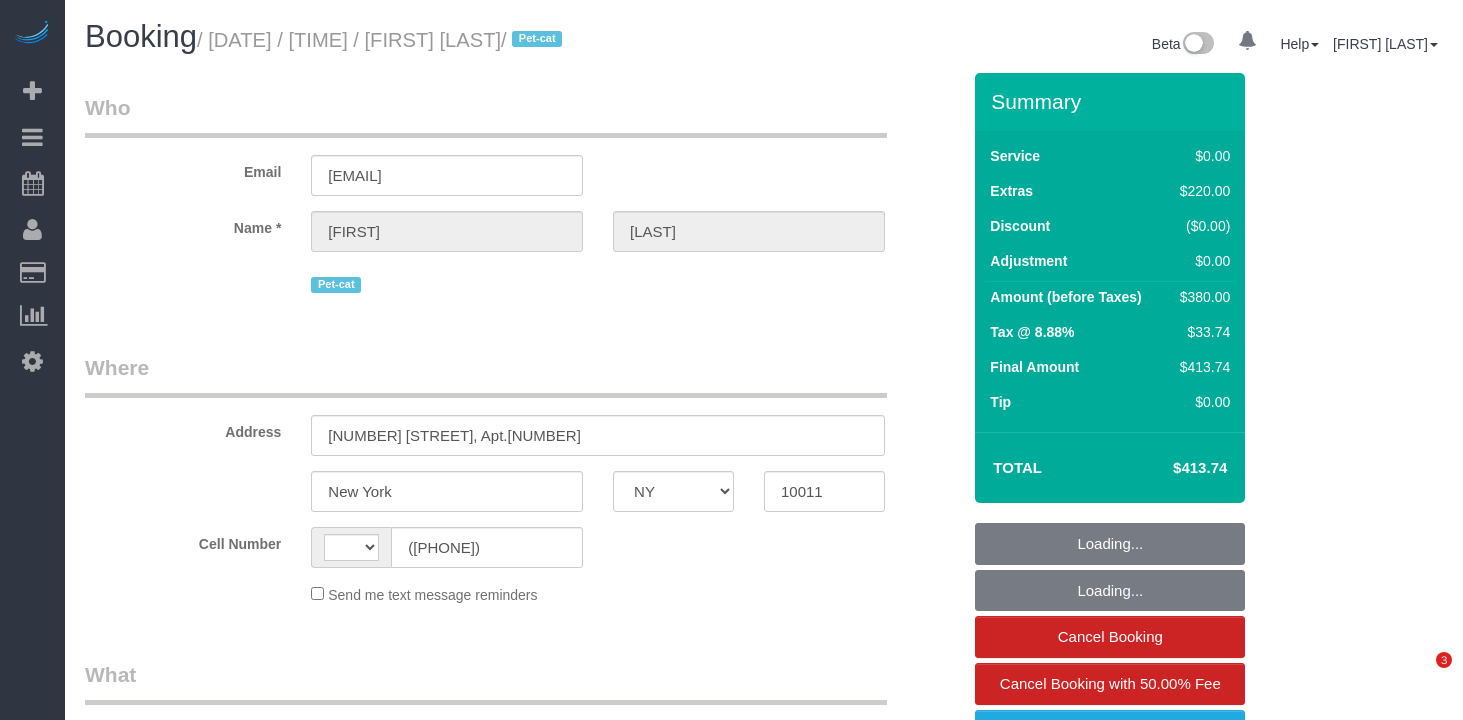 select on "NY" 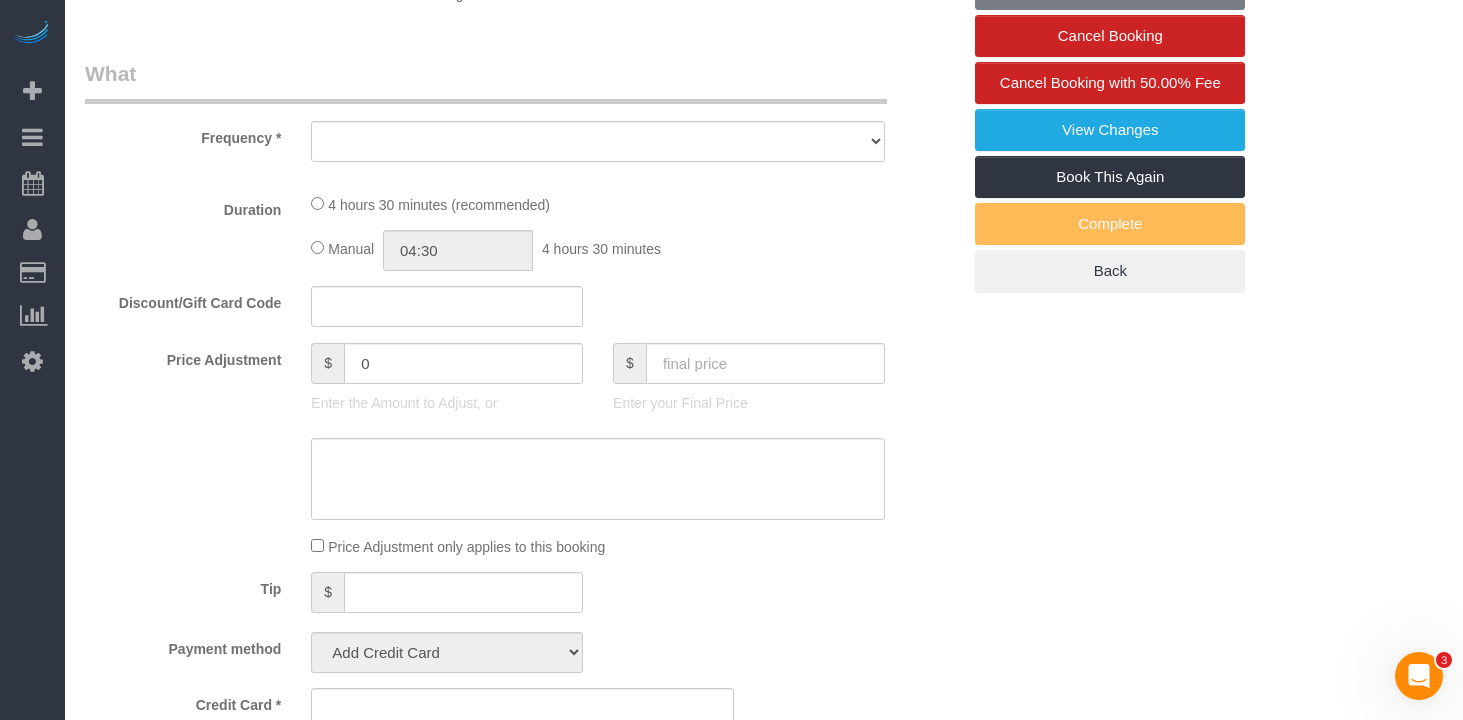 scroll, scrollTop: 0, scrollLeft: 0, axis: both 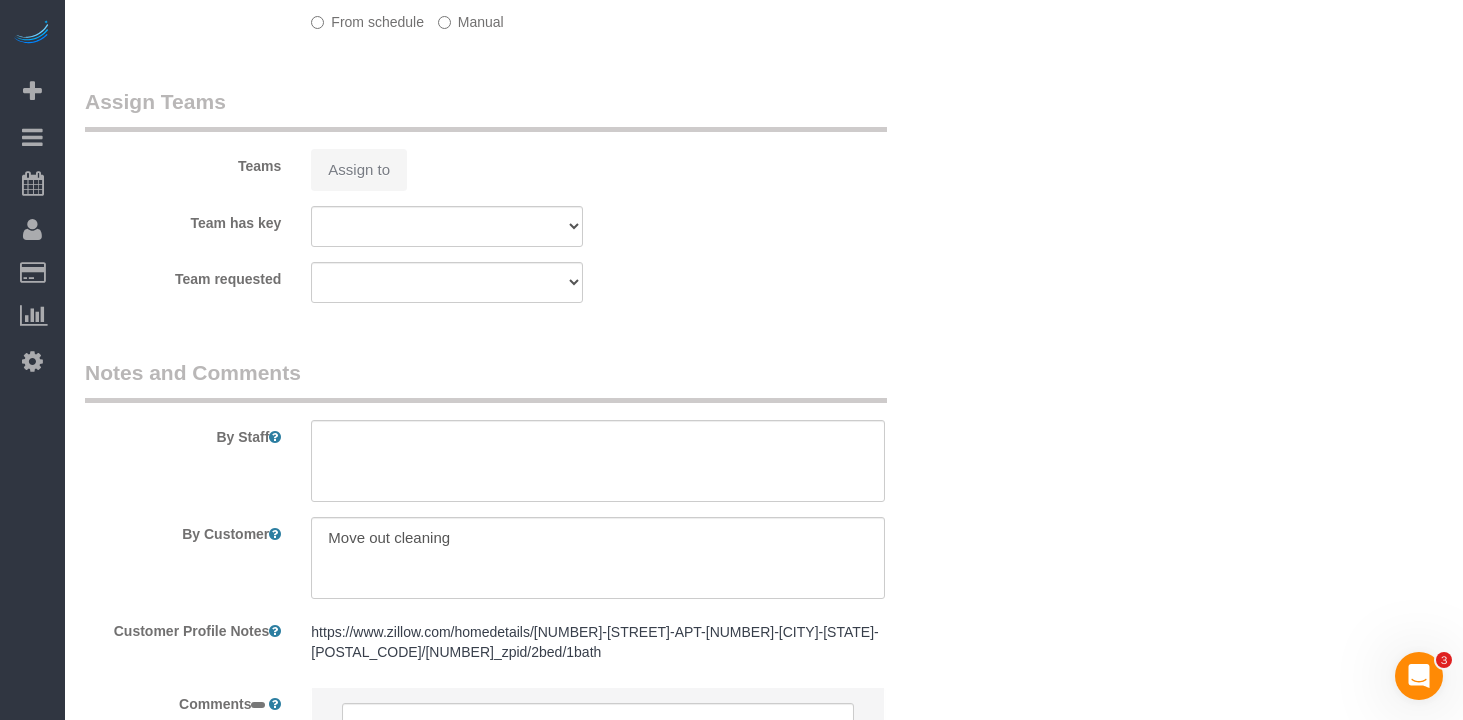select on "string:US" 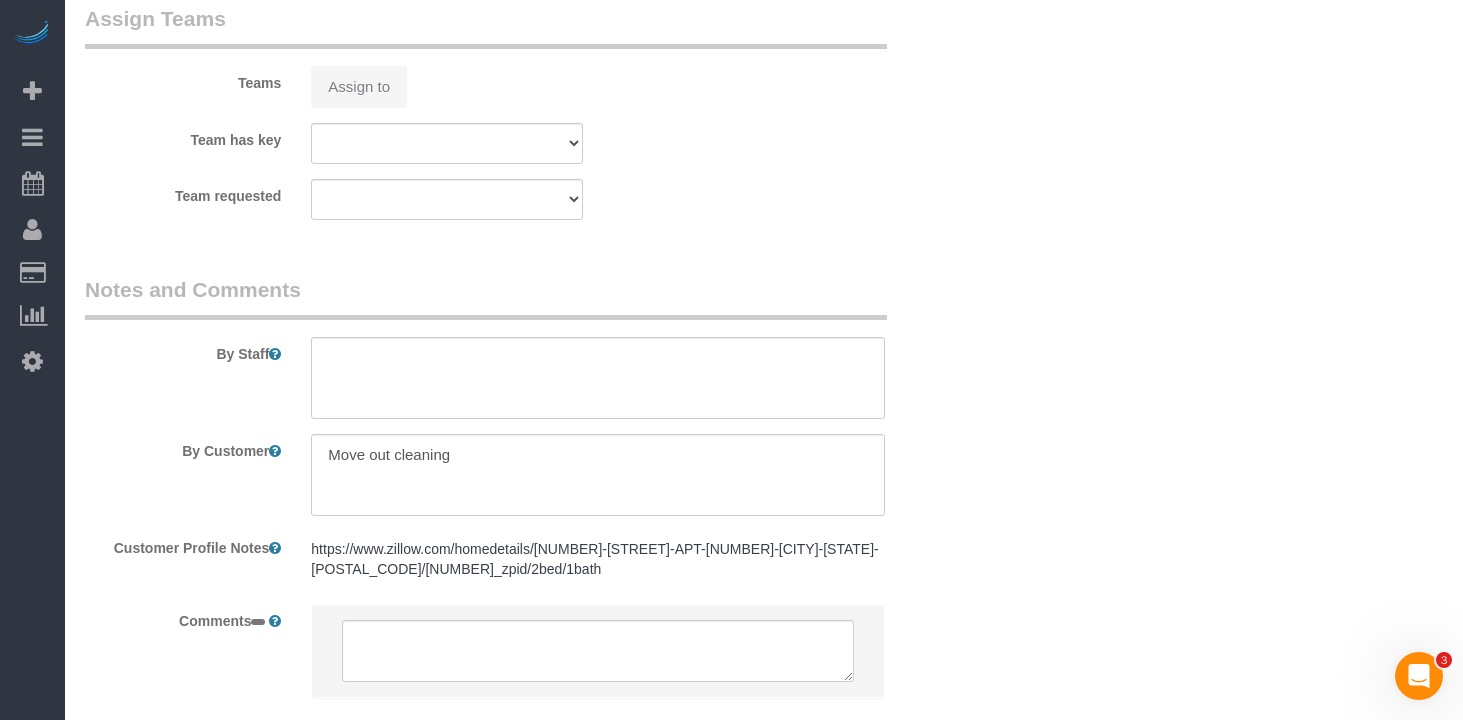 select on "string:stripe-pm_1R4UAw4VGloSiKo7XhX1Ym55" 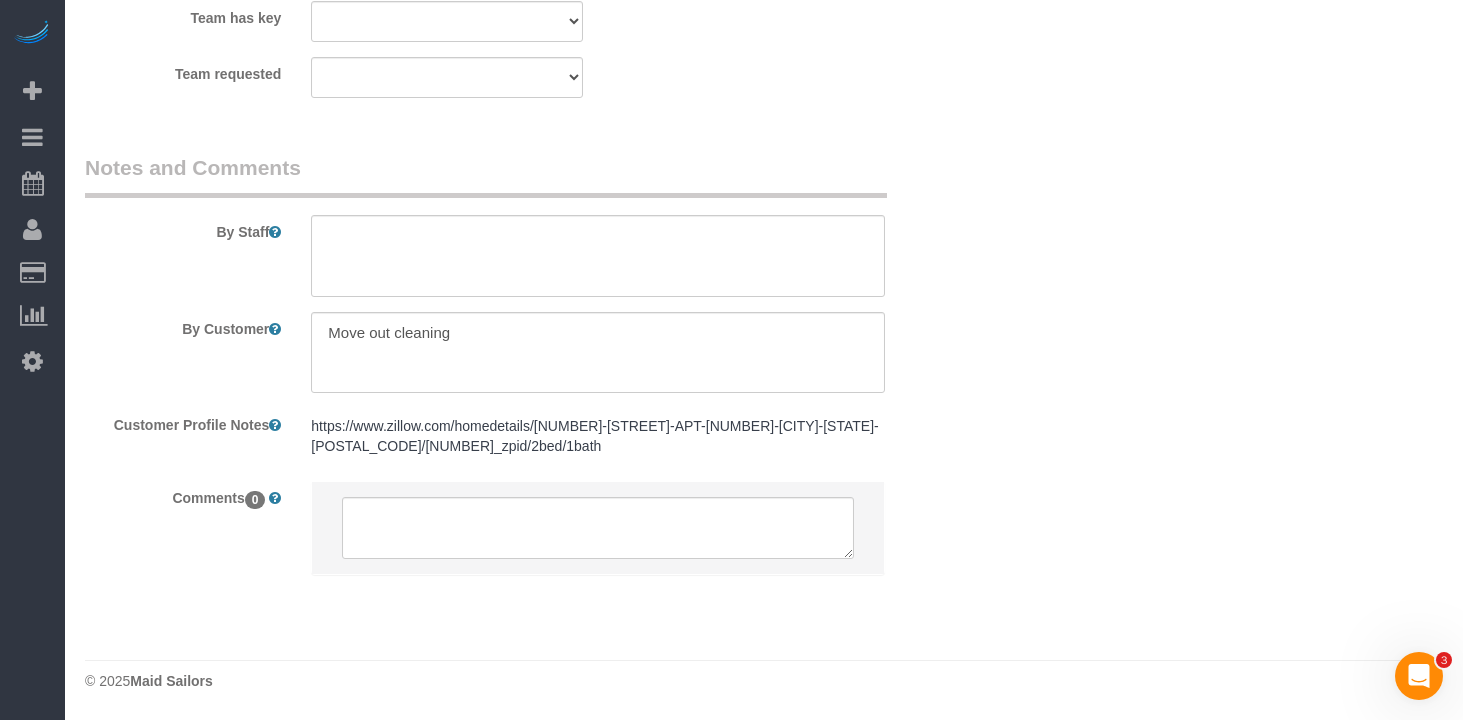 select on "object:638" 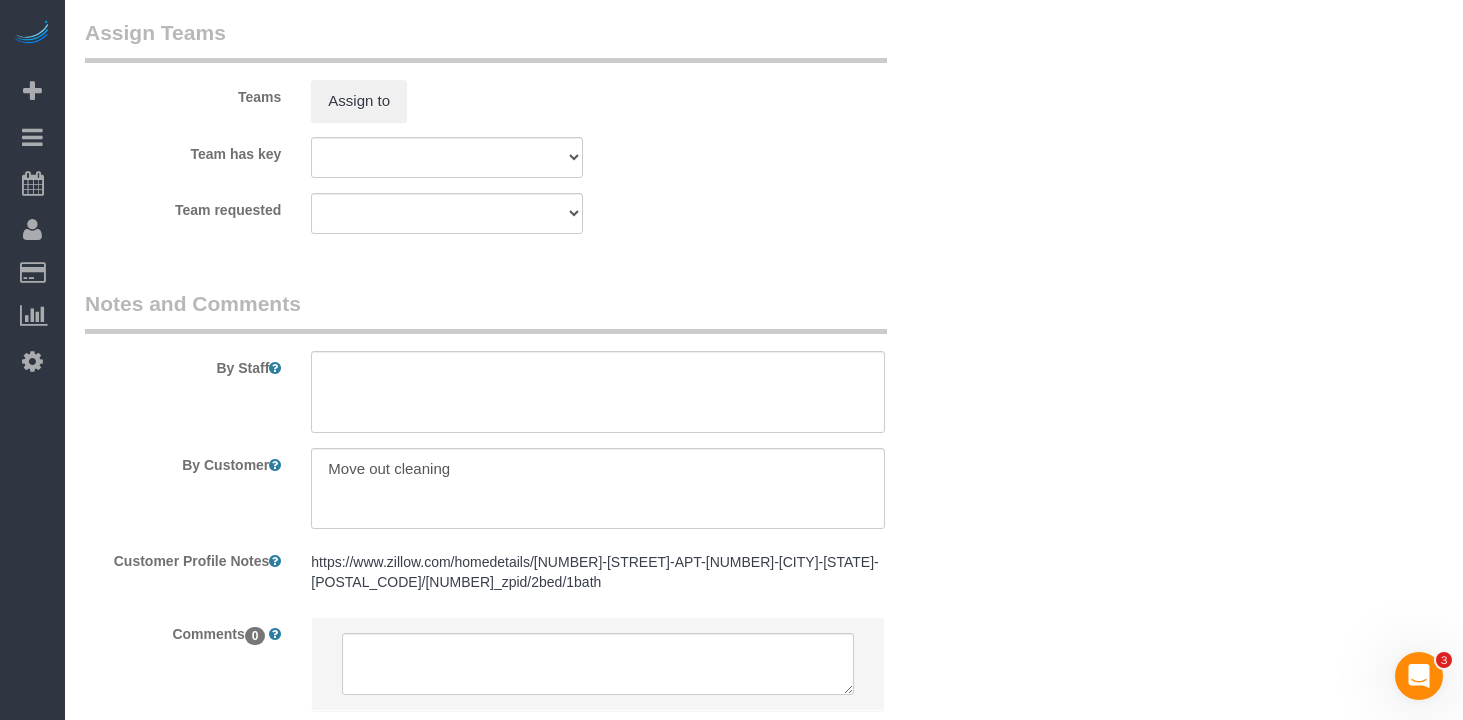 scroll, scrollTop: 2804, scrollLeft: 0, axis: vertical 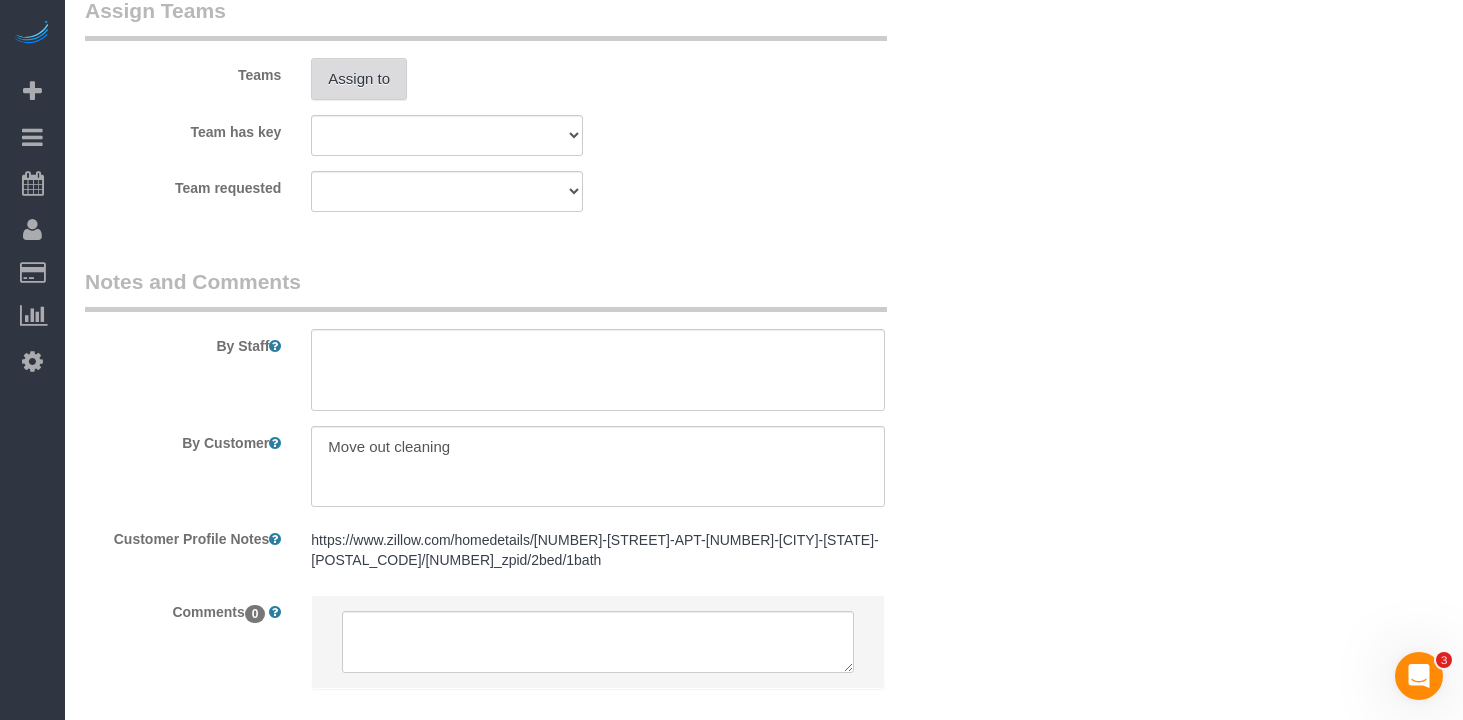 click on "Assign to" at bounding box center (359, 79) 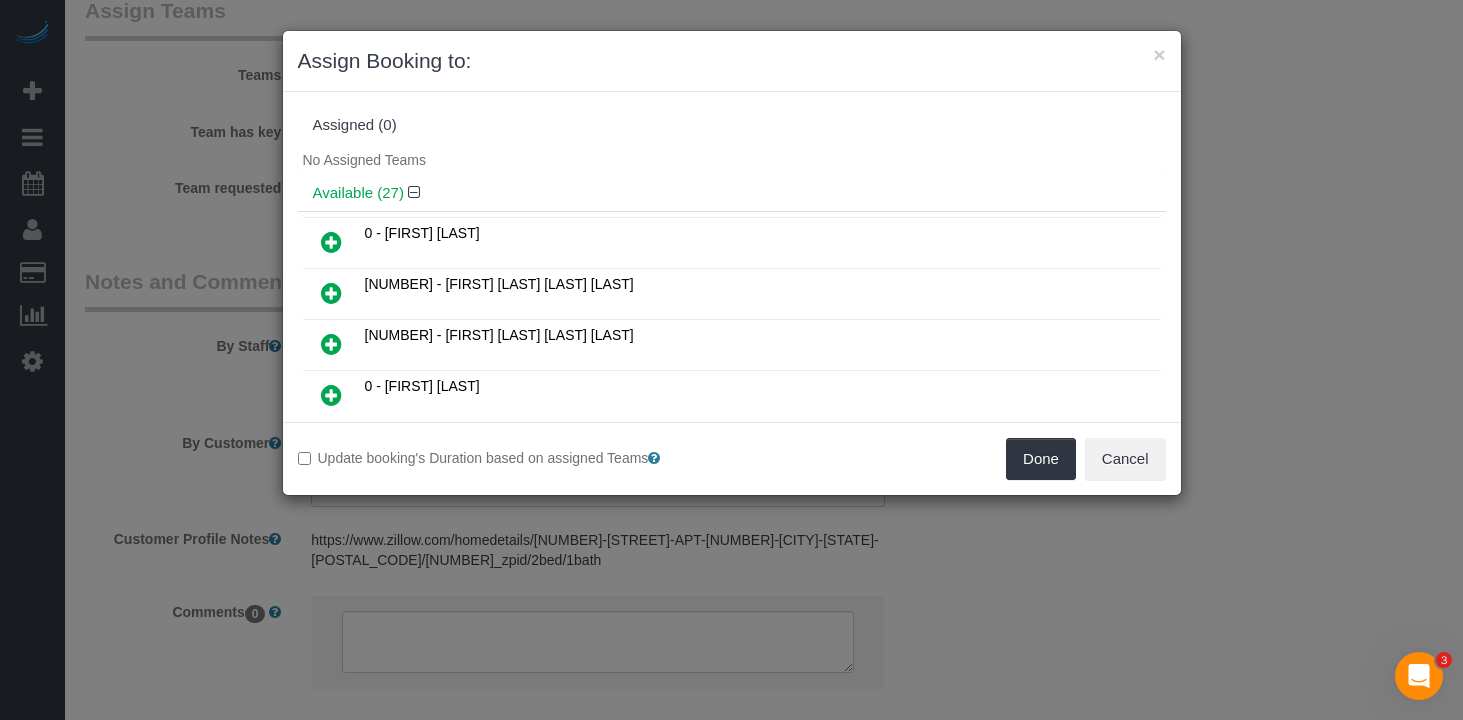 scroll, scrollTop: 1102, scrollLeft: 0, axis: vertical 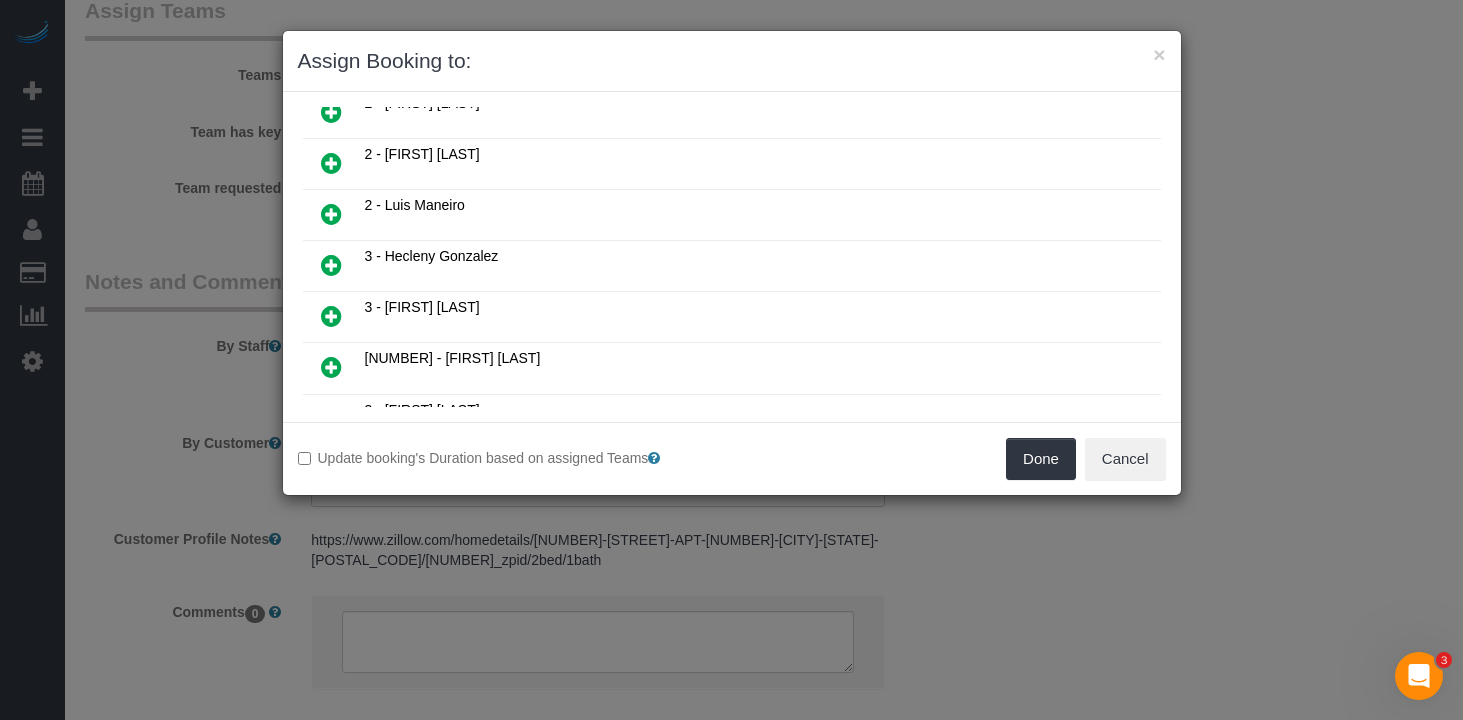 click at bounding box center [331, 265] 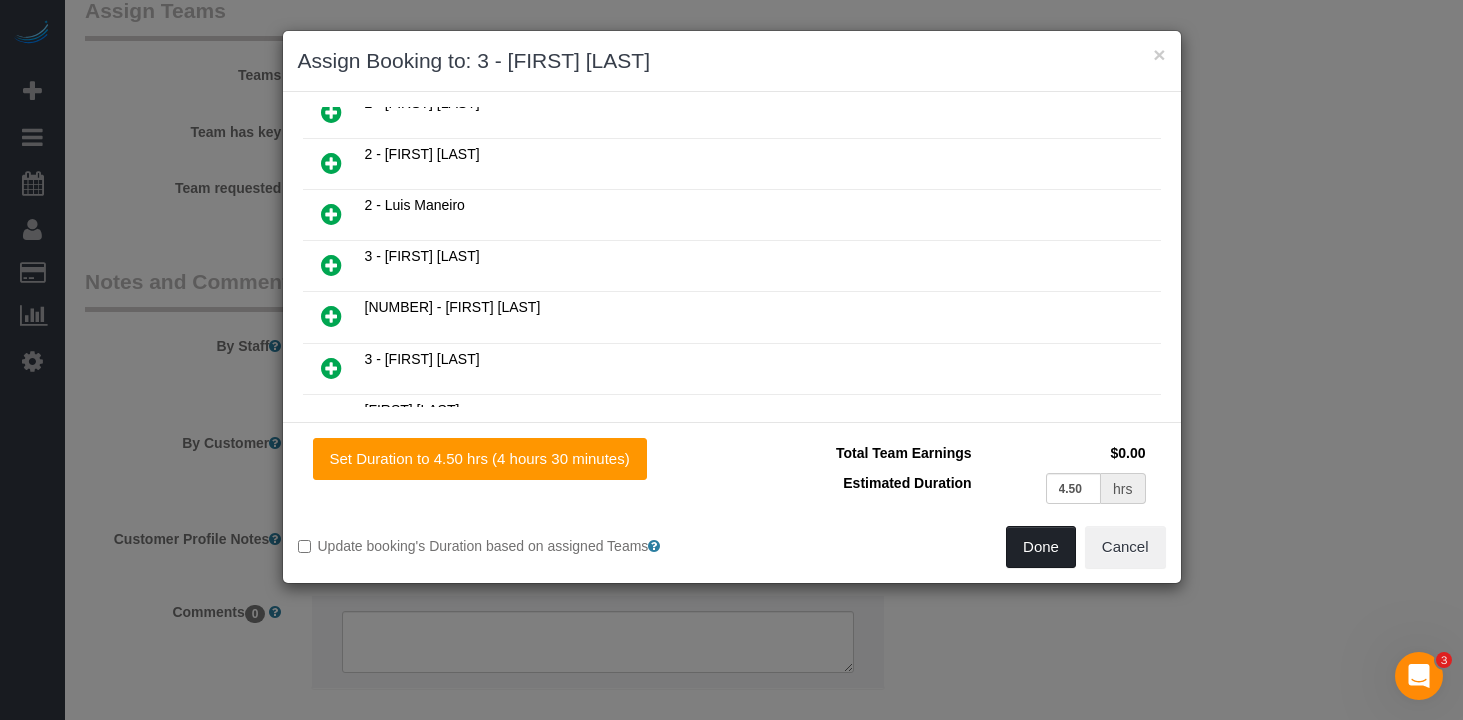 click on "Done" at bounding box center (1041, 547) 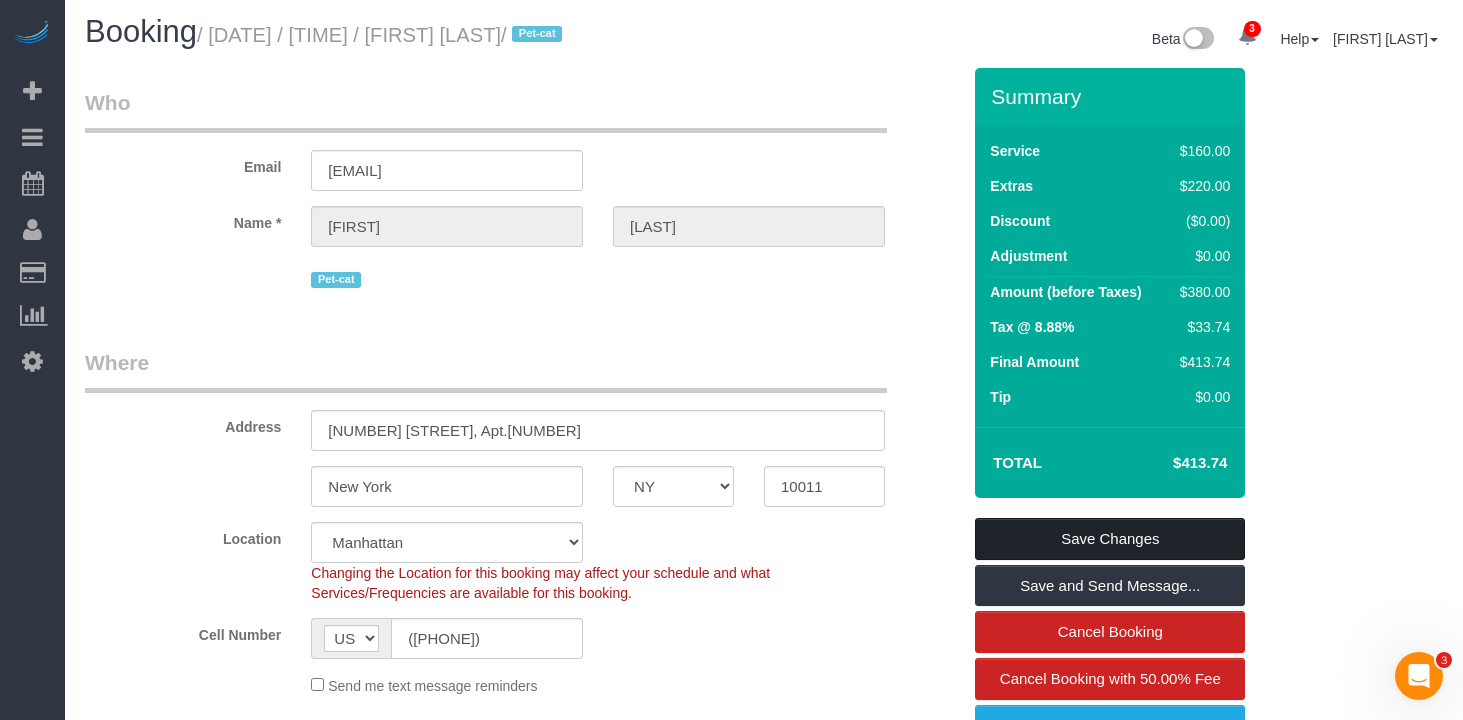 scroll, scrollTop: 4, scrollLeft: 0, axis: vertical 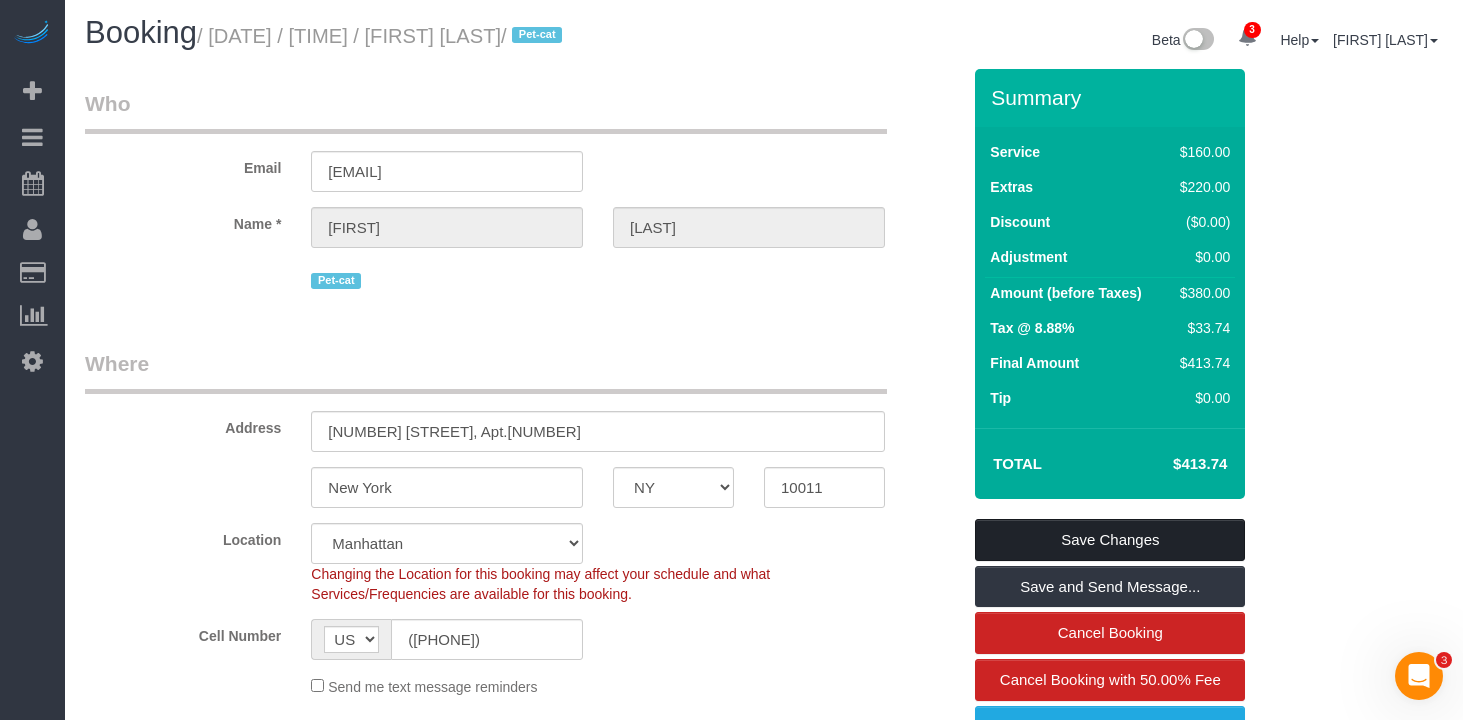 click on "Save Changes" at bounding box center (1110, 540) 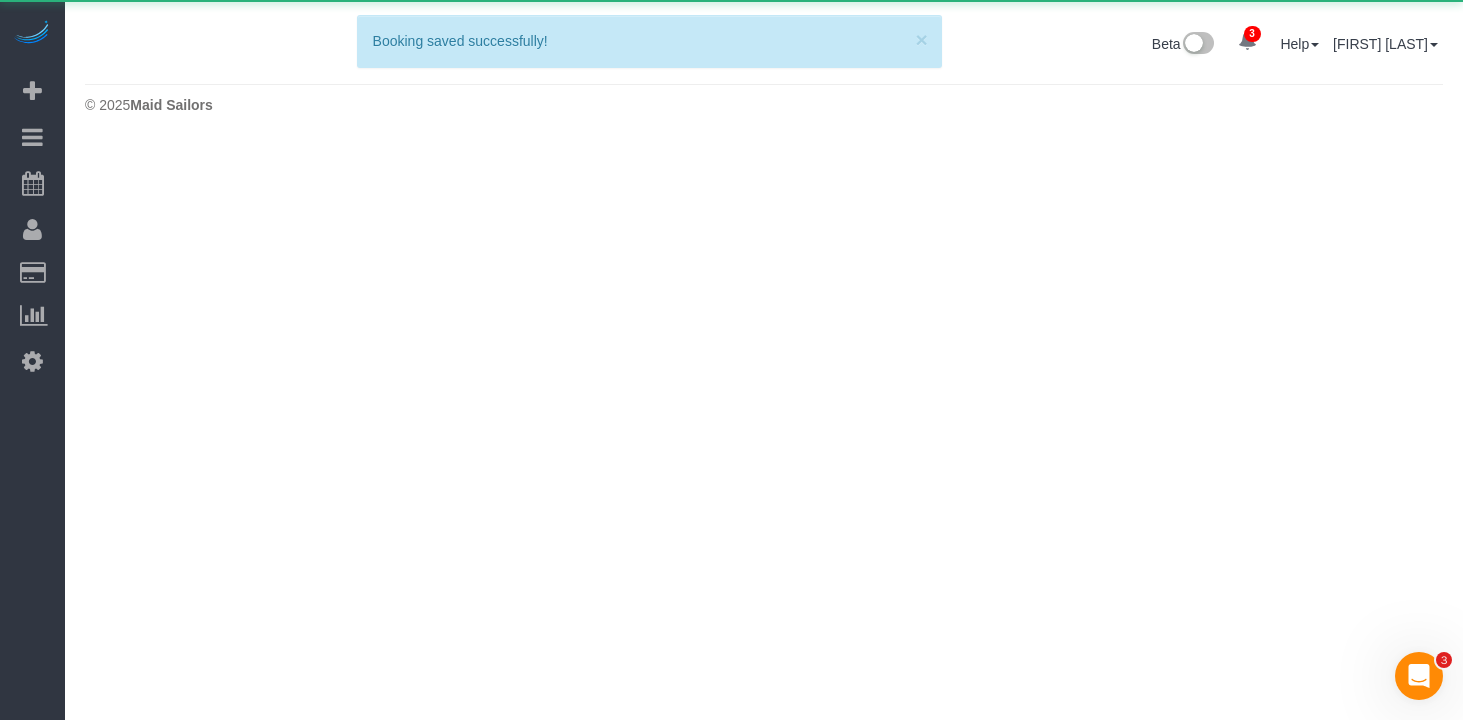 scroll, scrollTop: 0, scrollLeft: 0, axis: both 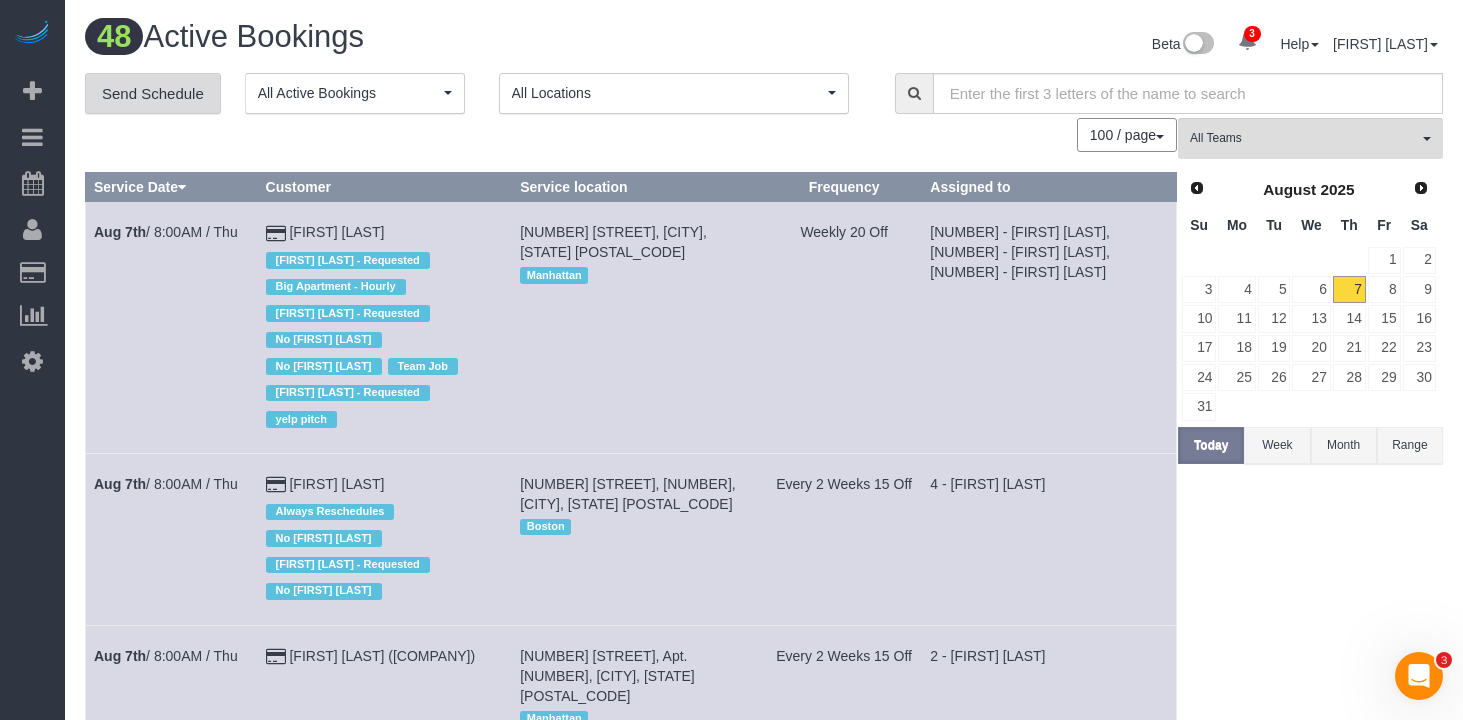 click on "Send Schedule" at bounding box center [153, 94] 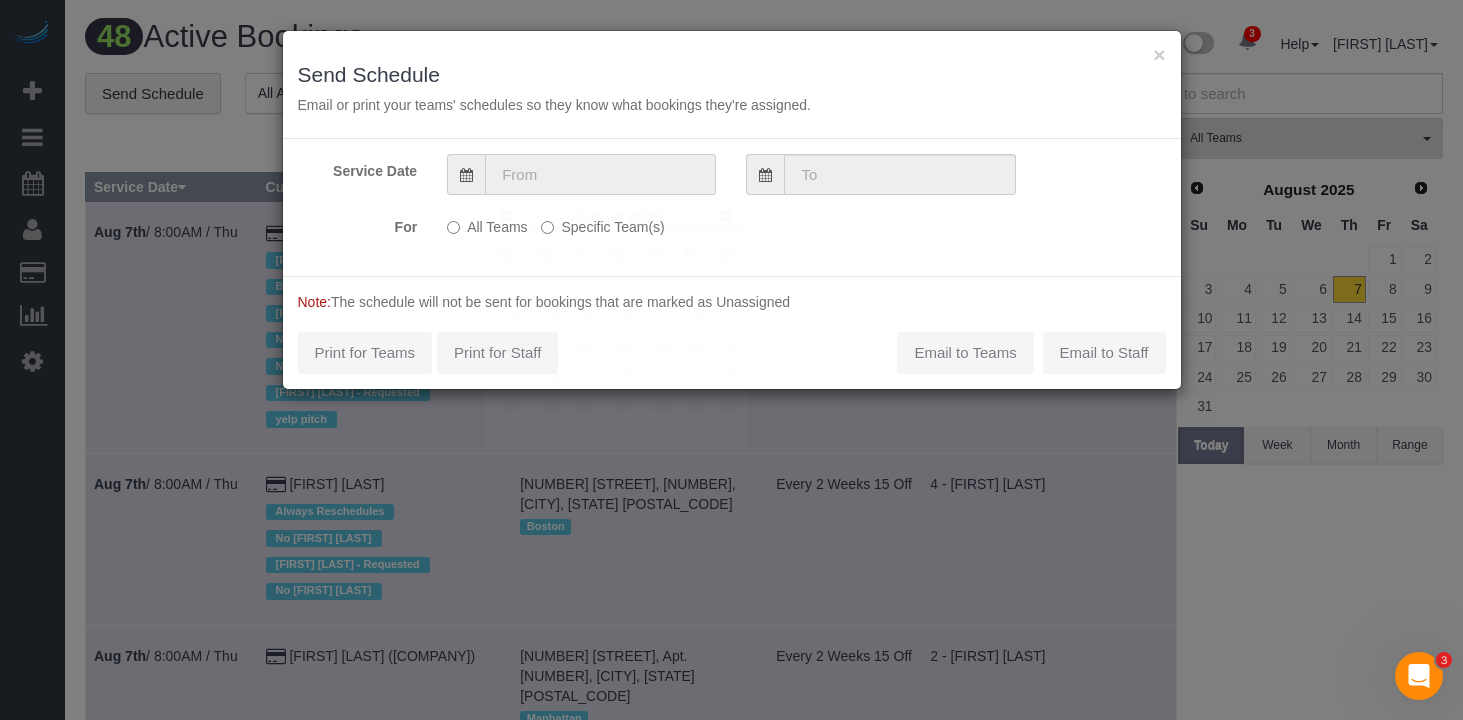 click at bounding box center (600, 174) 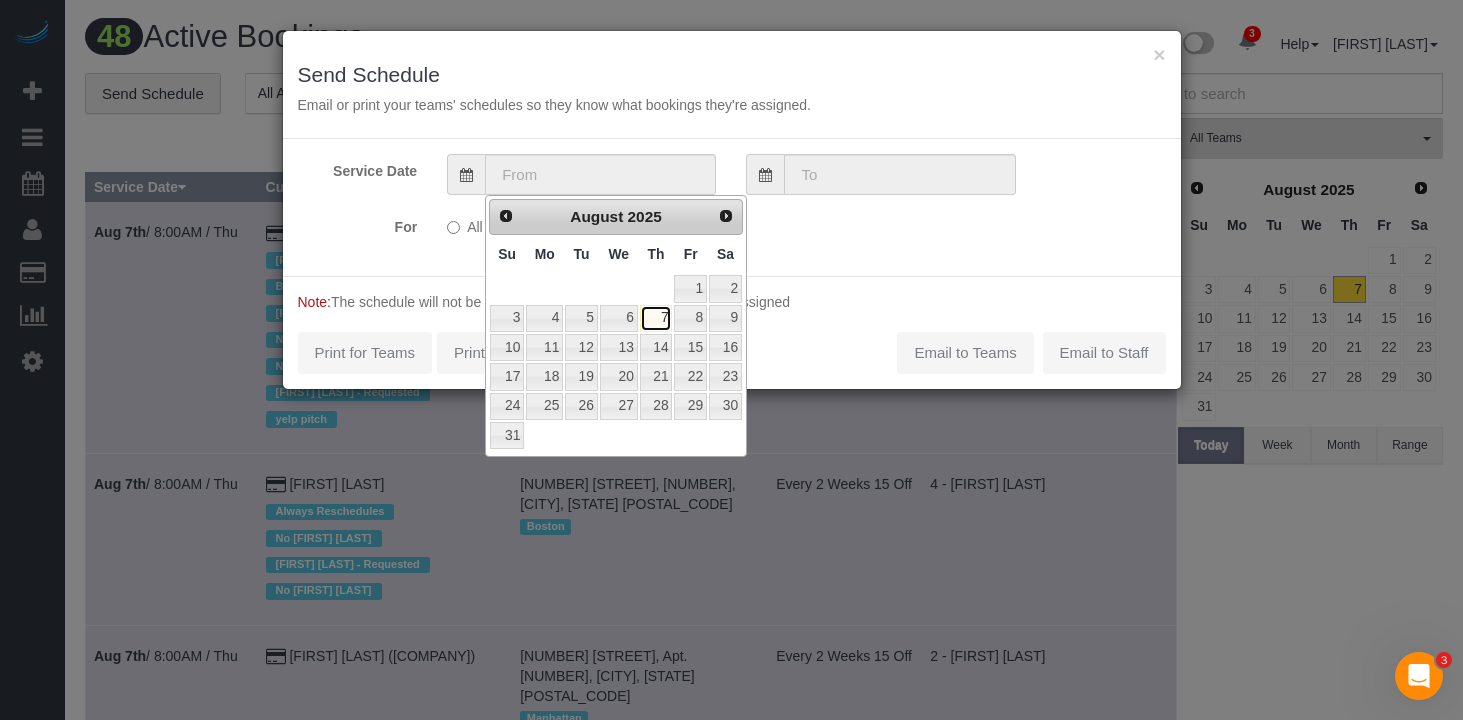 click on "7" at bounding box center (656, 318) 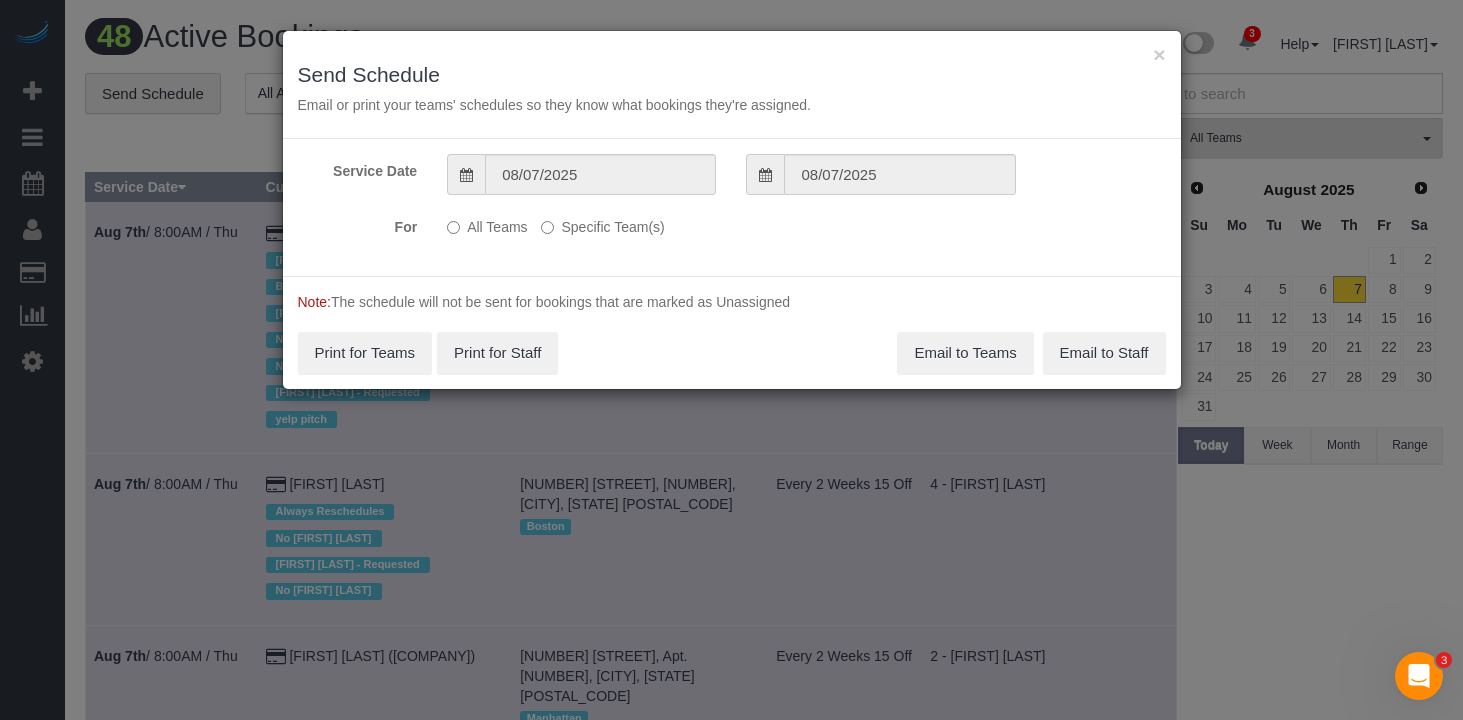 click on "Specific Team(s)" at bounding box center (602, 223) 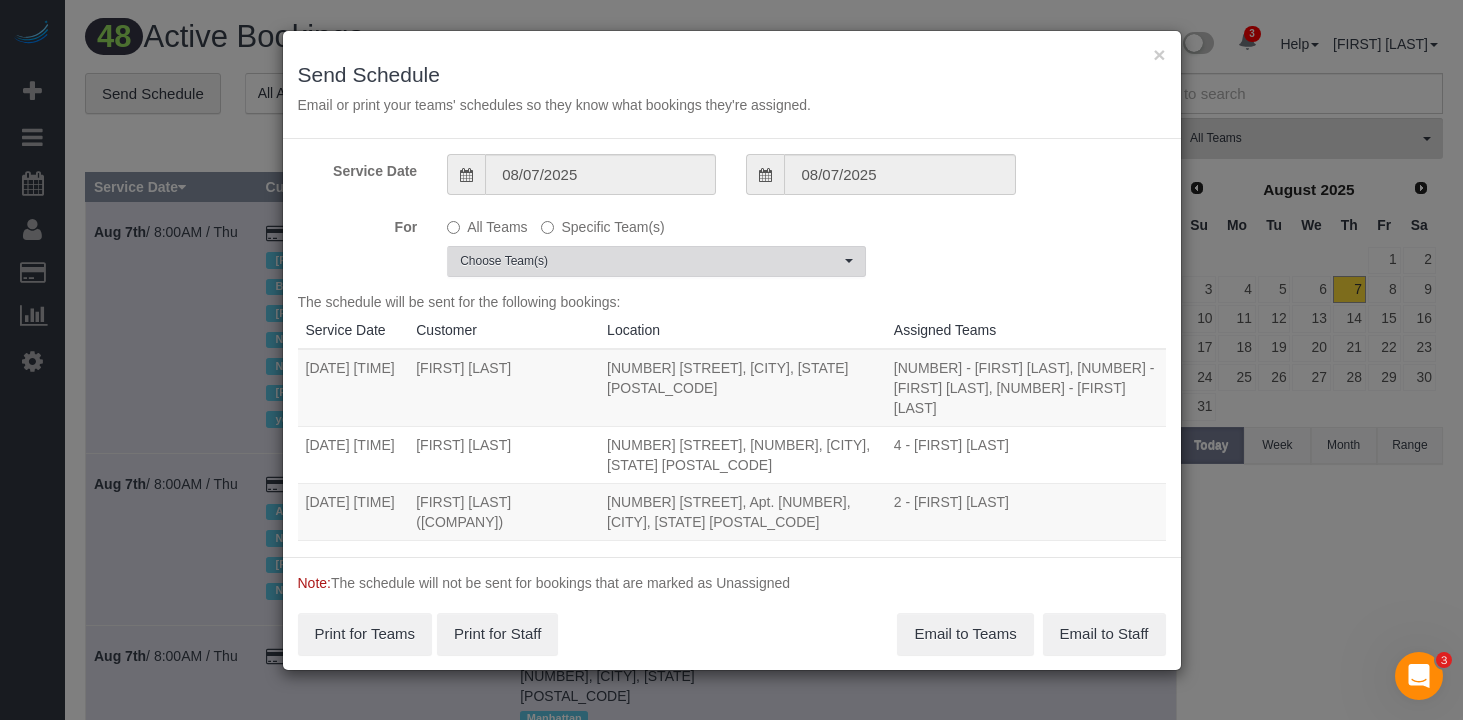 click on "Choose Team(s)" at bounding box center [650, 261] 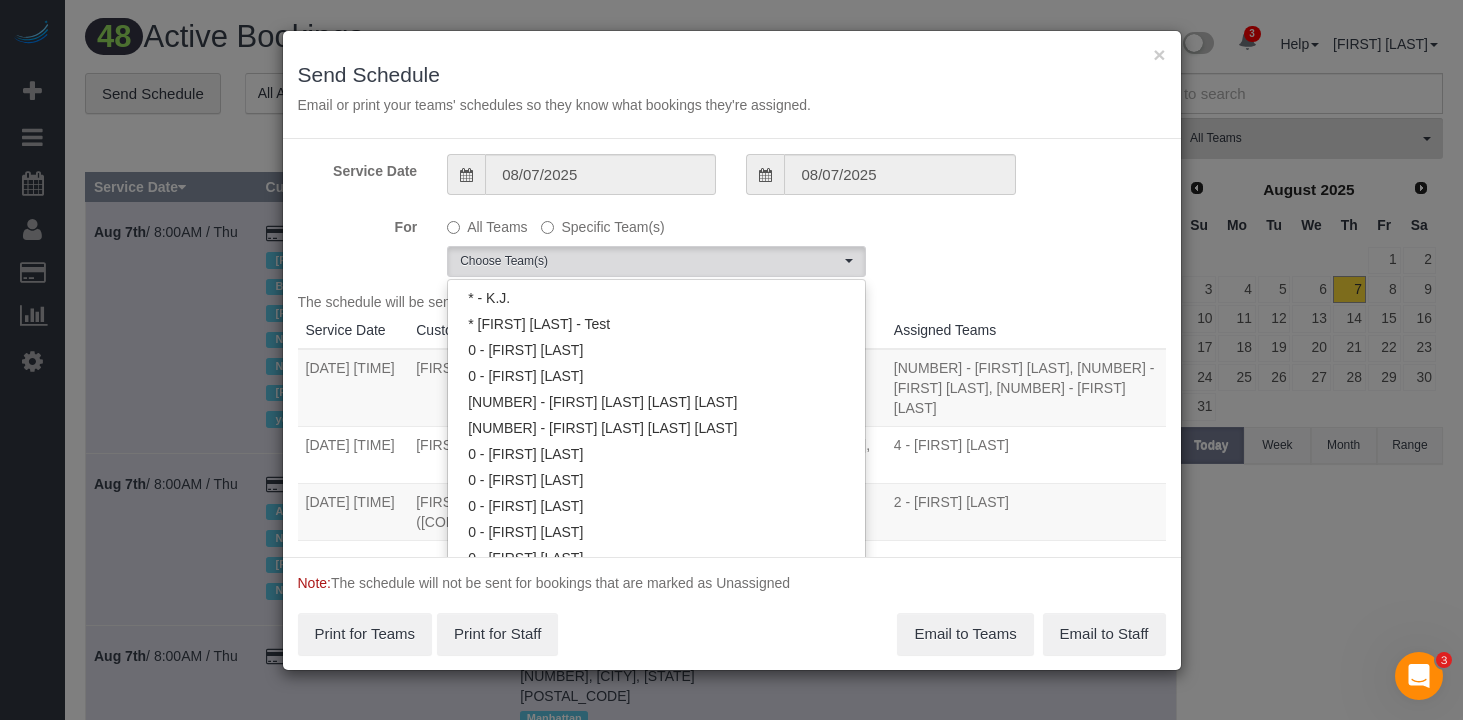 scroll, scrollTop: 1692, scrollLeft: 0, axis: vertical 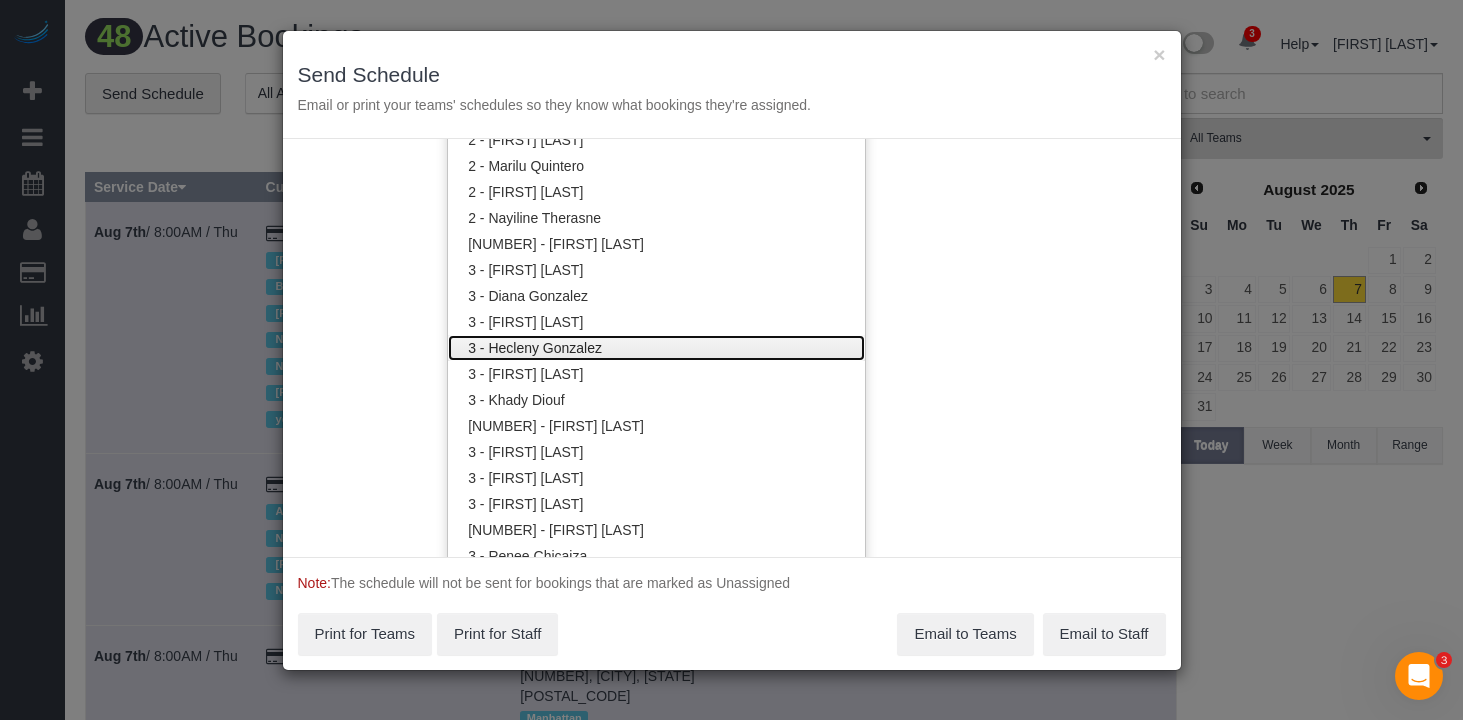 click on "3 - Hecleny Gonzalez" at bounding box center [656, 348] 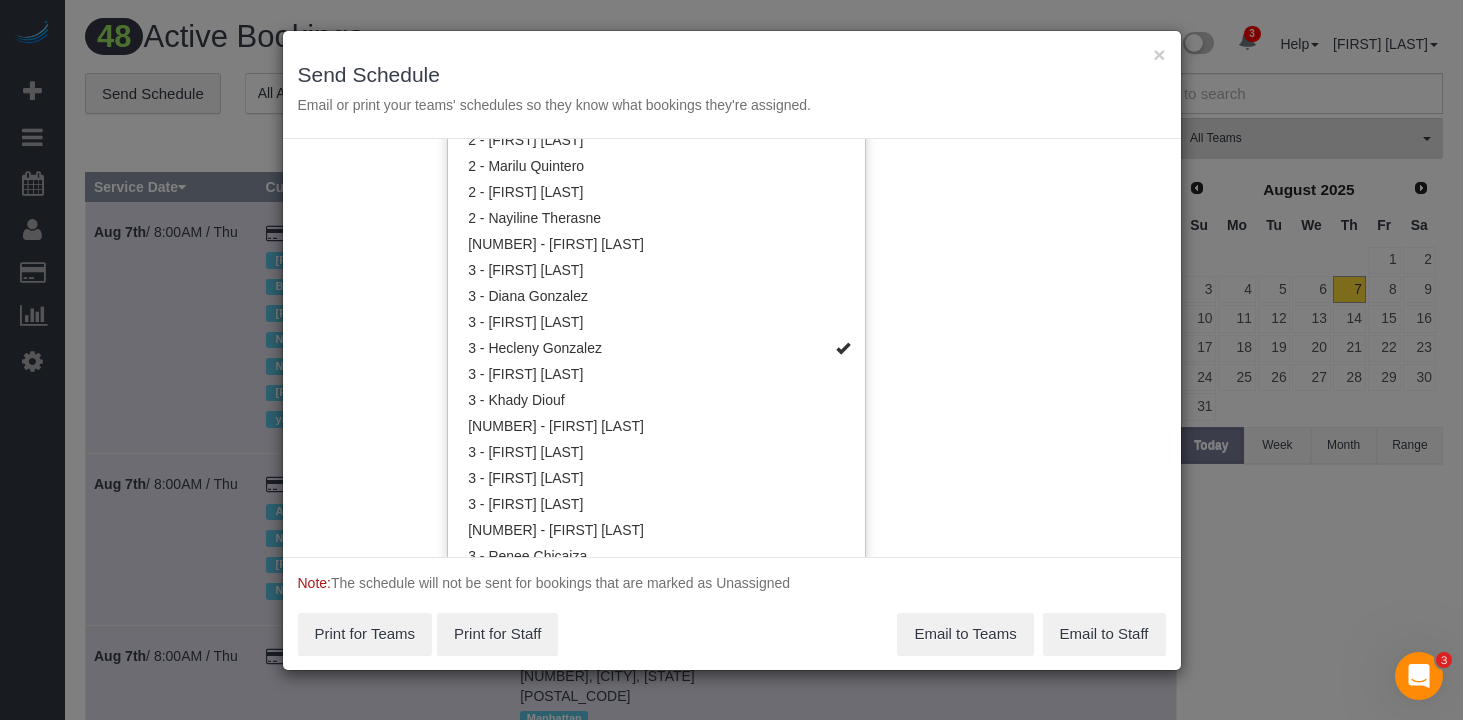 click on "Email or print your teams' schedules so they know what bookings they're assigned." at bounding box center (732, 105) 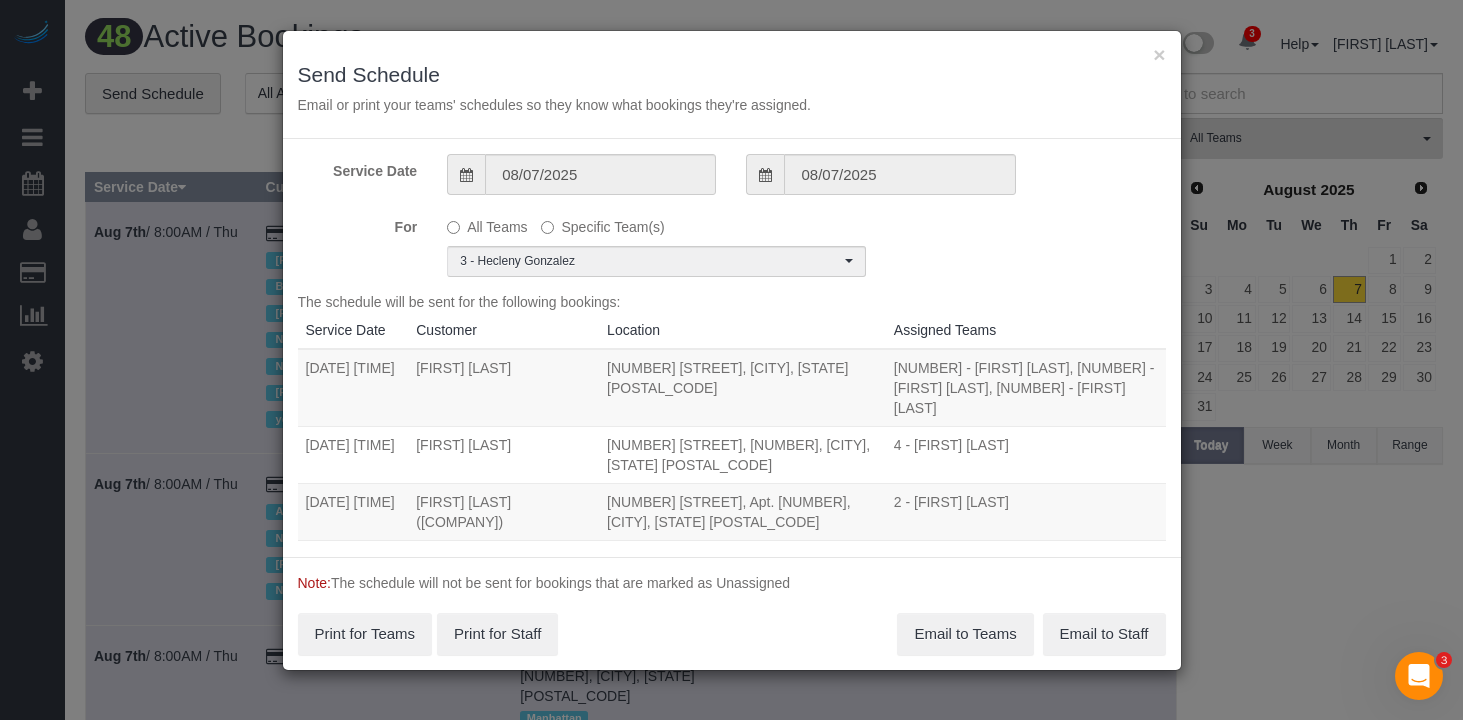 scroll, scrollTop: 0, scrollLeft: 0, axis: both 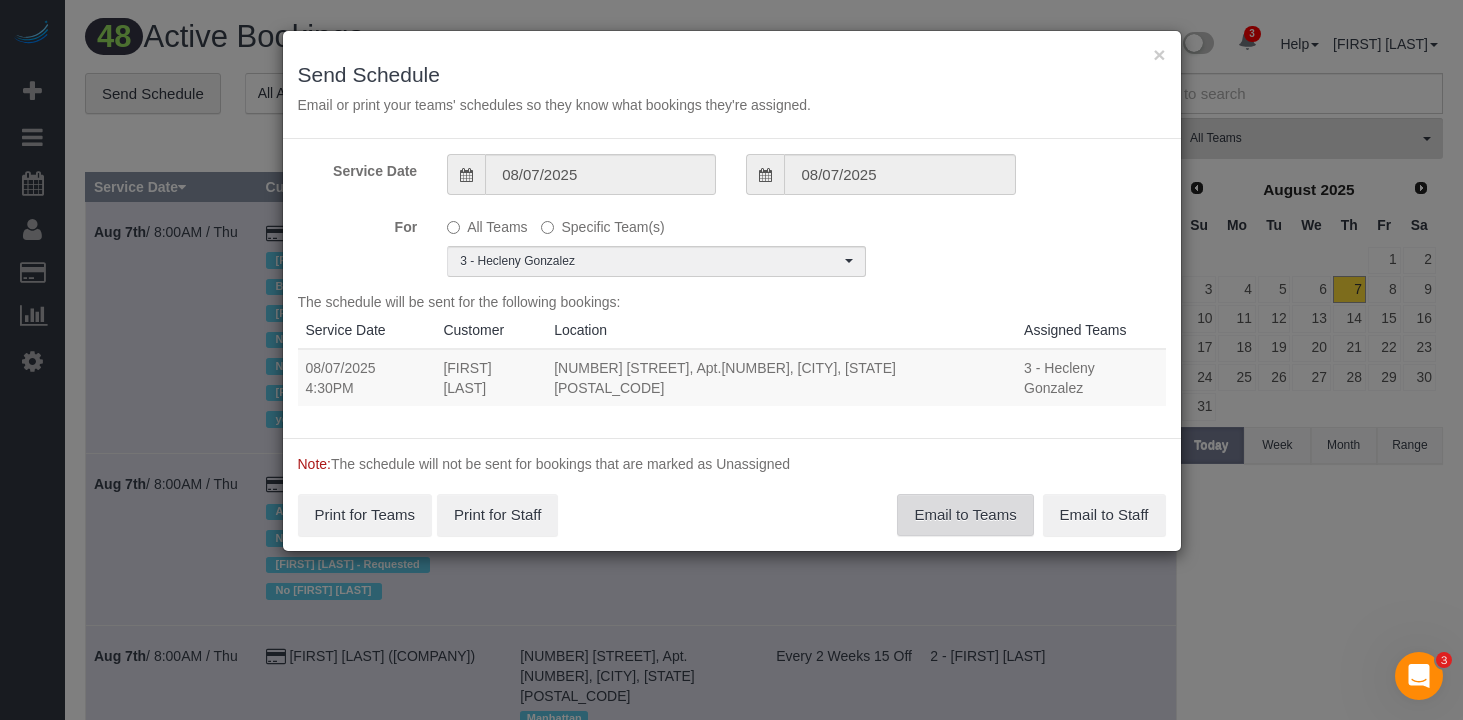 click on "Email to Teams" at bounding box center [965, 515] 